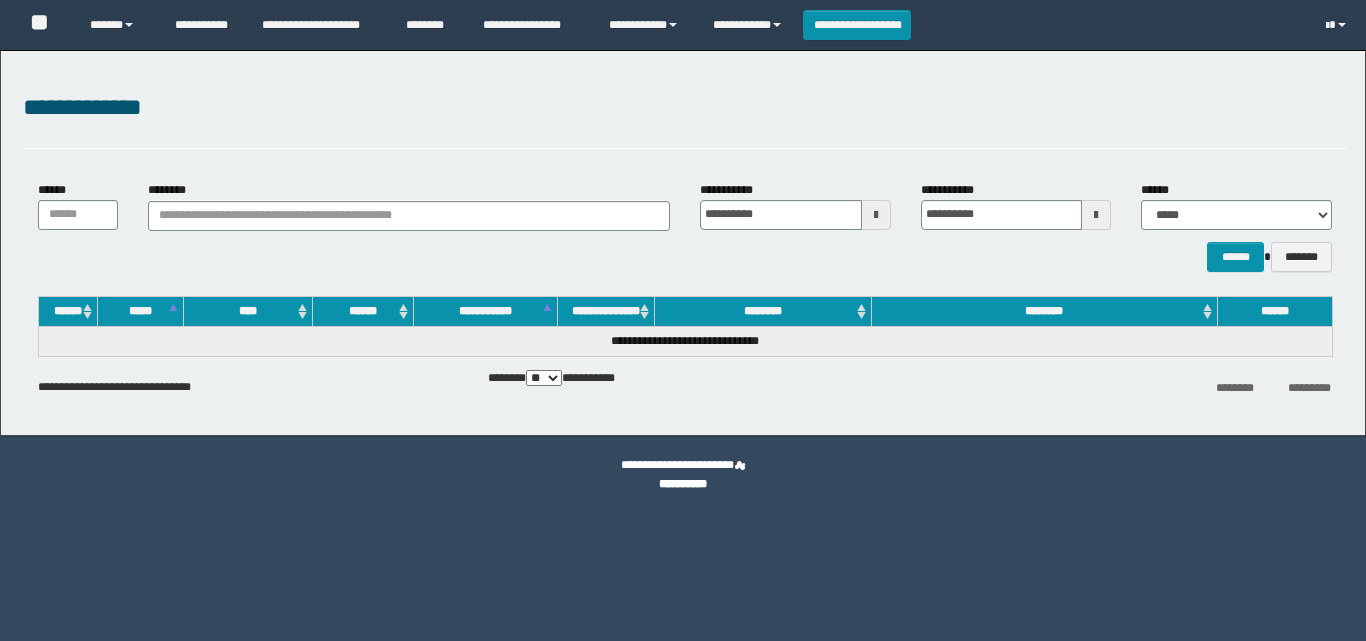 scroll, scrollTop: 0, scrollLeft: 0, axis: both 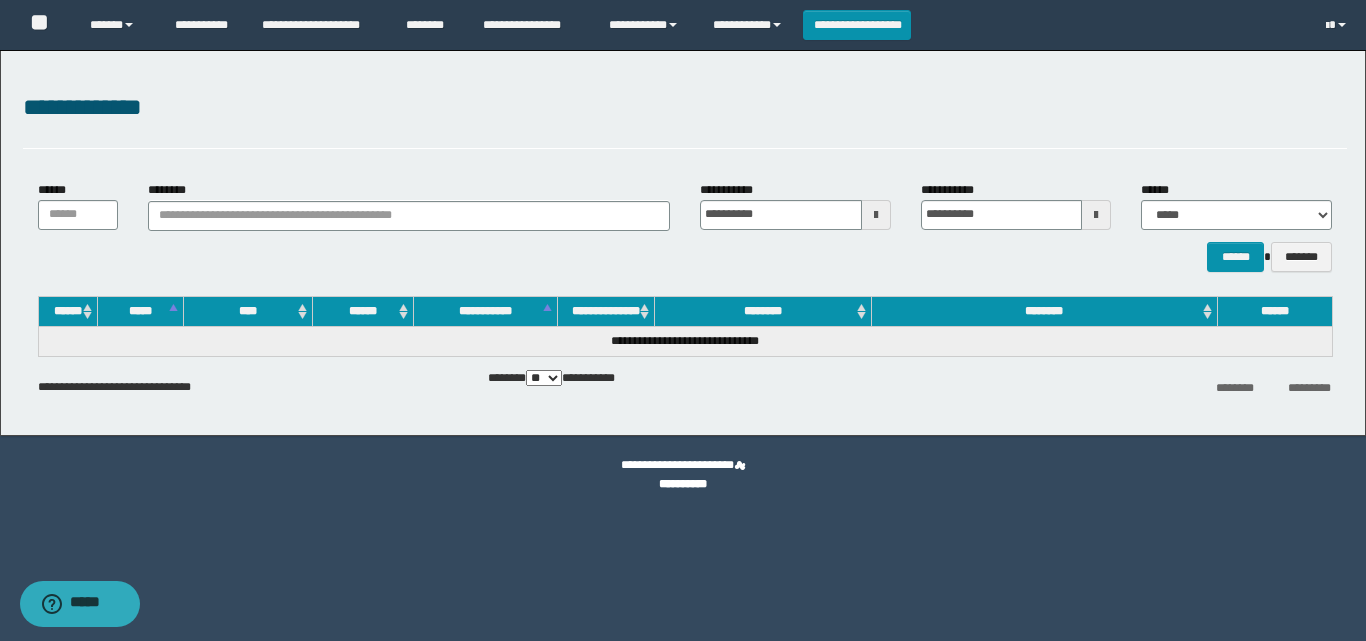 click on "**********" at bounding box center [685, 119] 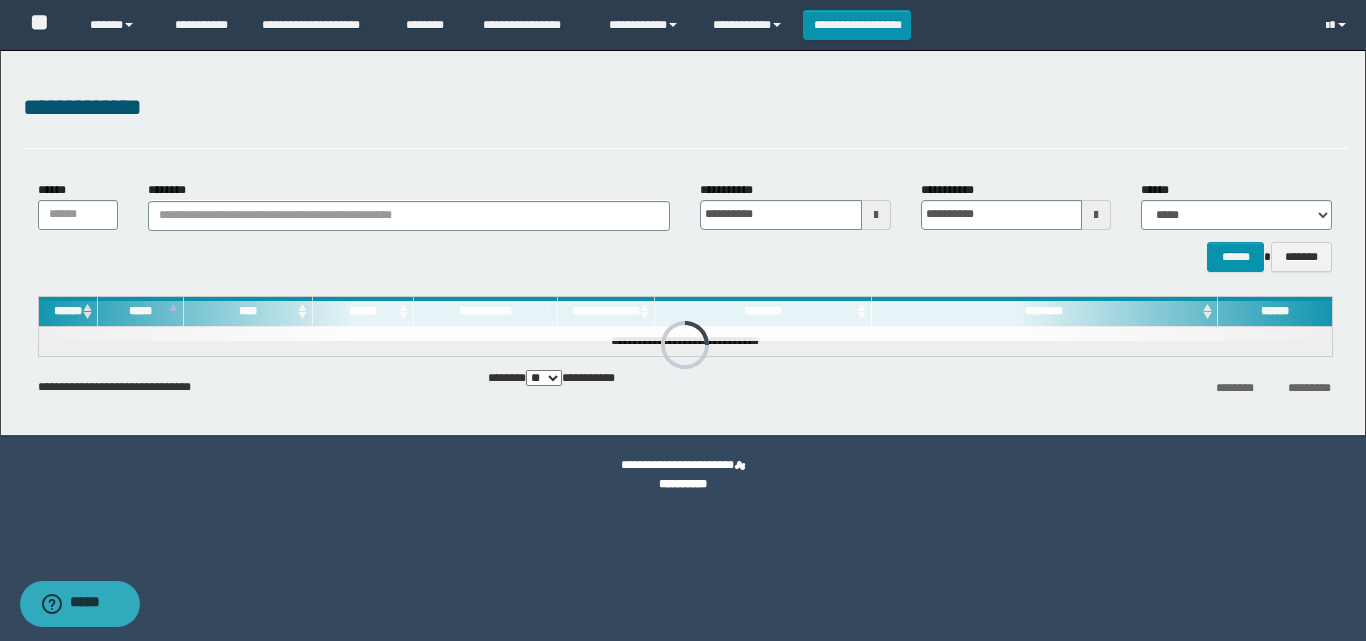 click on "**********" at bounding box center (685, 226) 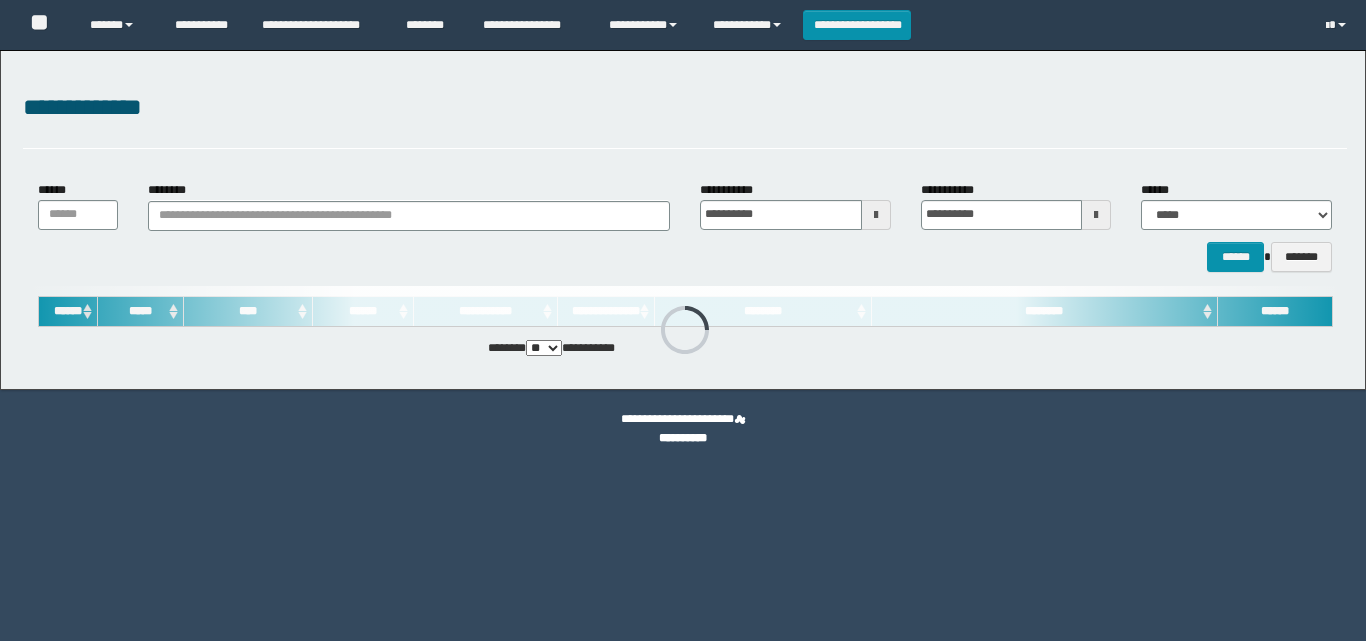 scroll, scrollTop: 0, scrollLeft: 0, axis: both 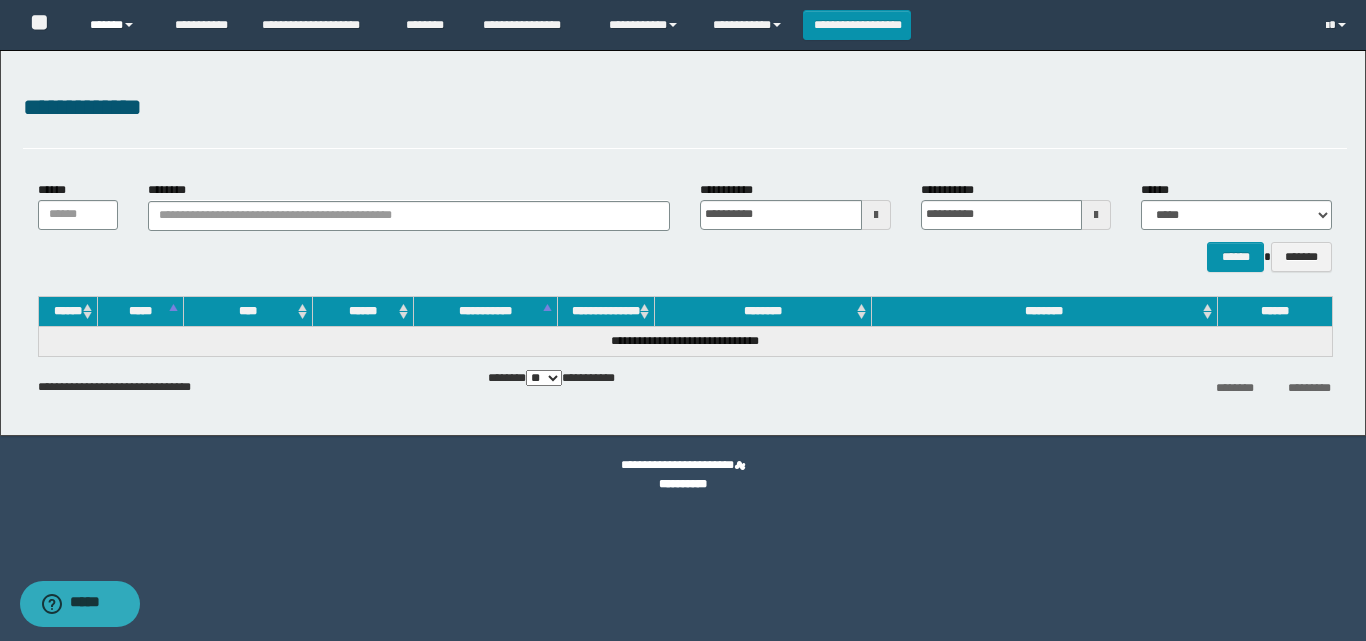 click on "******" at bounding box center [117, 25] 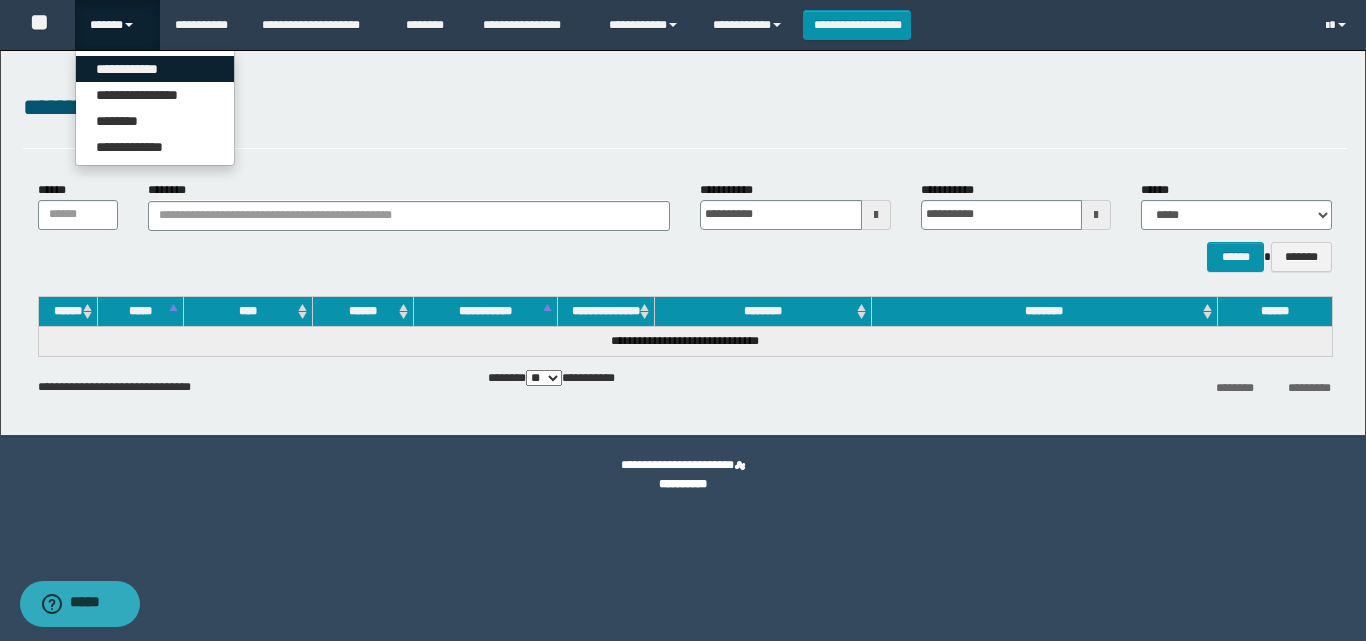 click on "**********" at bounding box center (155, 69) 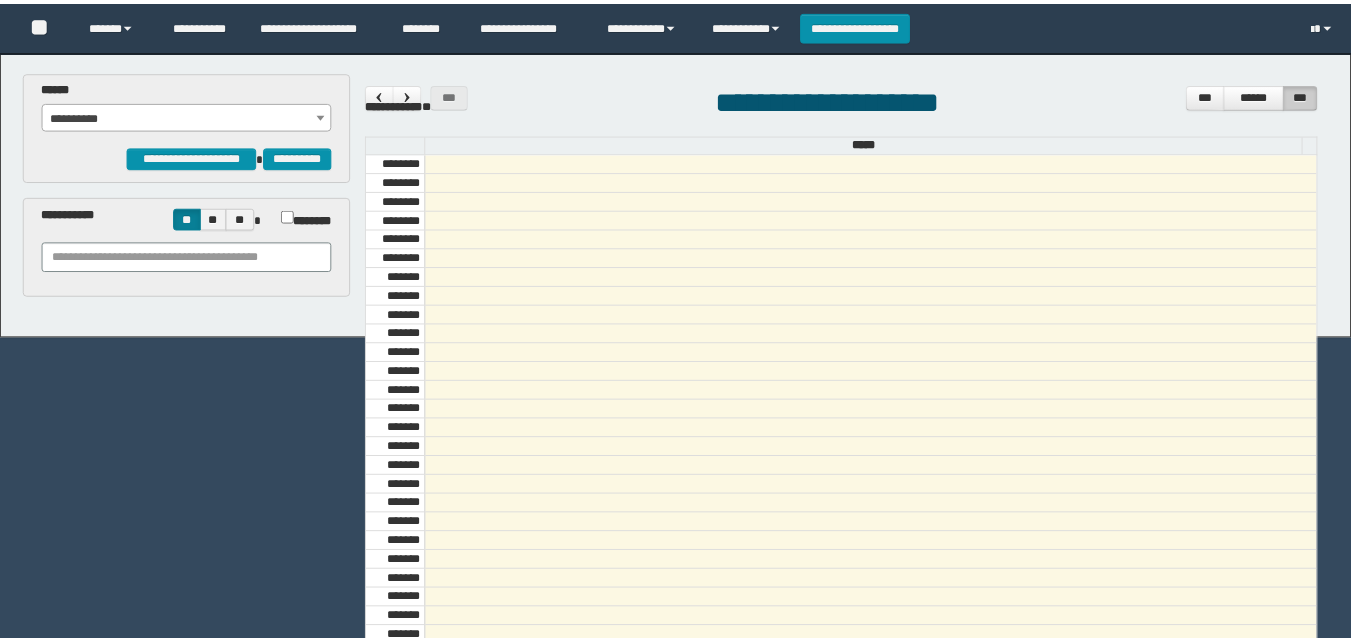 scroll, scrollTop: 0, scrollLeft: 0, axis: both 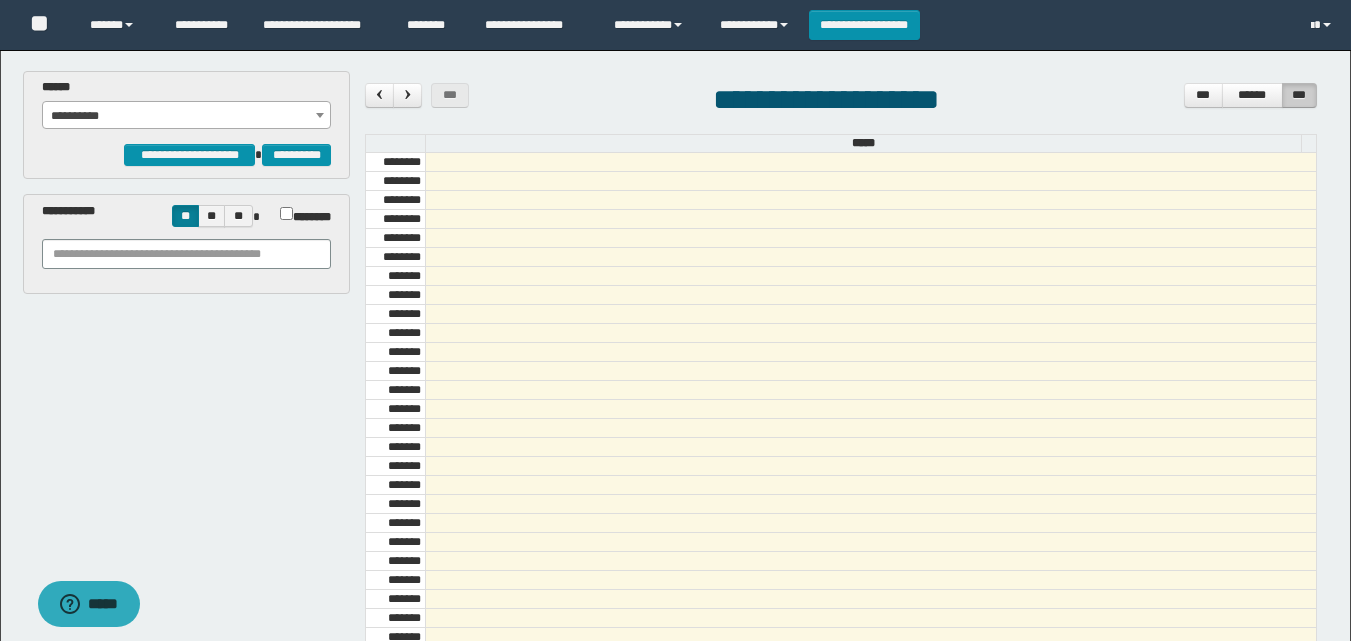 click on "**********" at bounding box center [186, 116] 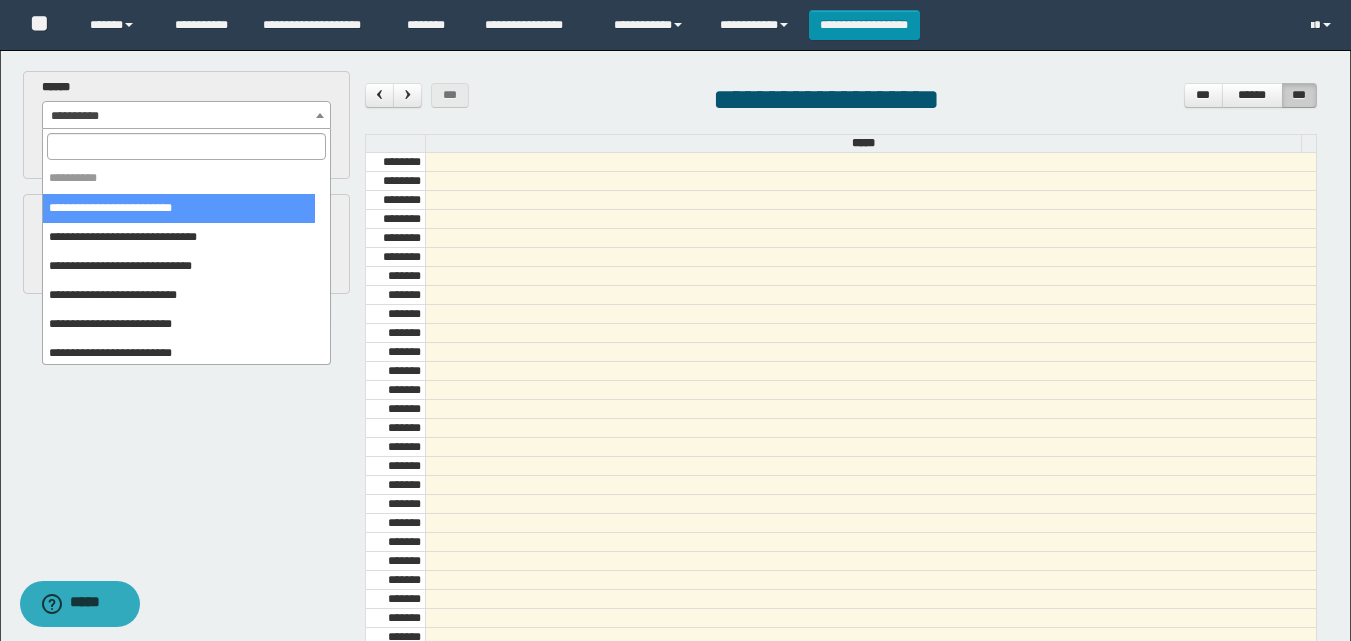 scroll, scrollTop: 685, scrollLeft: 0, axis: vertical 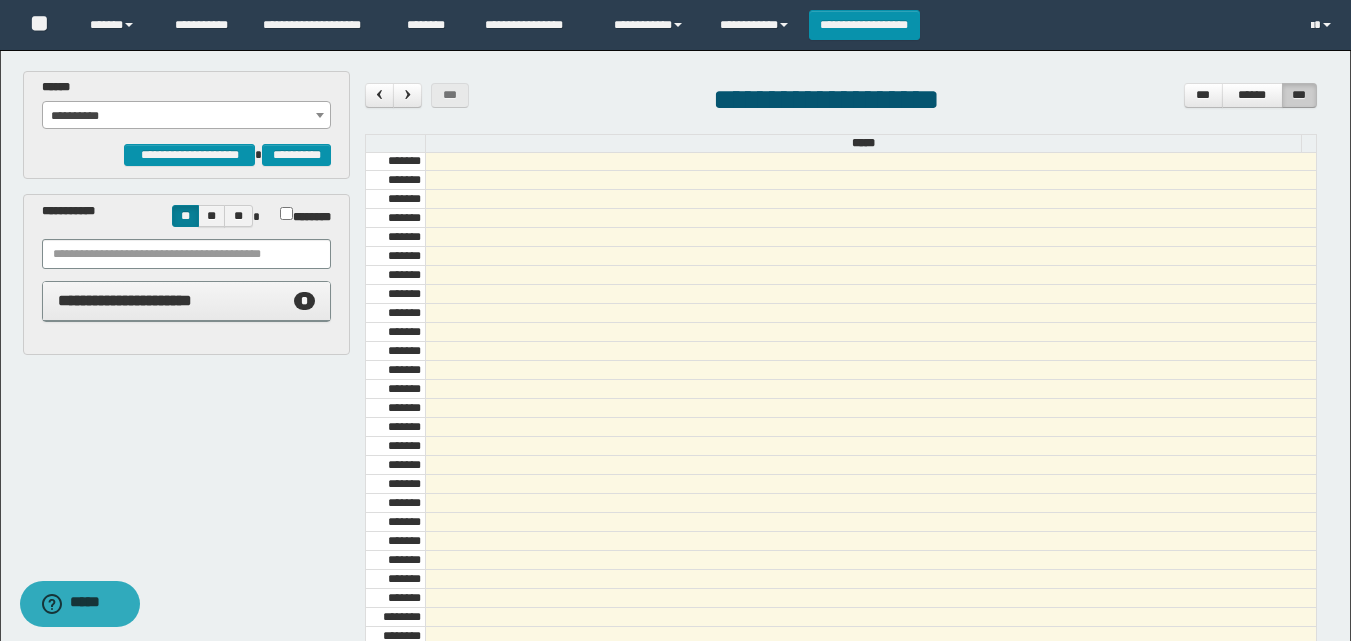 click on "**********" at bounding box center [186, 116] 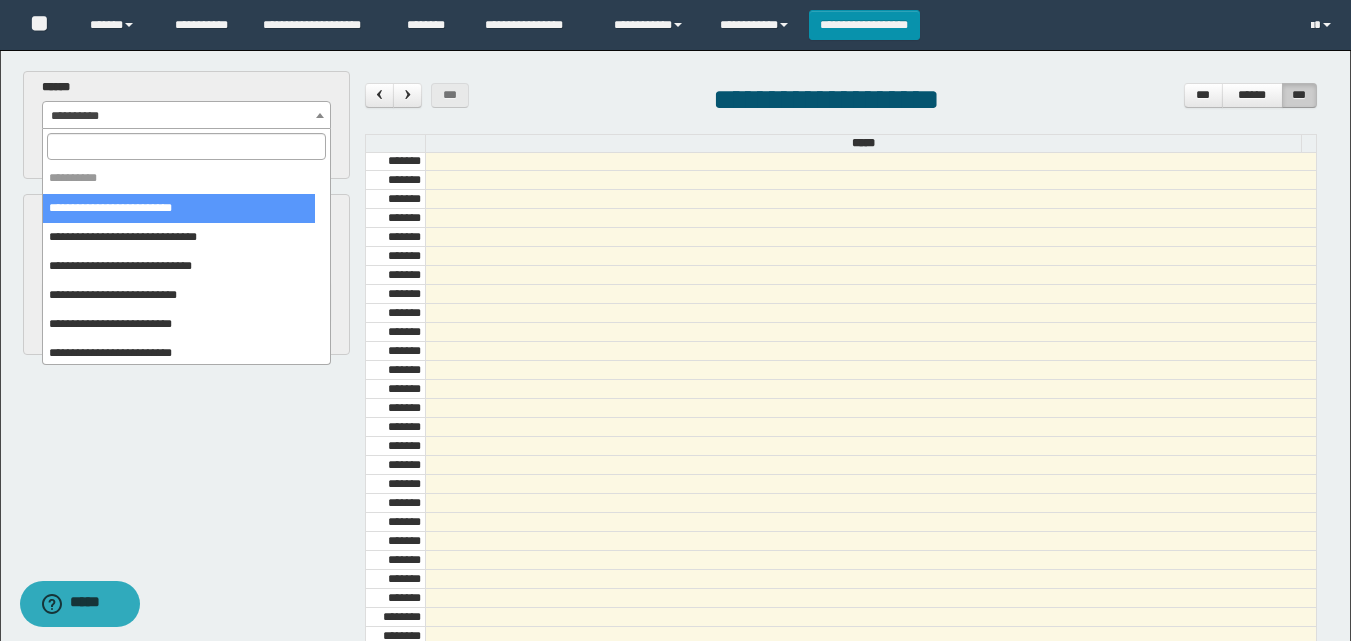 click on "**********" at bounding box center (186, 116) 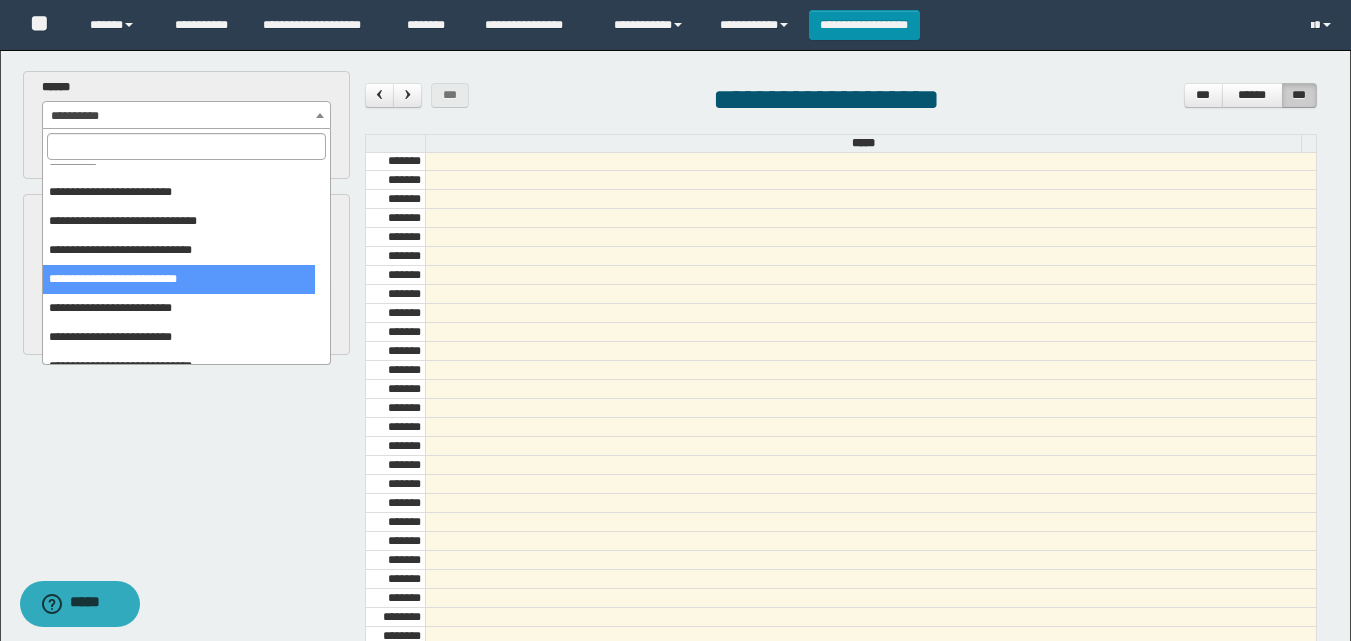 scroll, scrollTop: 0, scrollLeft: 0, axis: both 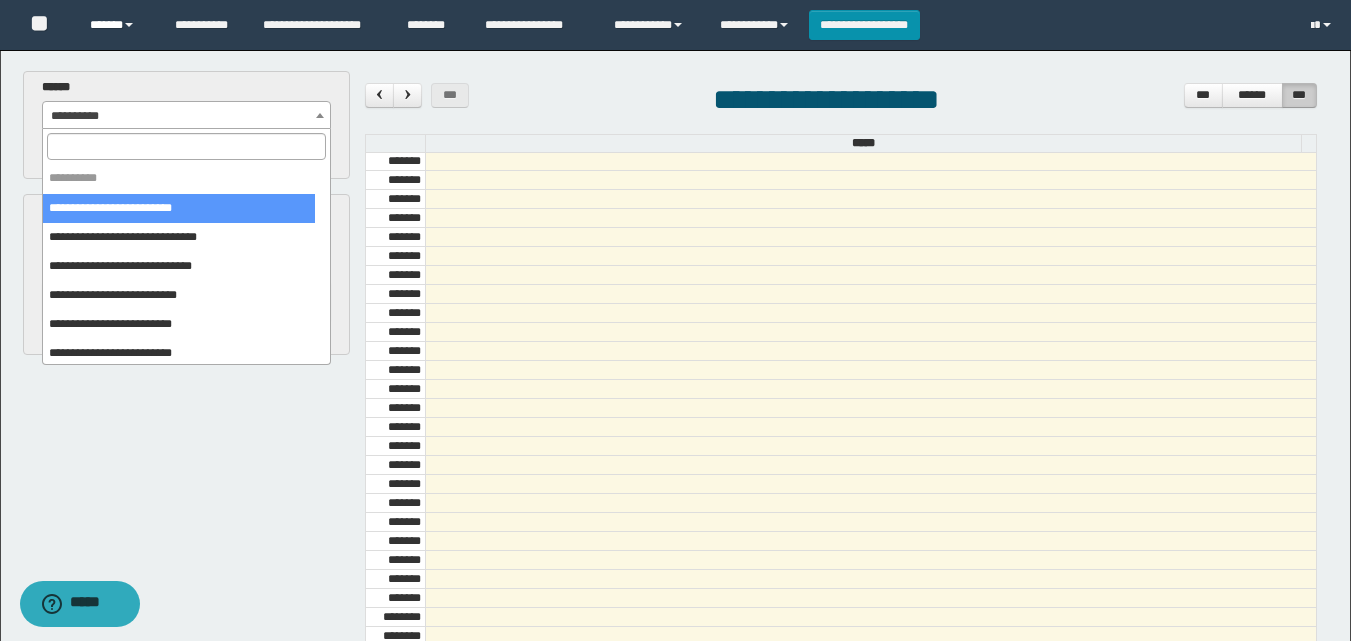 click on "******" at bounding box center [117, 25] 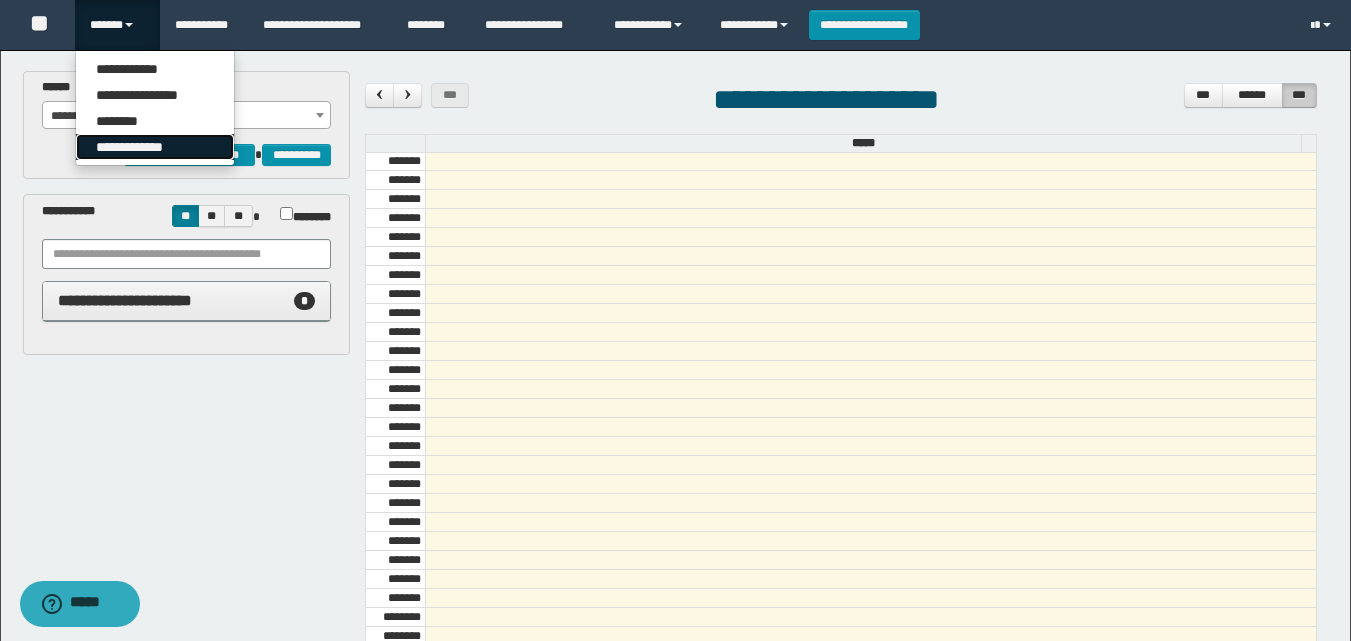 click on "**********" at bounding box center (155, 147) 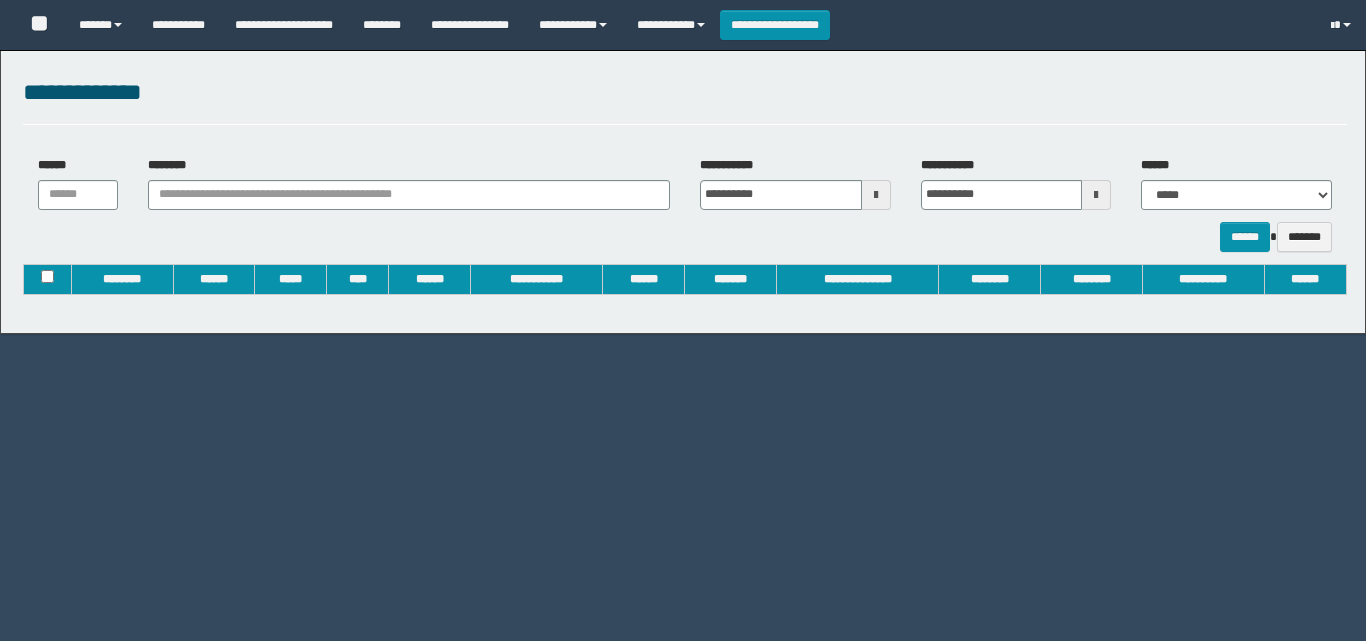 type on "**********" 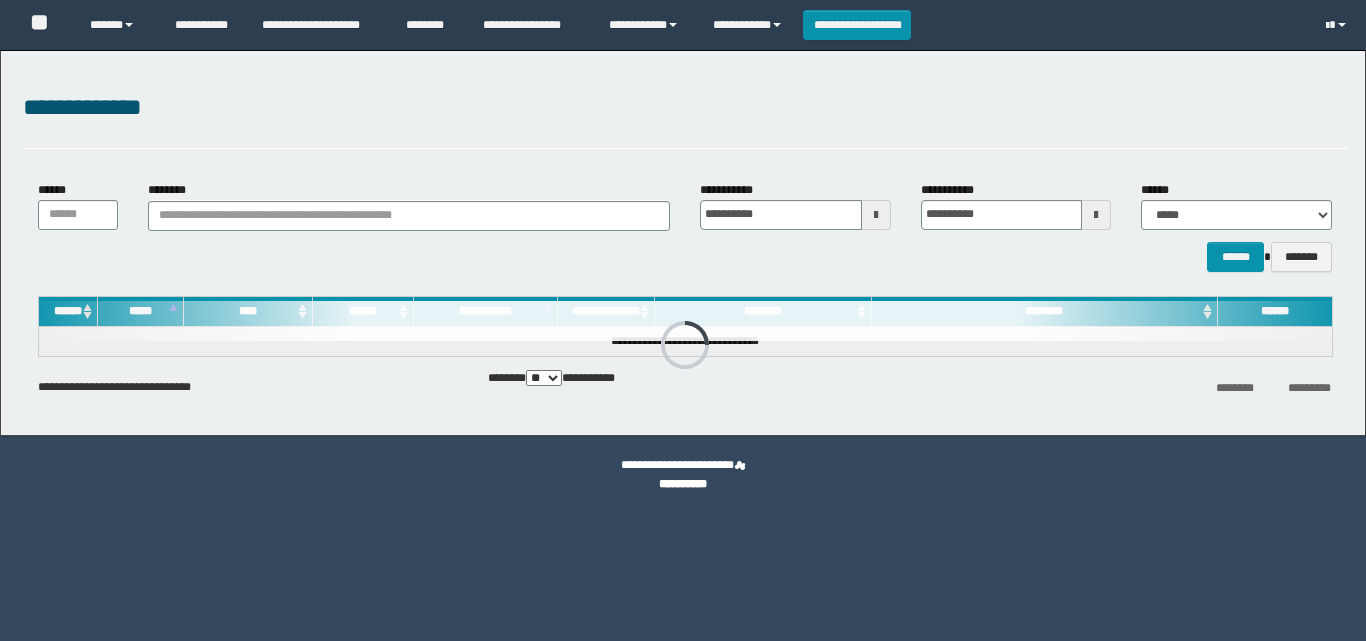 scroll, scrollTop: 0, scrollLeft: 0, axis: both 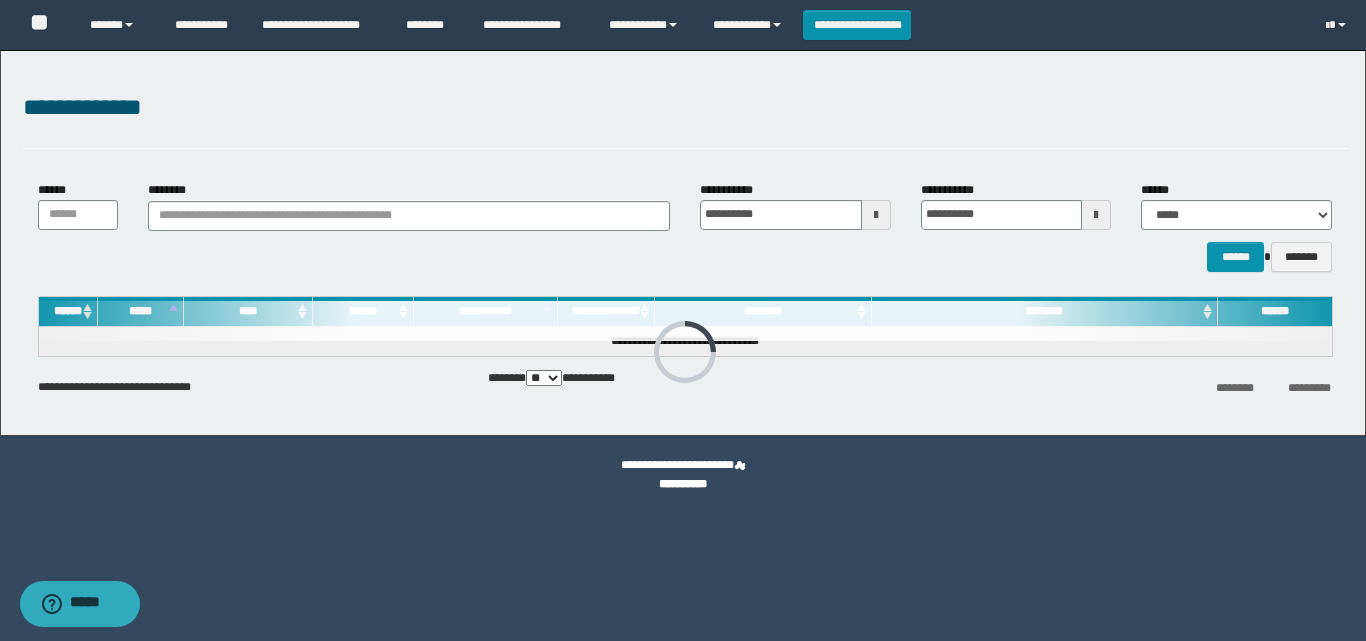 click on "**********" at bounding box center (685, 108) 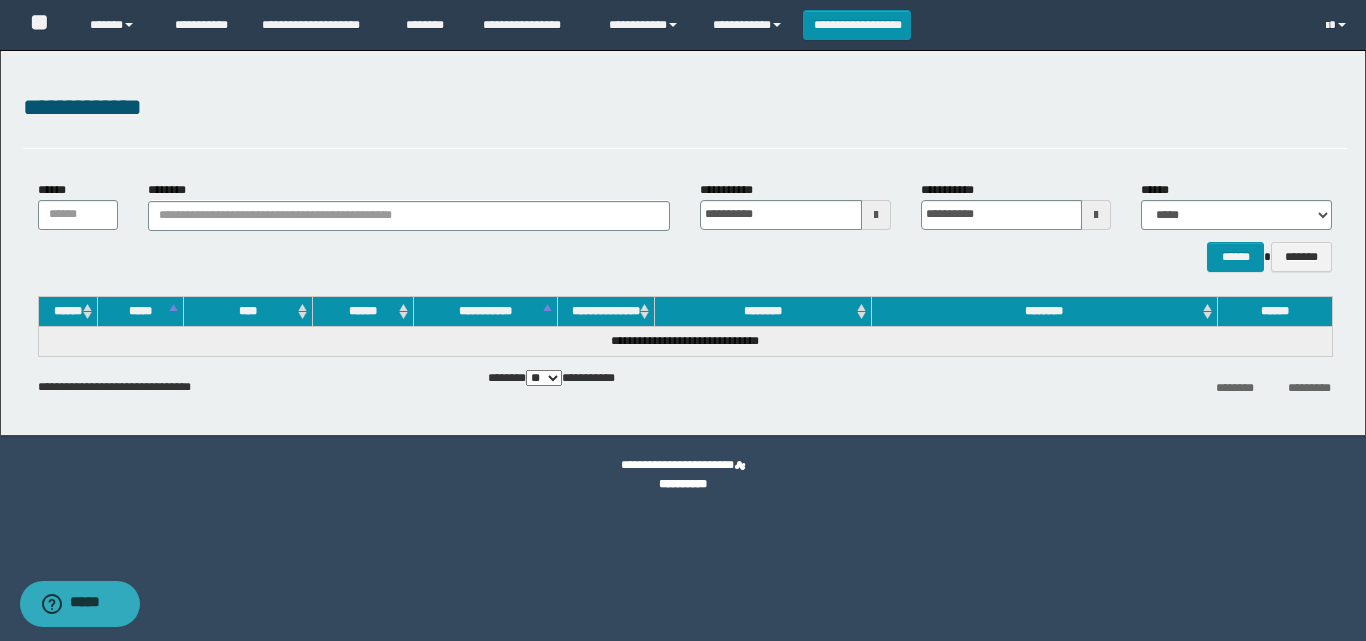 click on "**********" at bounding box center [685, 119] 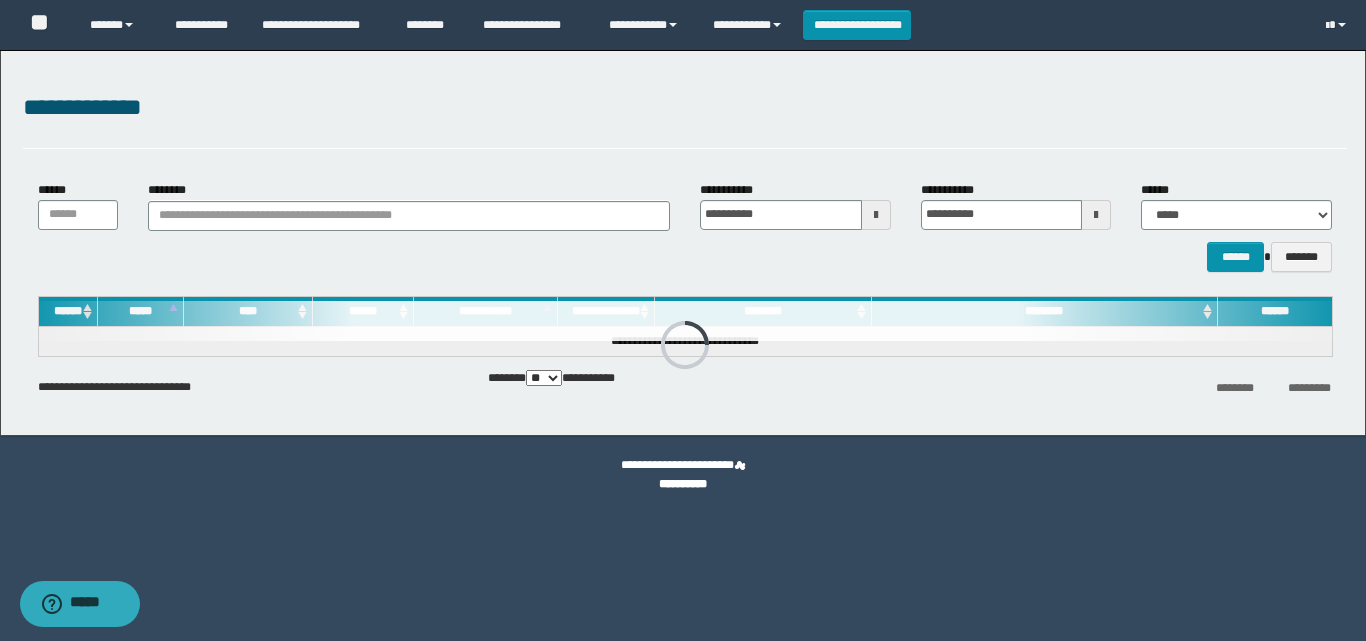 click on "**********" at bounding box center (683, 320) 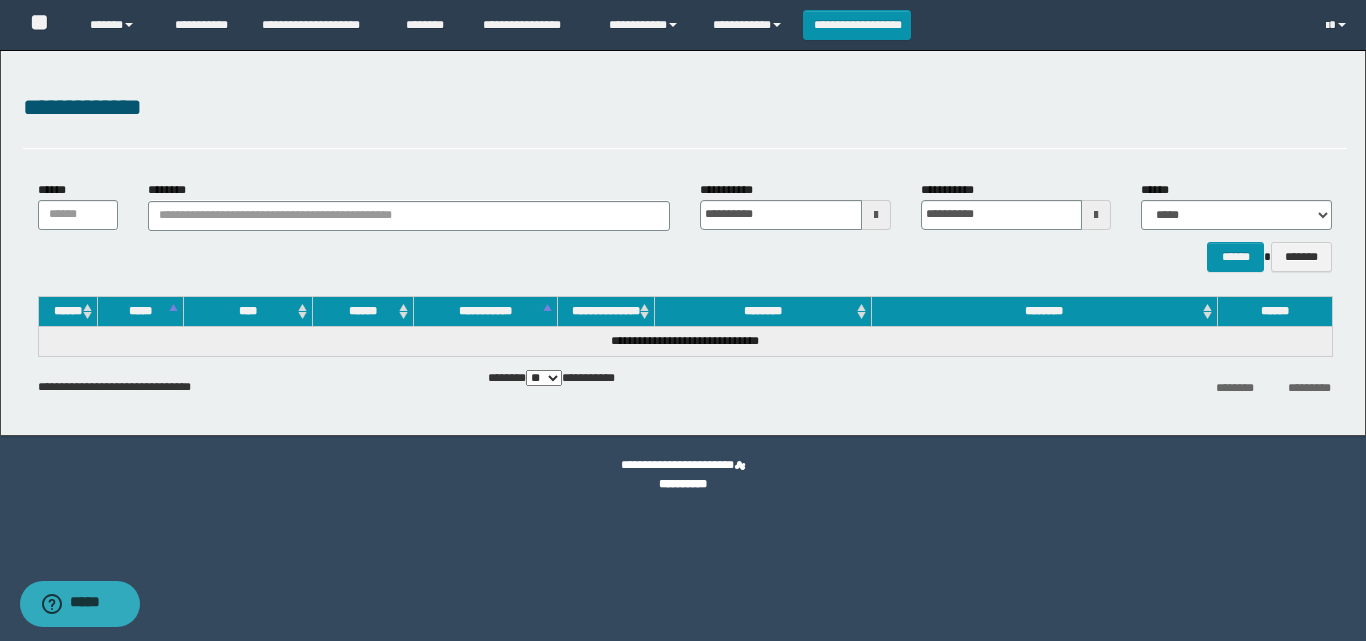 click on "**********" at bounding box center [685, 108] 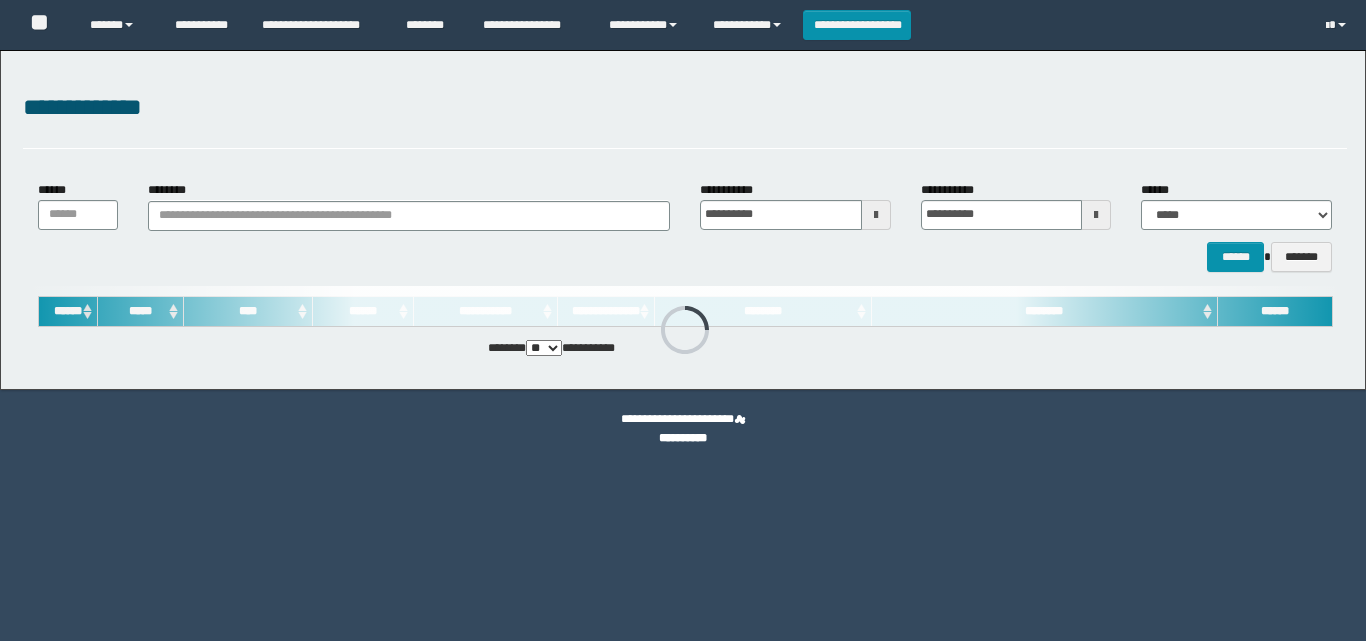 scroll, scrollTop: 0, scrollLeft: 0, axis: both 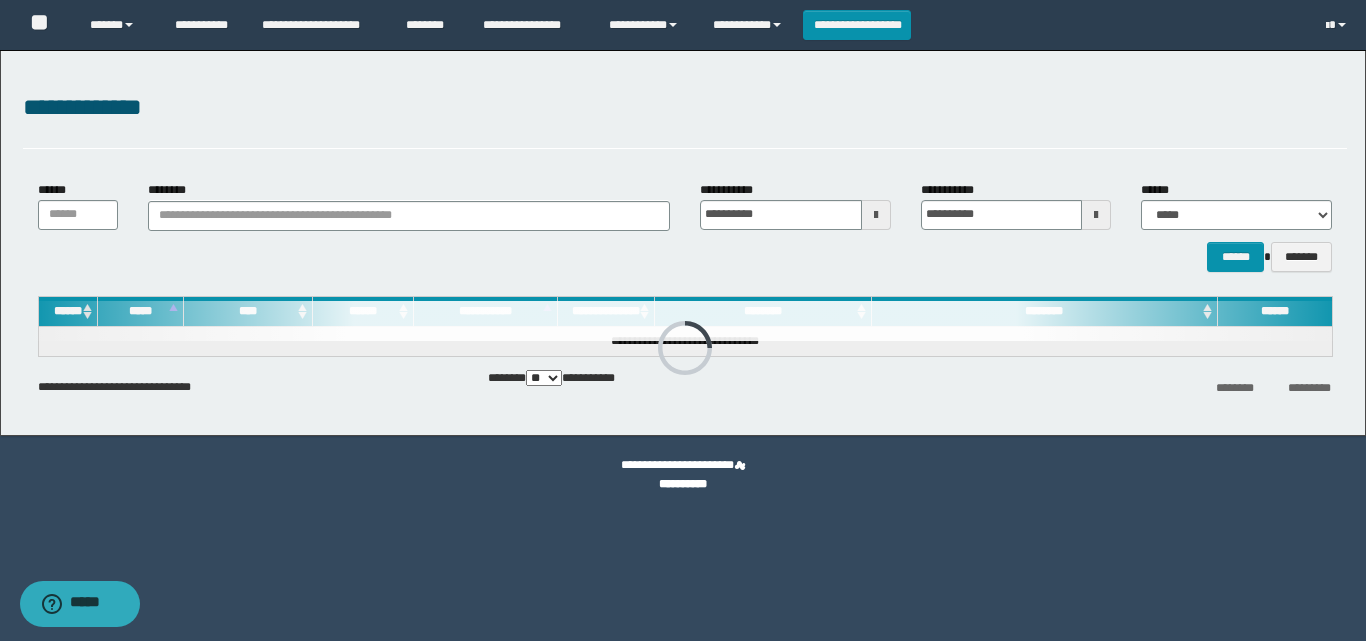 click on "**********" at bounding box center [683, 243] 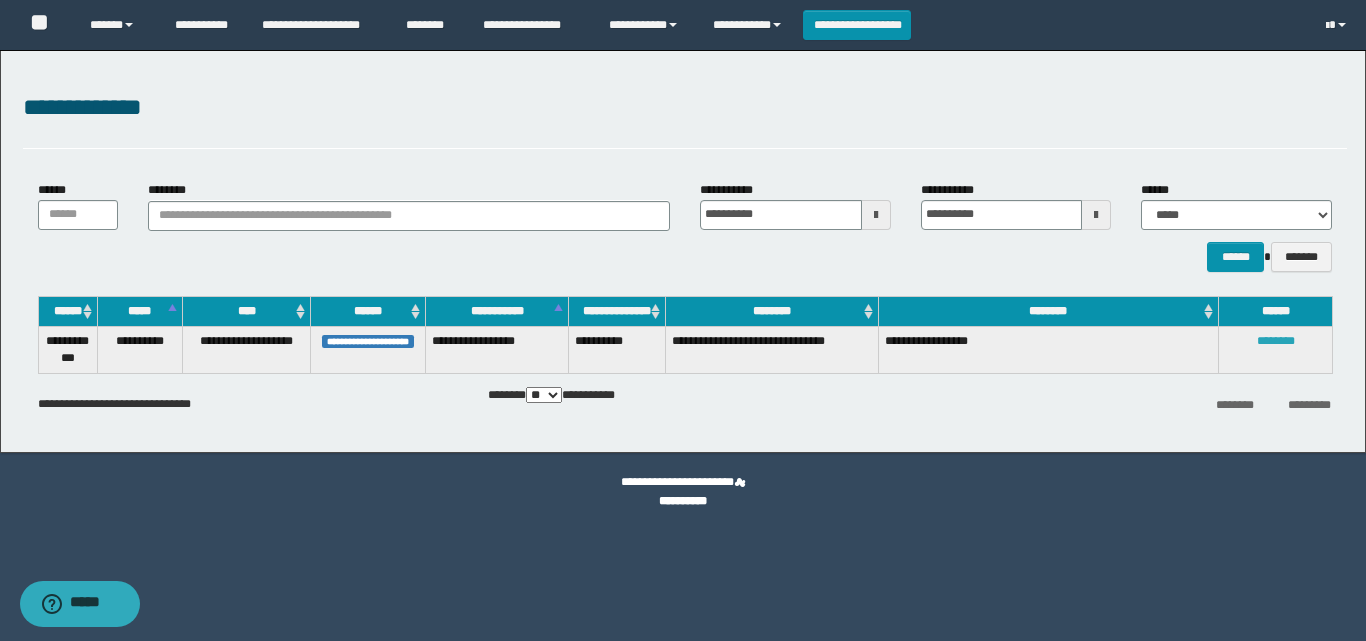 click on "********" at bounding box center (1276, 341) 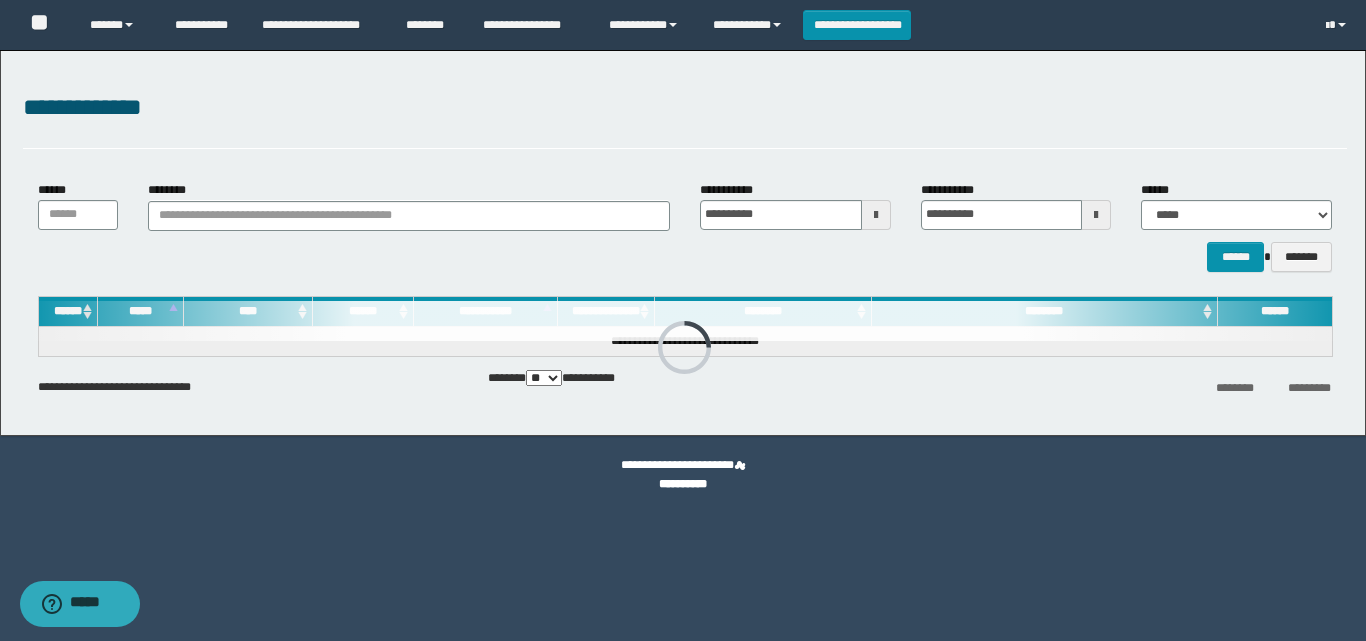 click on "**********" at bounding box center (685, 108) 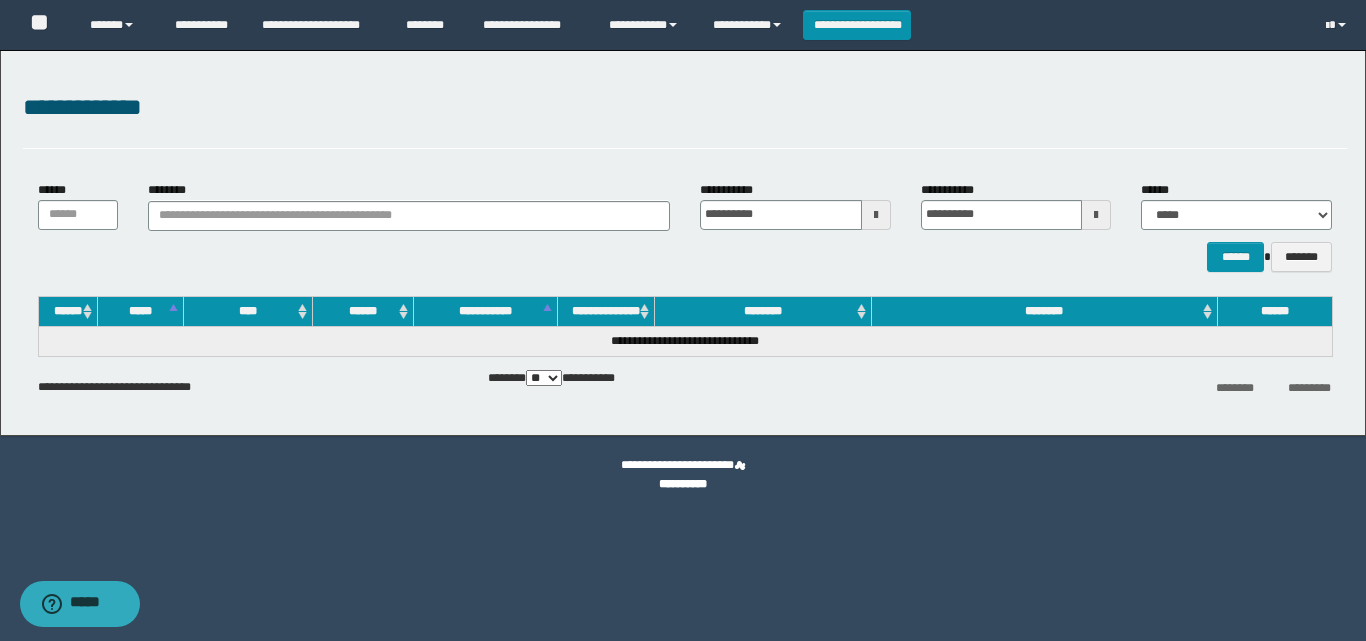 click on "**********" at bounding box center [685, 226] 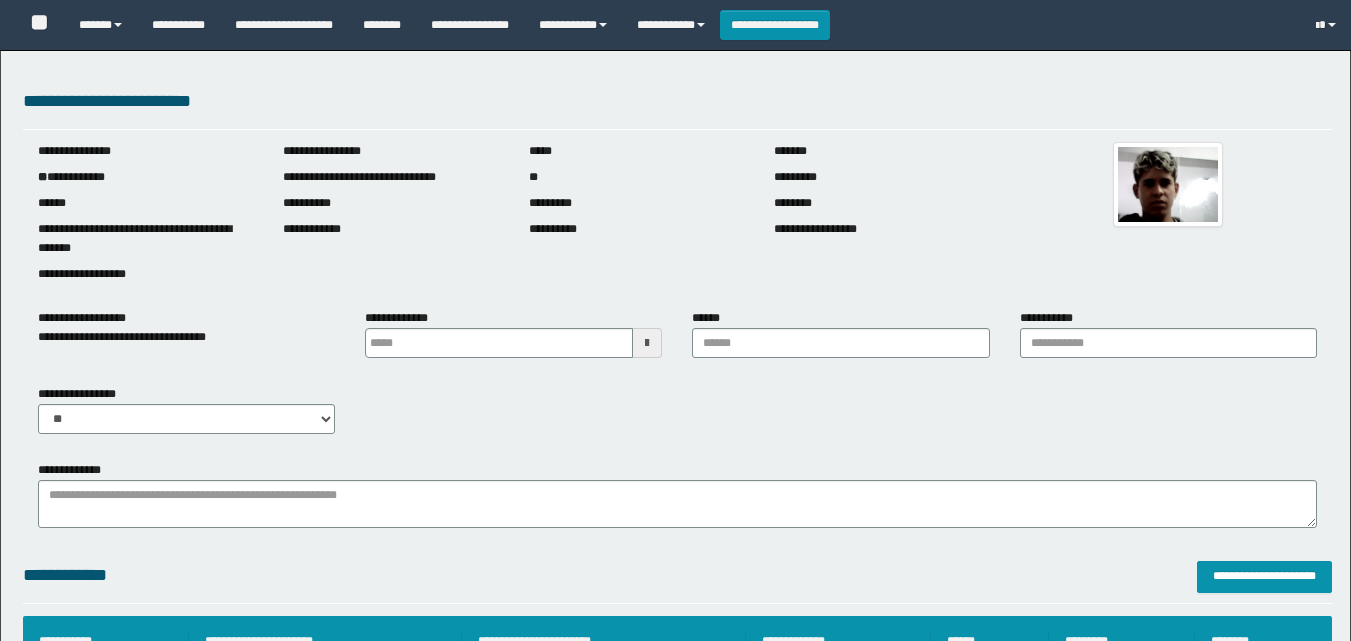 type on "*******" 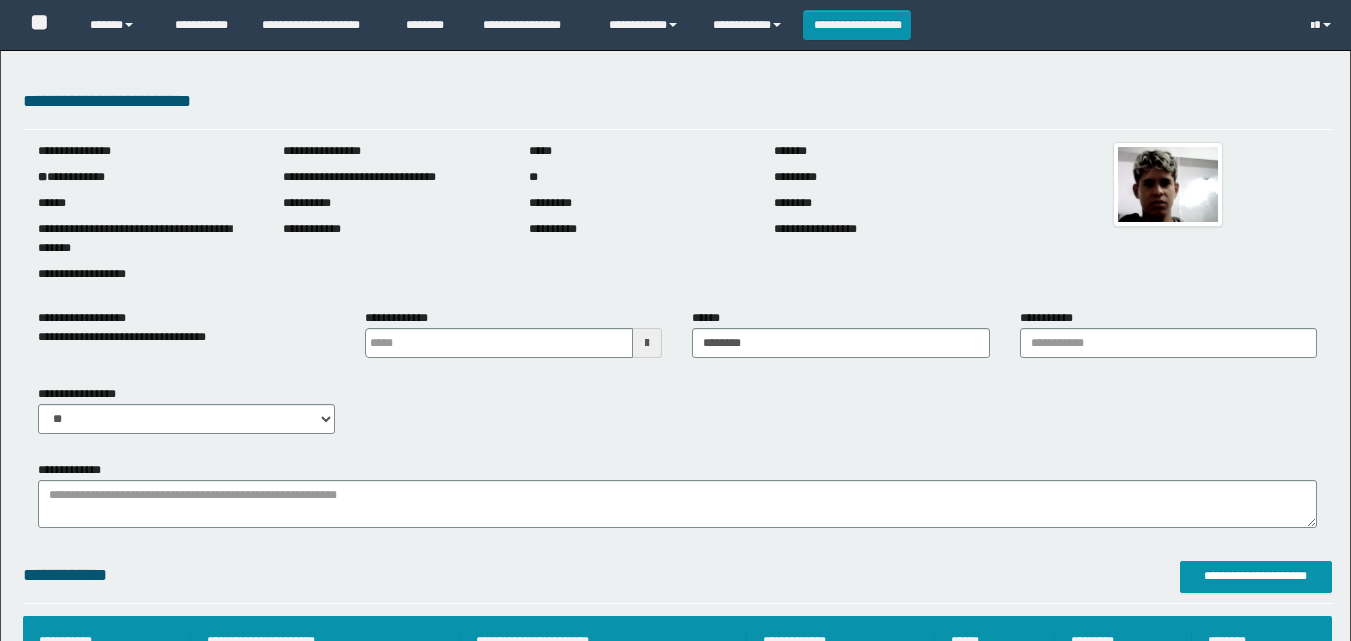 scroll, scrollTop: 0, scrollLeft: 0, axis: both 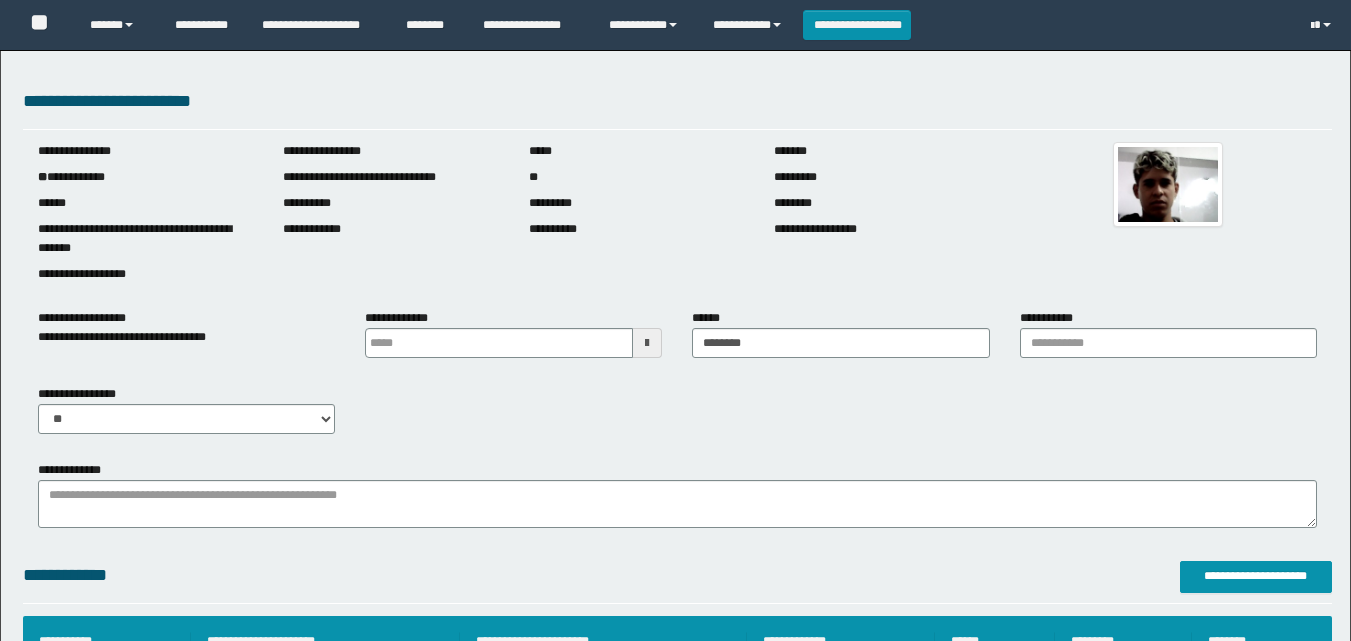 click on "**********" at bounding box center [677, 417] 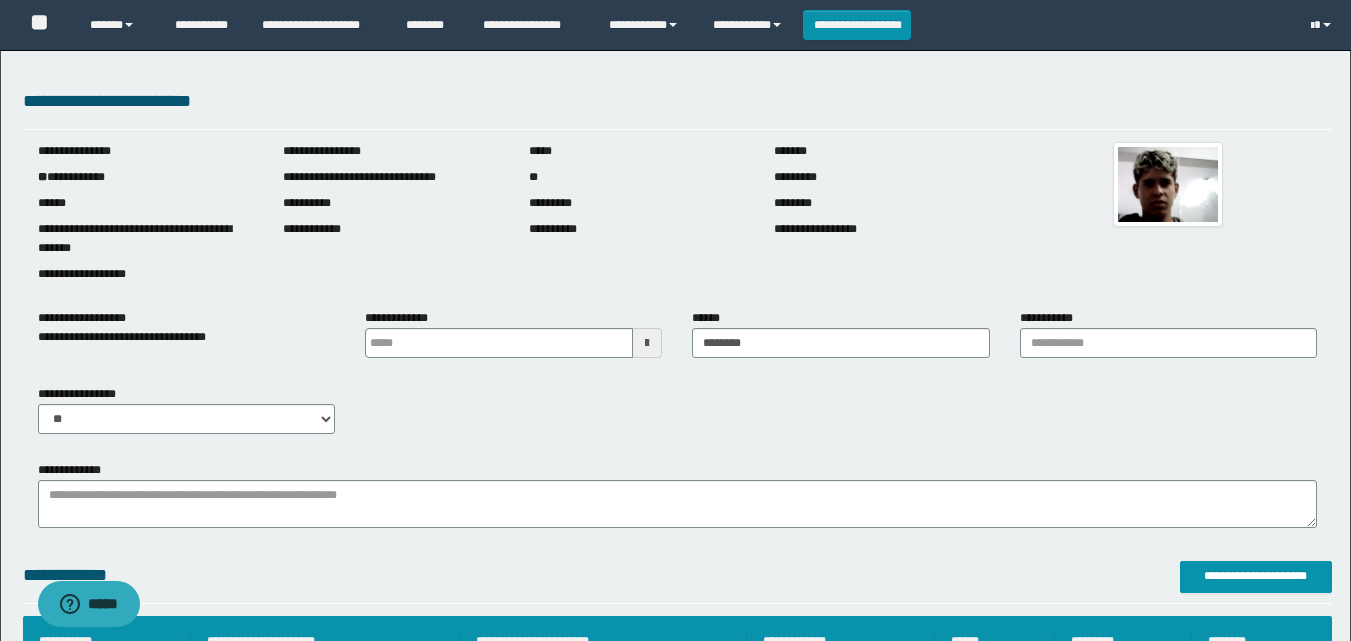 scroll, scrollTop: 0, scrollLeft: 0, axis: both 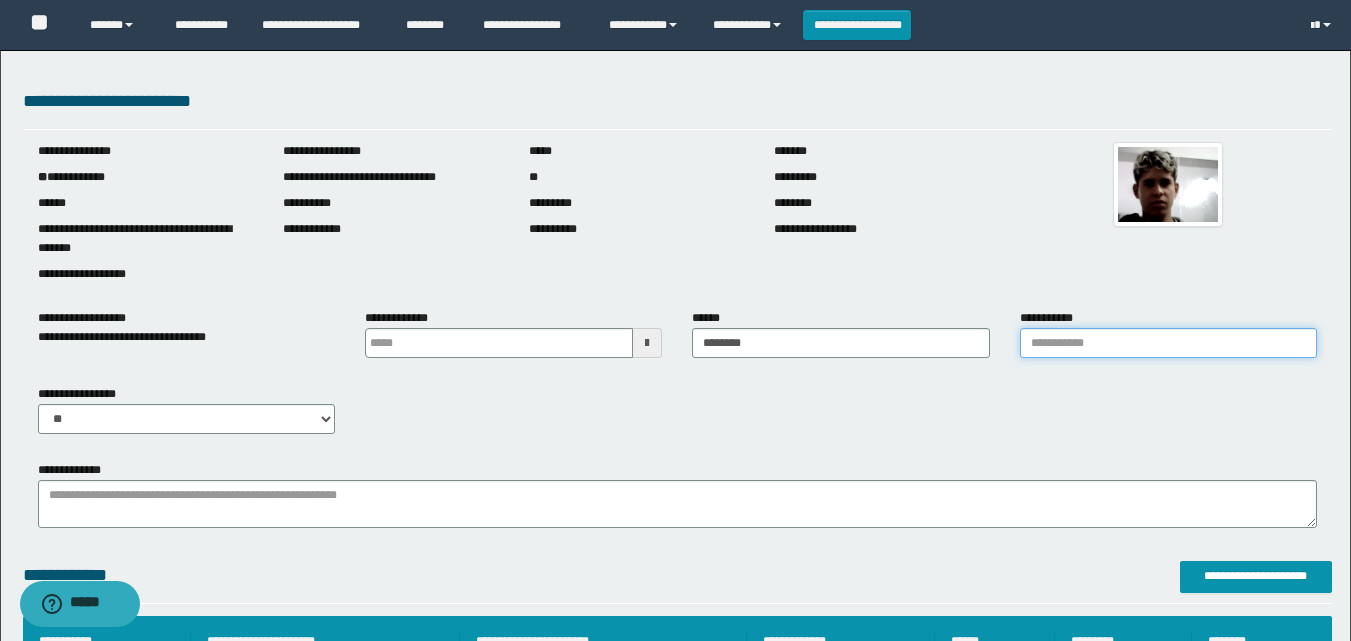 click on "**********" at bounding box center [1168, 343] 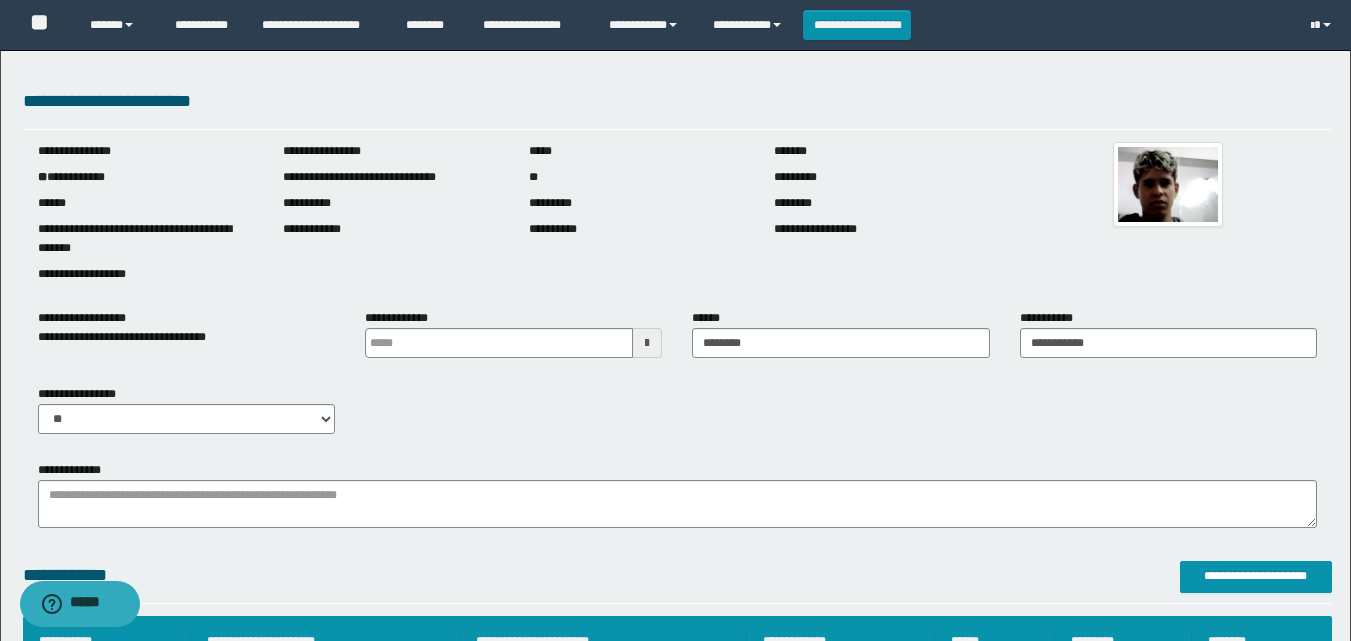 click on "**********" at bounding box center [677, 417] 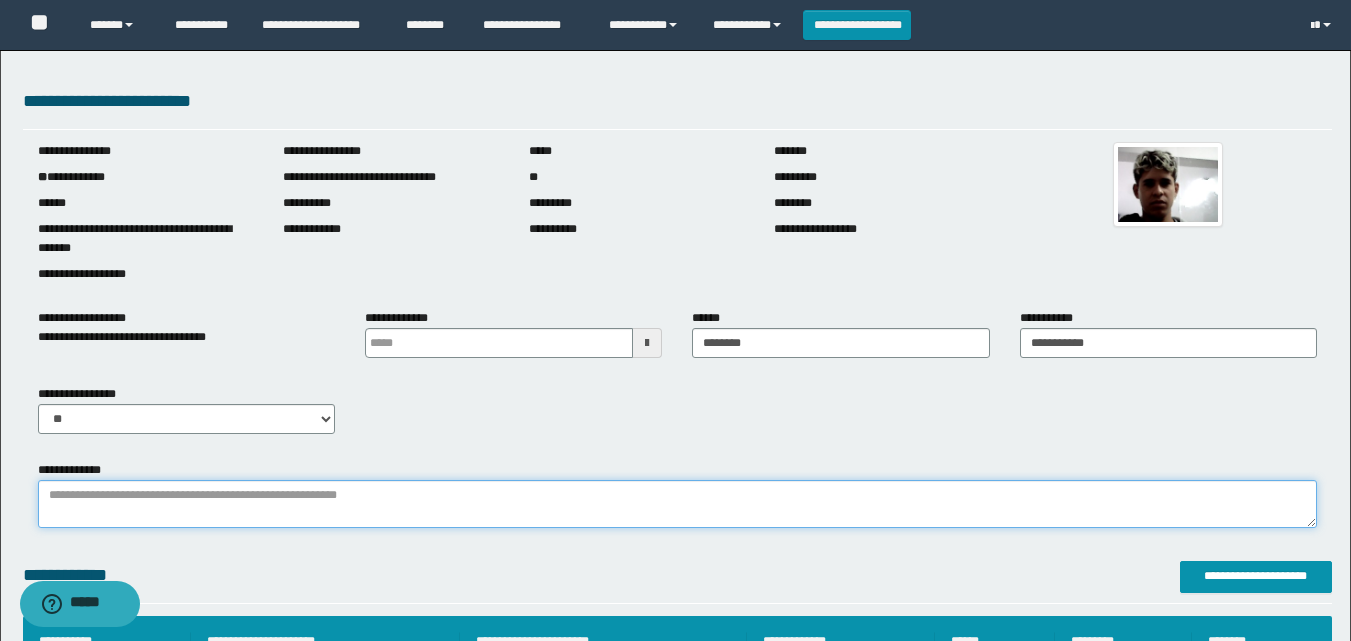 click on "**********" at bounding box center (677, 504) 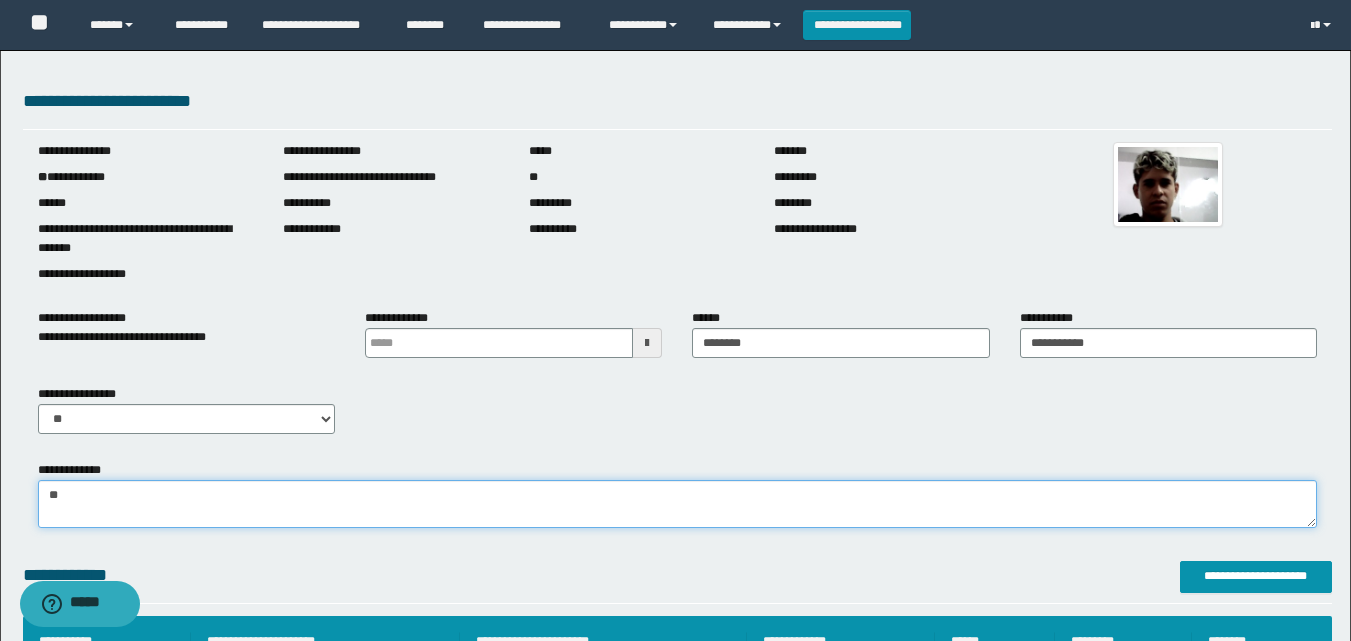 type on "*" 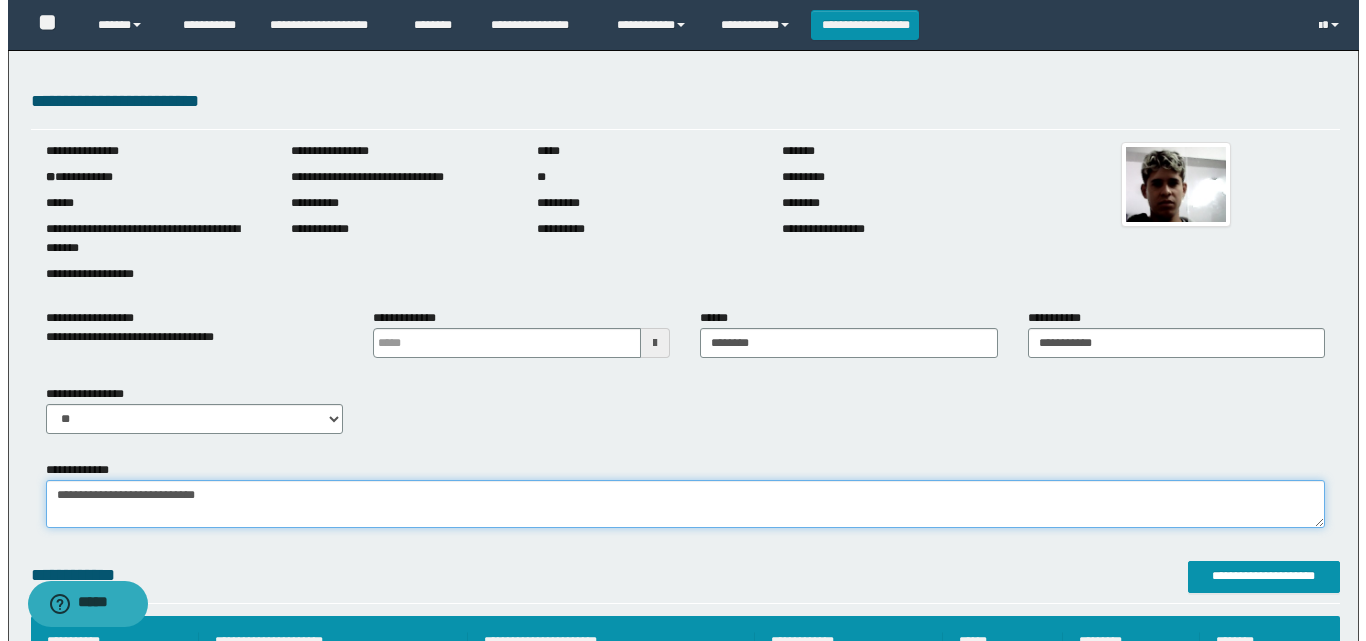 scroll, scrollTop: 300, scrollLeft: 0, axis: vertical 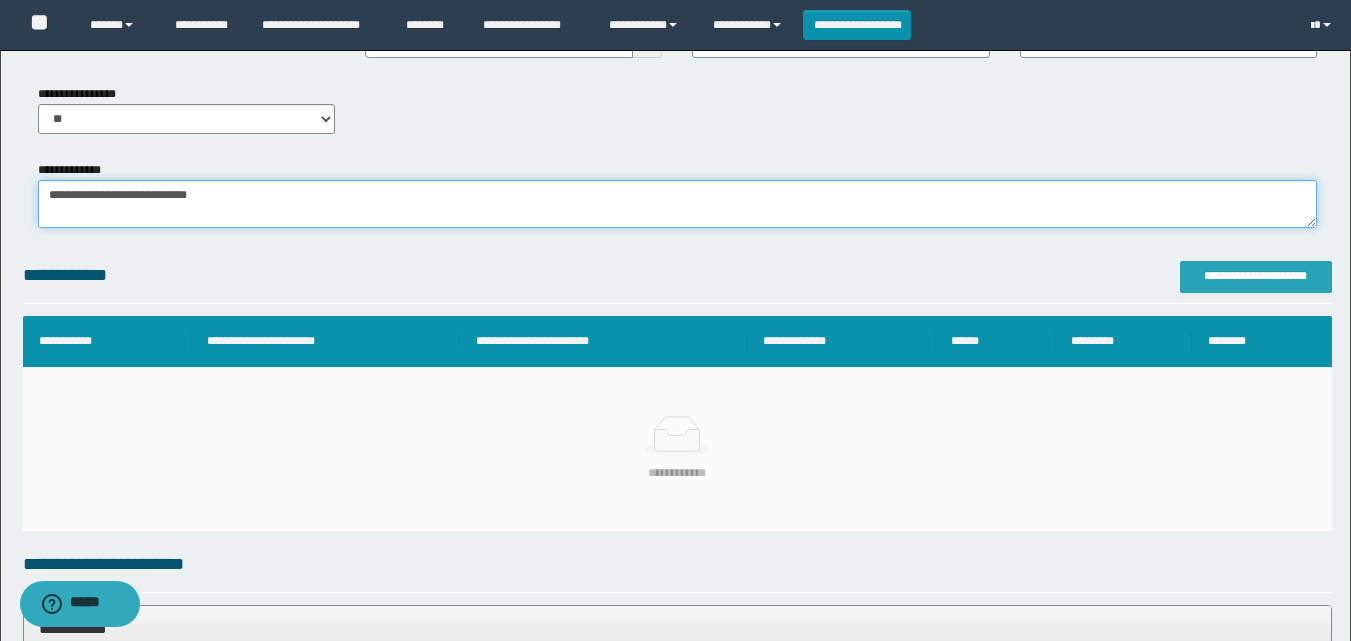 type on "**********" 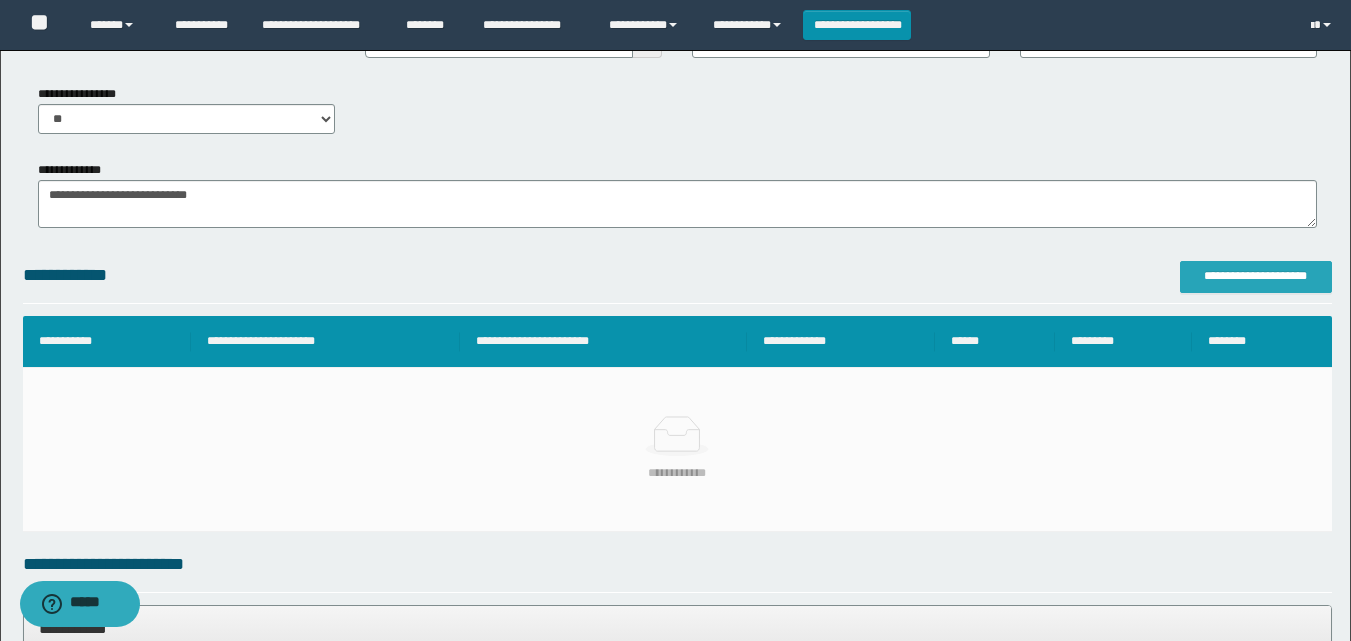 click on "**********" at bounding box center (1256, 276) 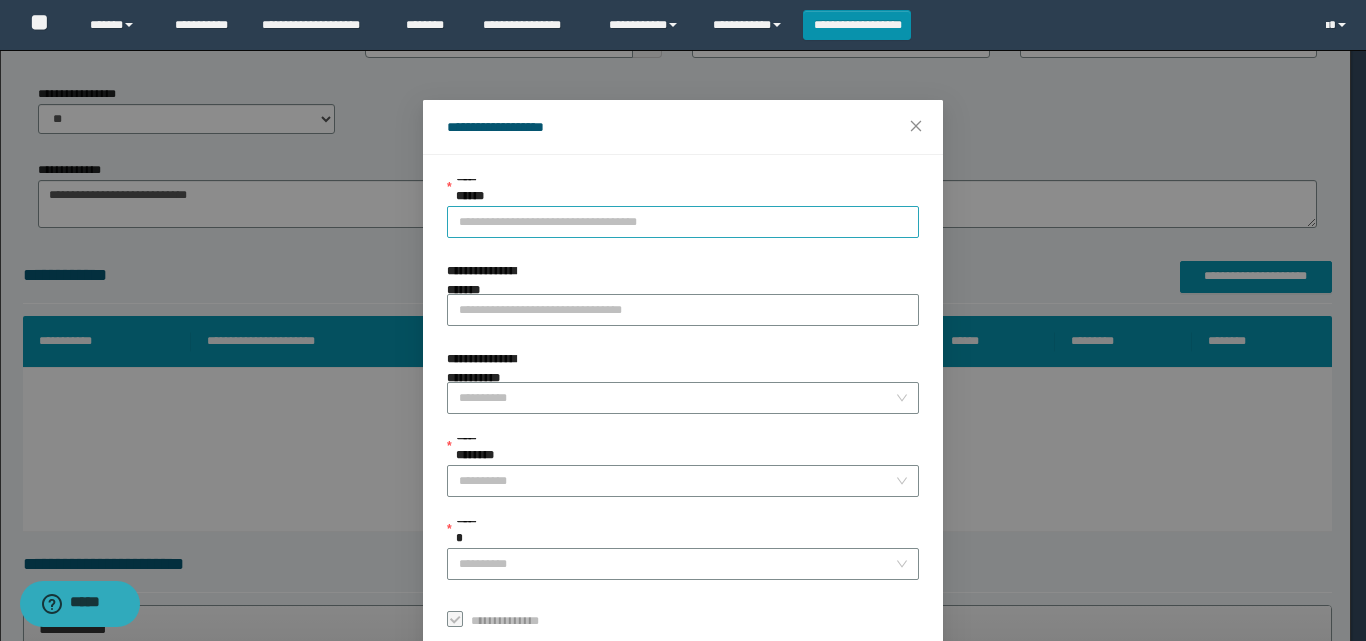 click on "**********" at bounding box center (683, 222) 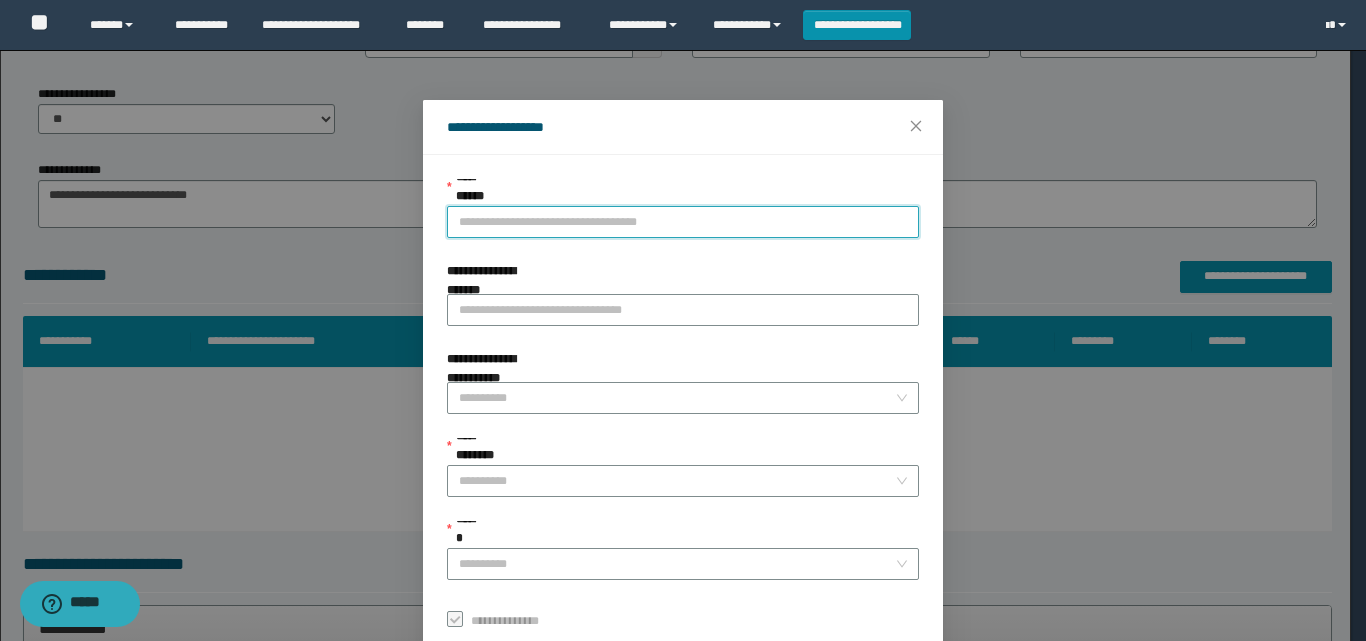 click on "**********" at bounding box center (683, 222) 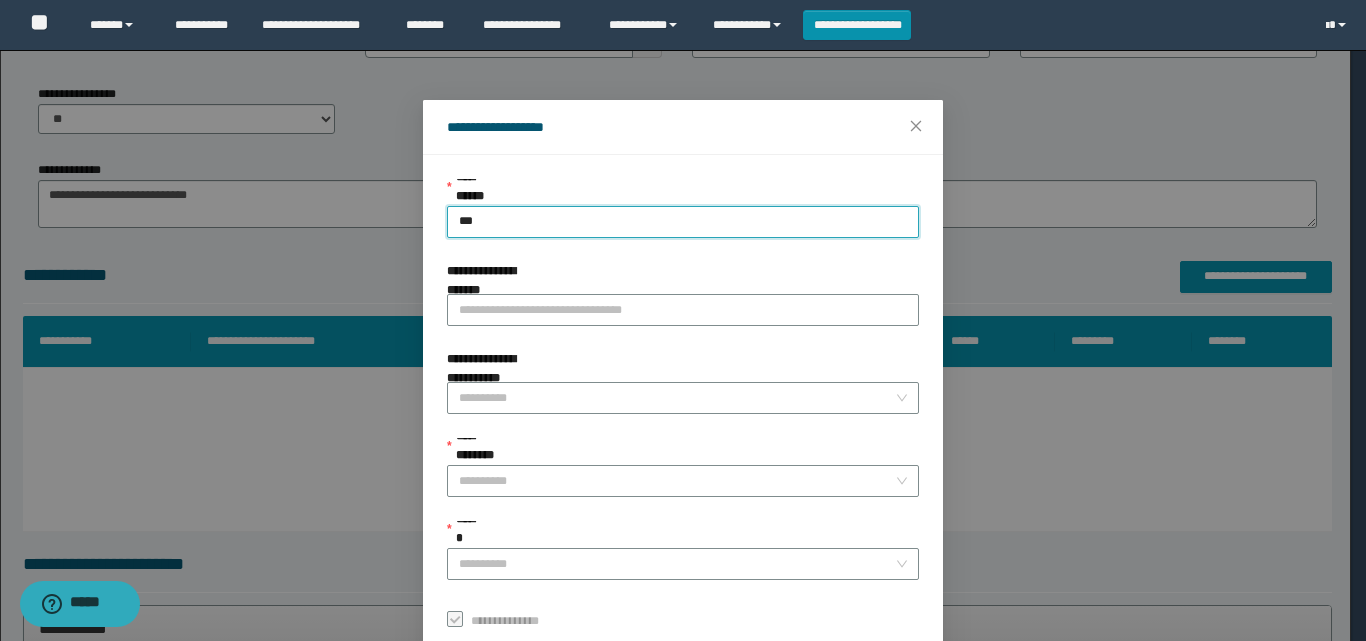type on "****" 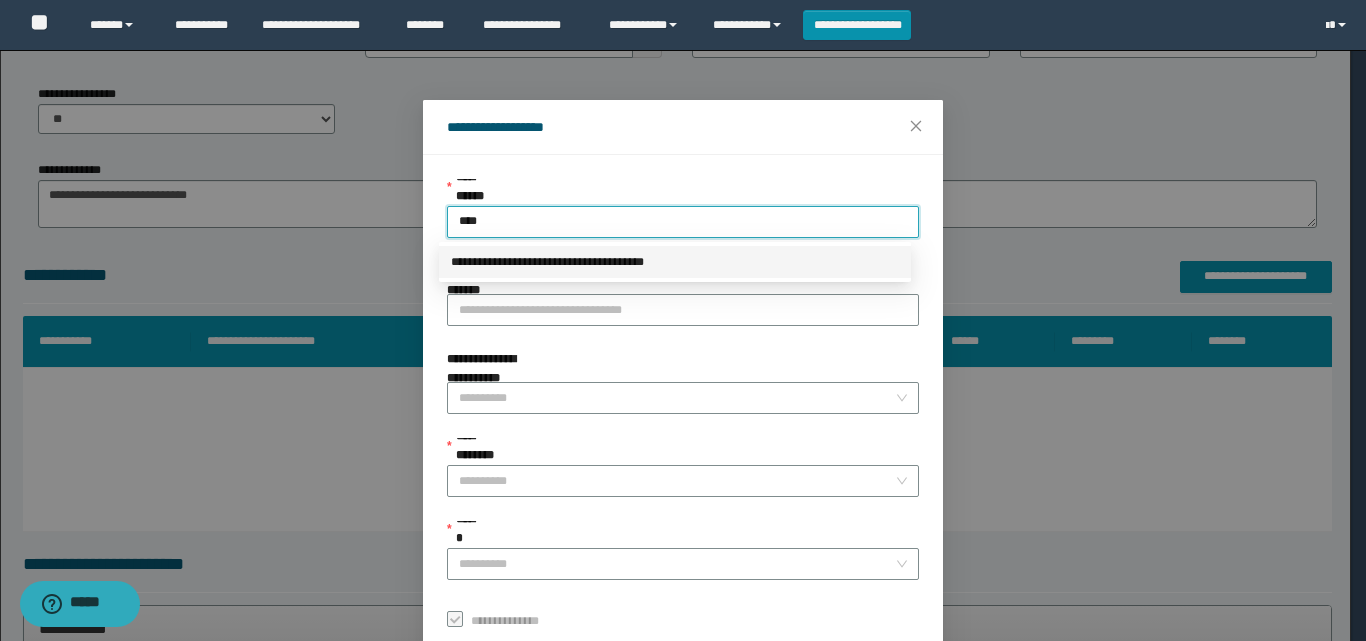 click on "**********" at bounding box center (675, 262) 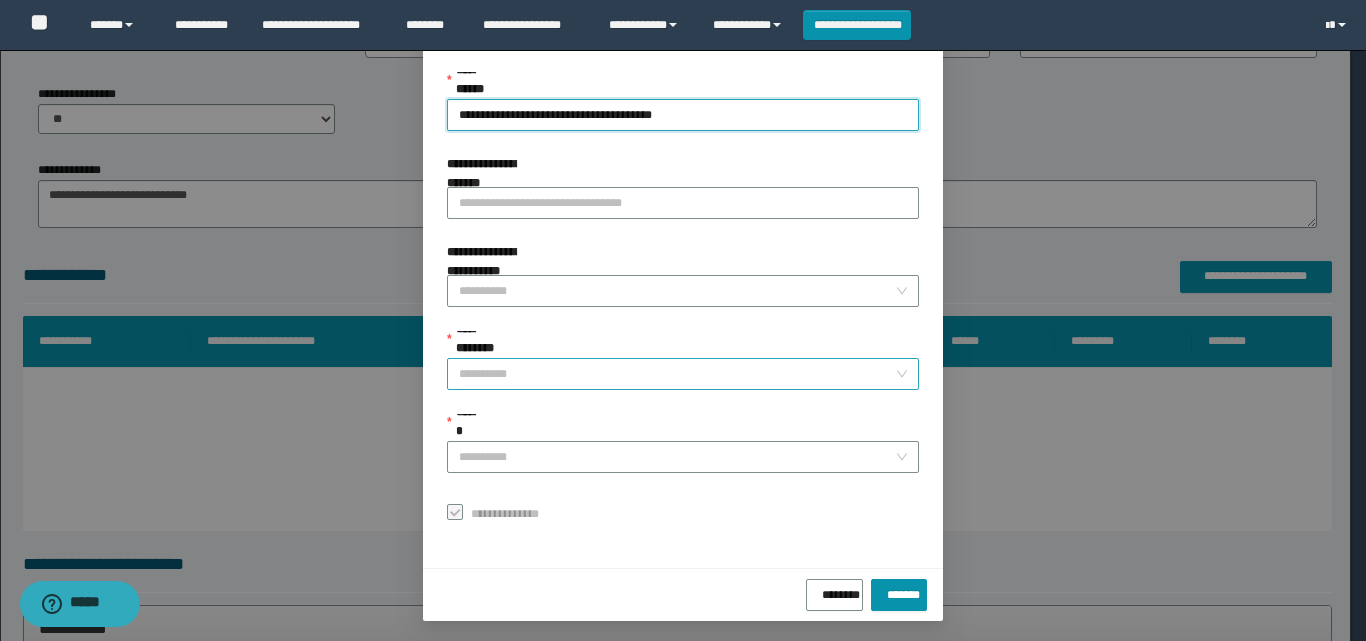 scroll, scrollTop: 111, scrollLeft: 0, axis: vertical 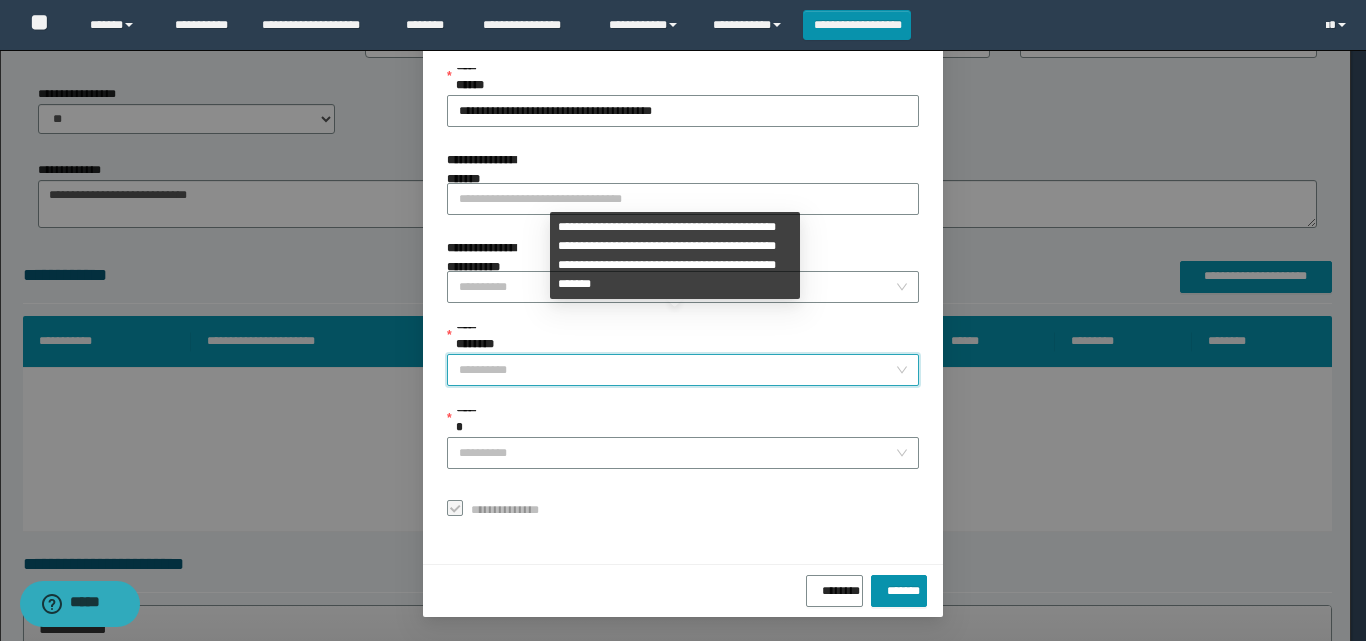 click on "**********" at bounding box center [677, 370] 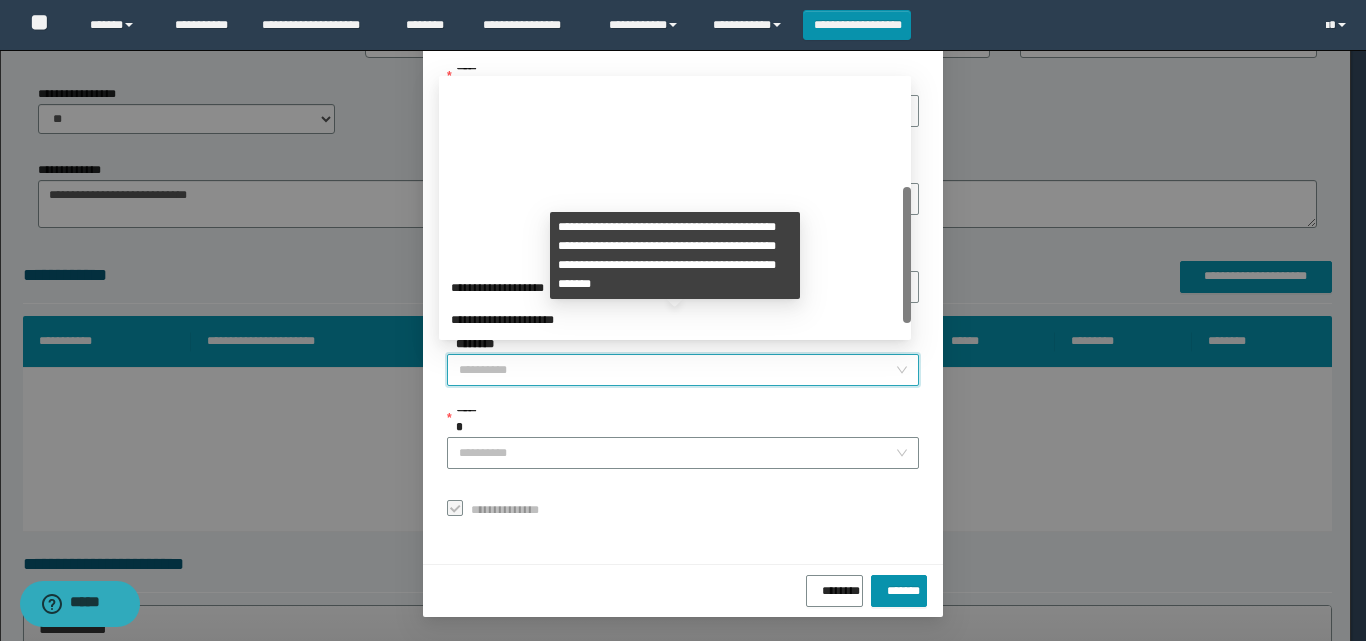 scroll, scrollTop: 224, scrollLeft: 0, axis: vertical 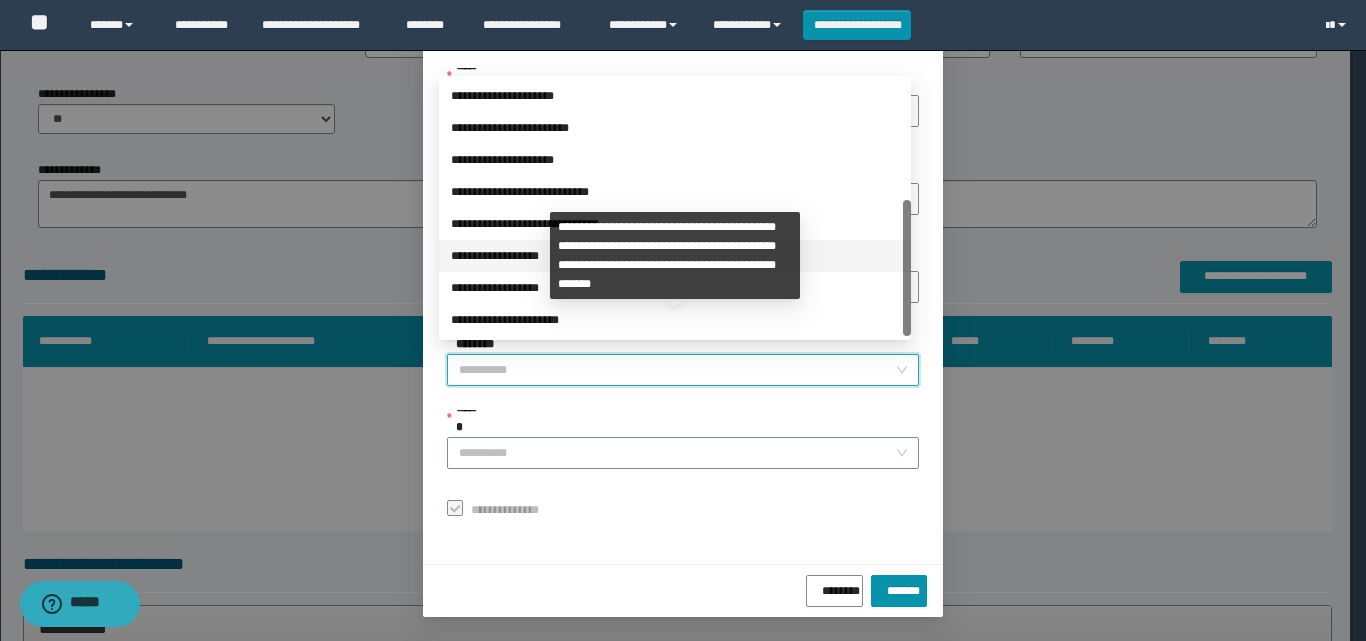click on "**********" at bounding box center (675, 256) 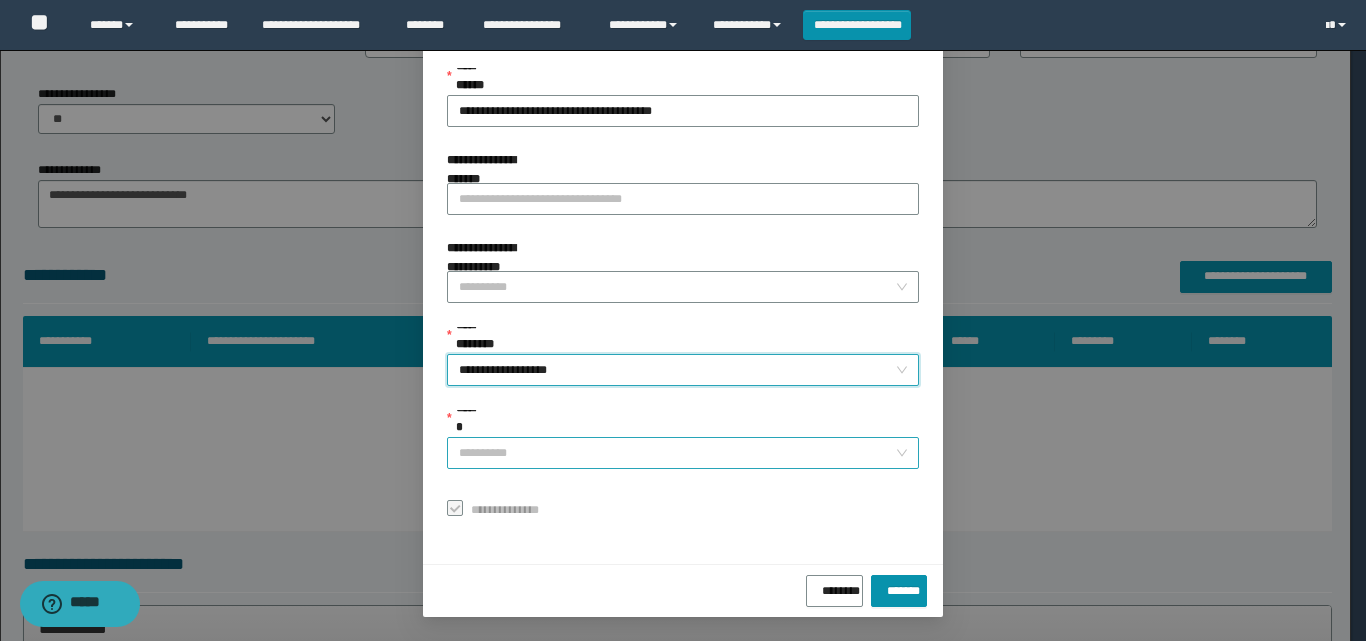 click on "******" at bounding box center (677, 453) 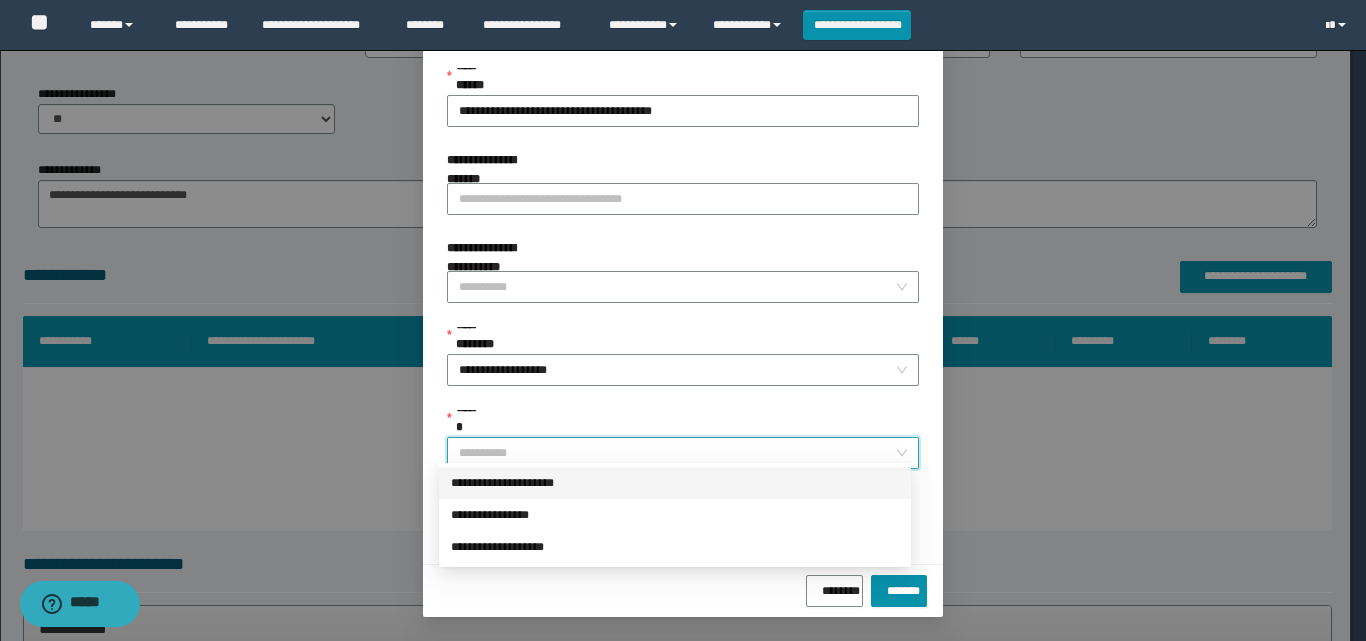 drag, startPoint x: 577, startPoint y: 478, endPoint x: 715, endPoint y: 526, distance: 146.10954 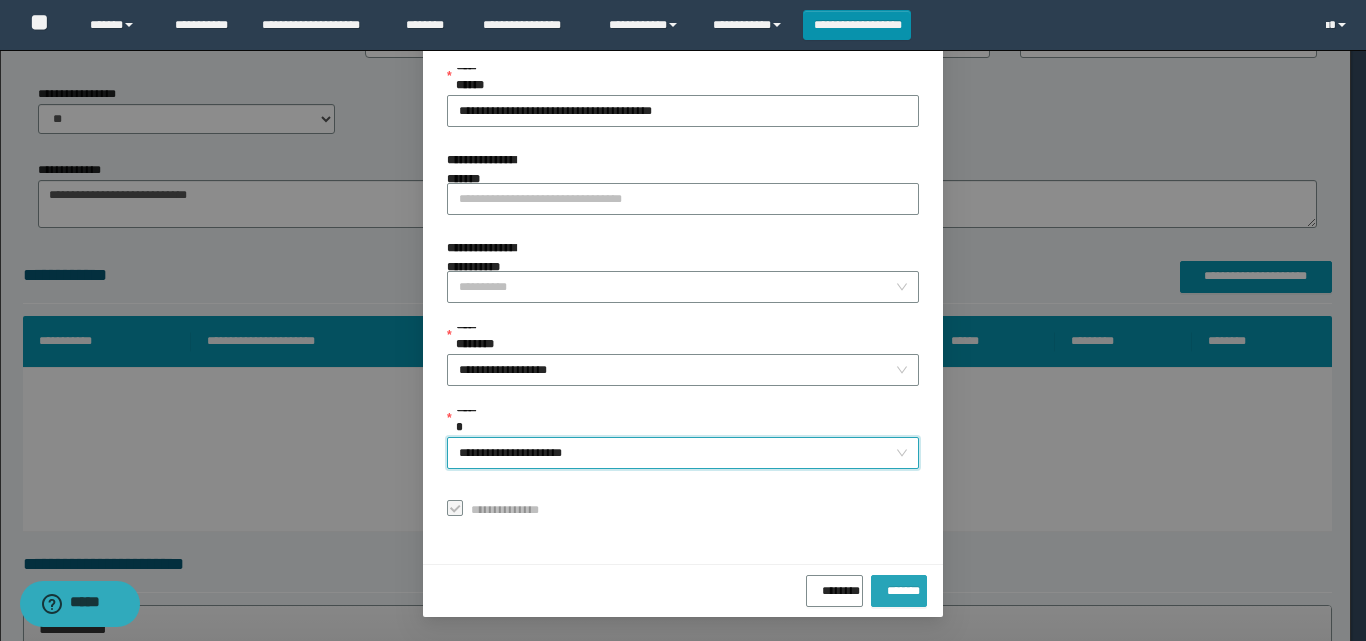 click on "*******" at bounding box center (899, 587) 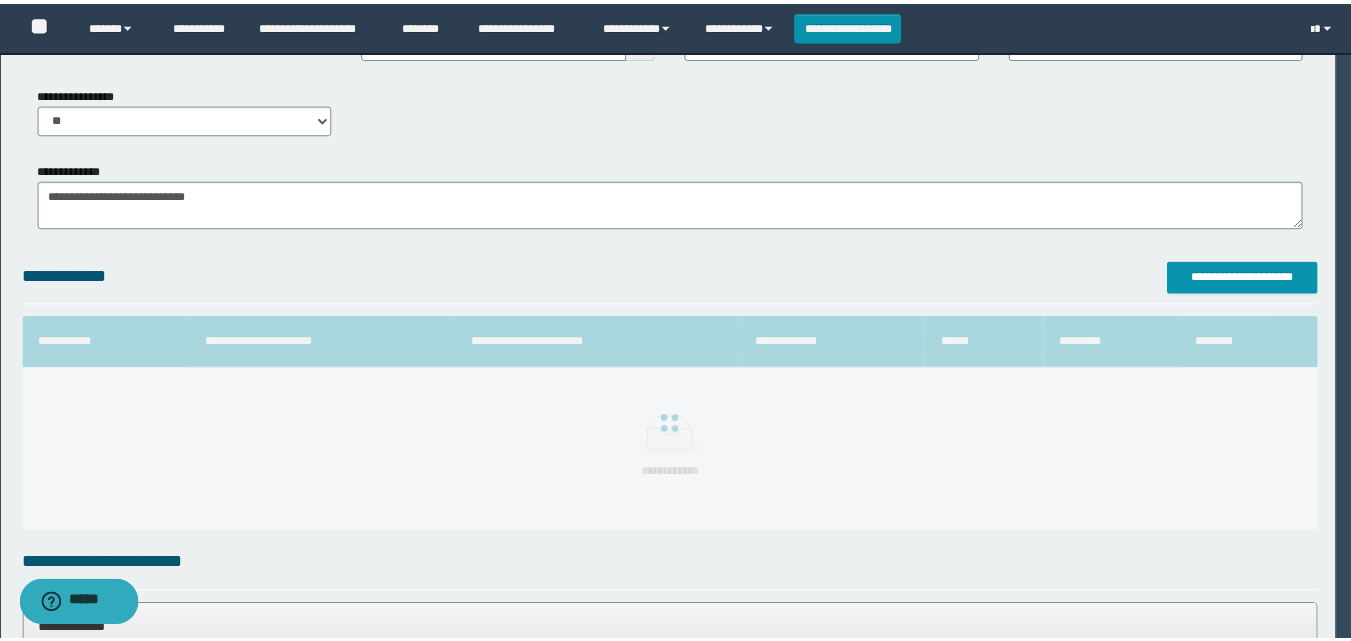 scroll, scrollTop: 64, scrollLeft: 0, axis: vertical 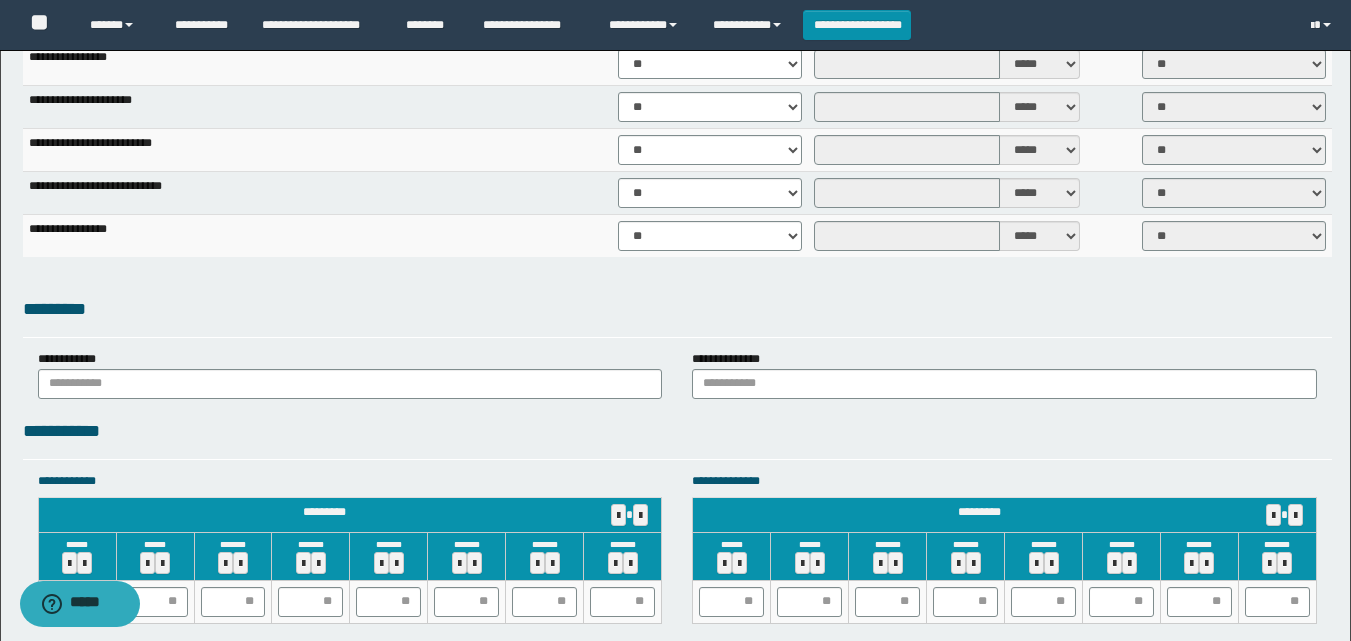 drag, startPoint x: 595, startPoint y: 440, endPoint x: 449, endPoint y: 403, distance: 150.6154 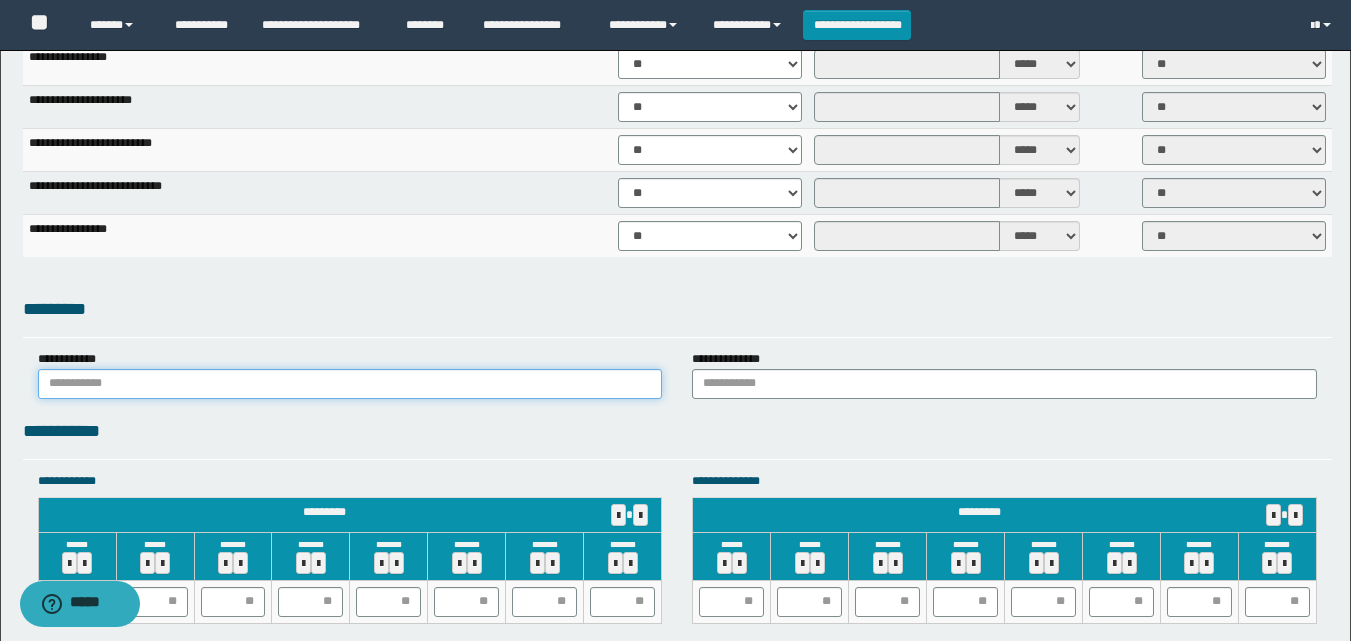 click at bounding box center (350, 384) 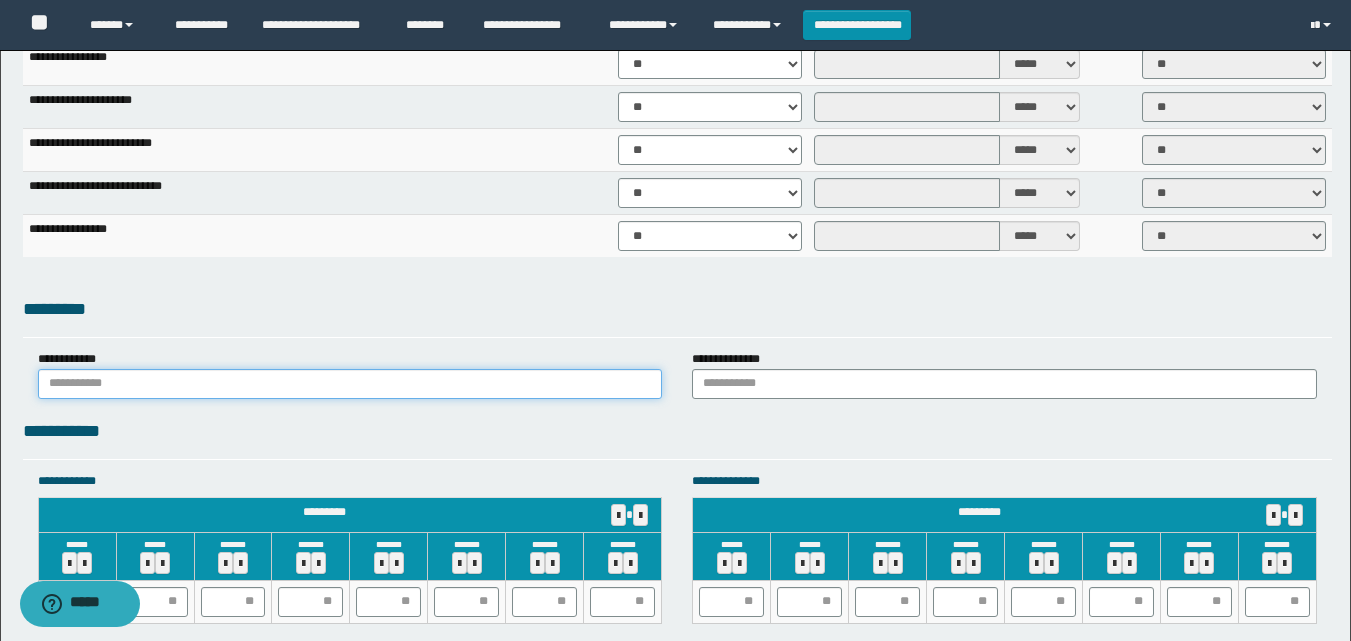 drag, startPoint x: 449, startPoint y: 397, endPoint x: 309, endPoint y: 398, distance: 140.00357 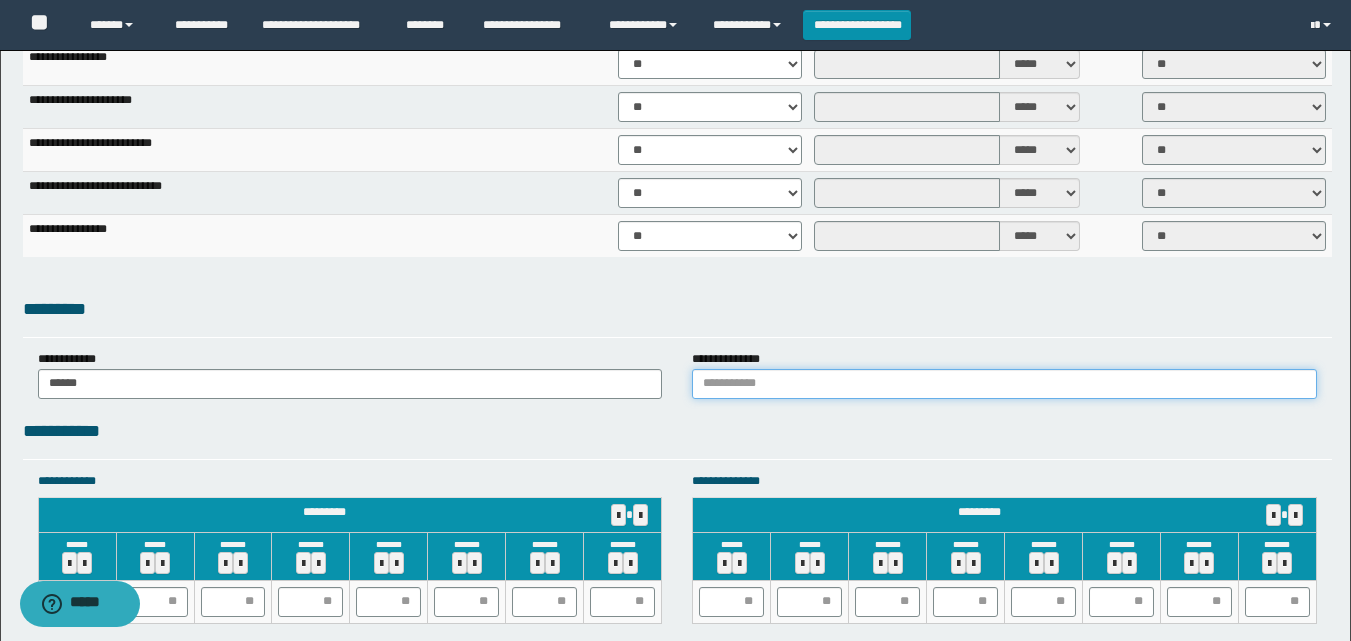 click at bounding box center [1004, 384] 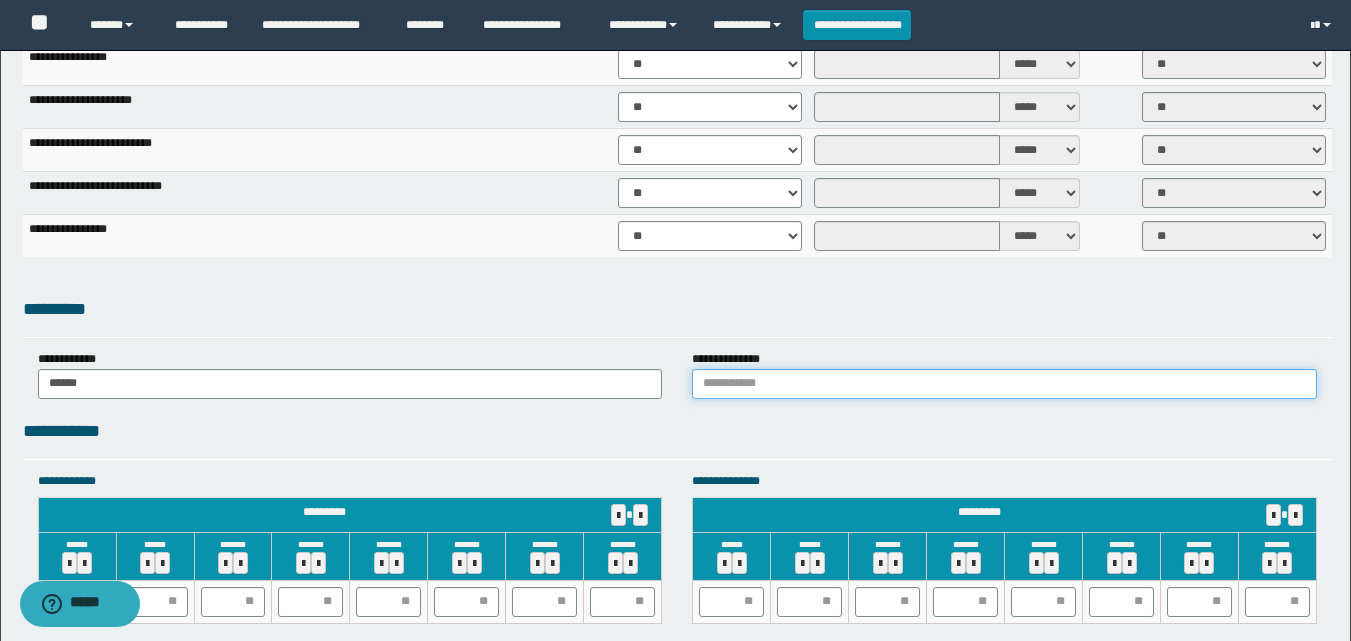 type on "******" 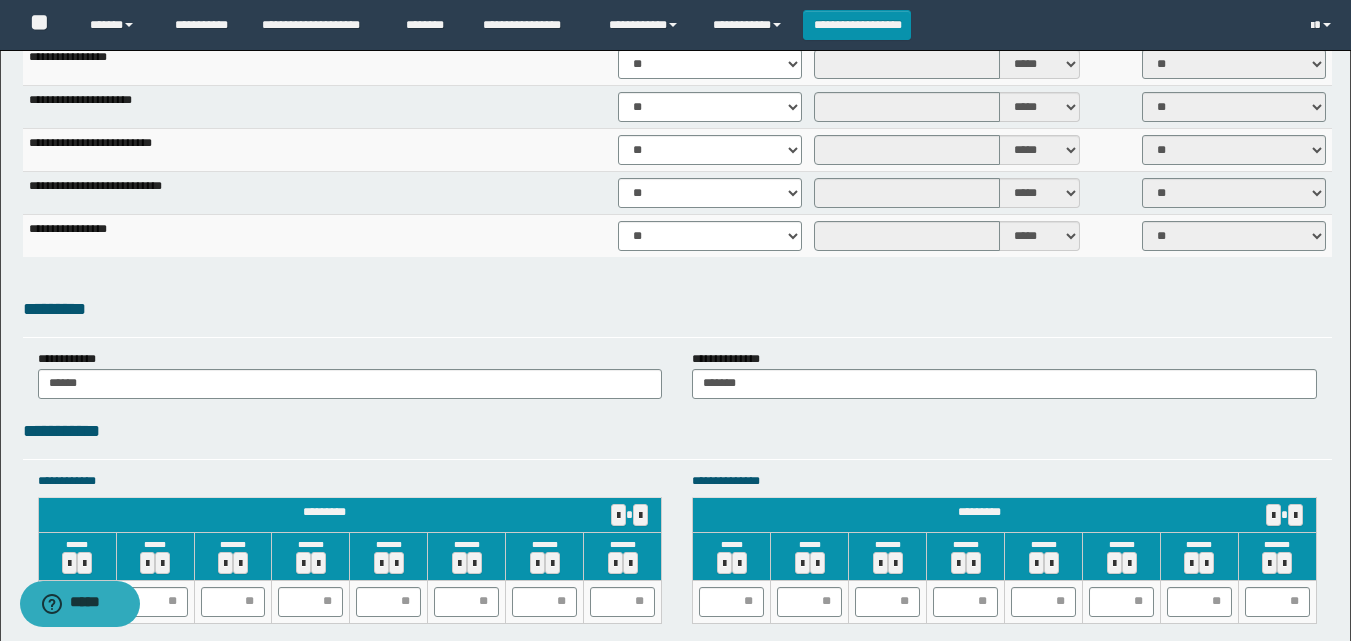 click on "**********" at bounding box center [677, 431] 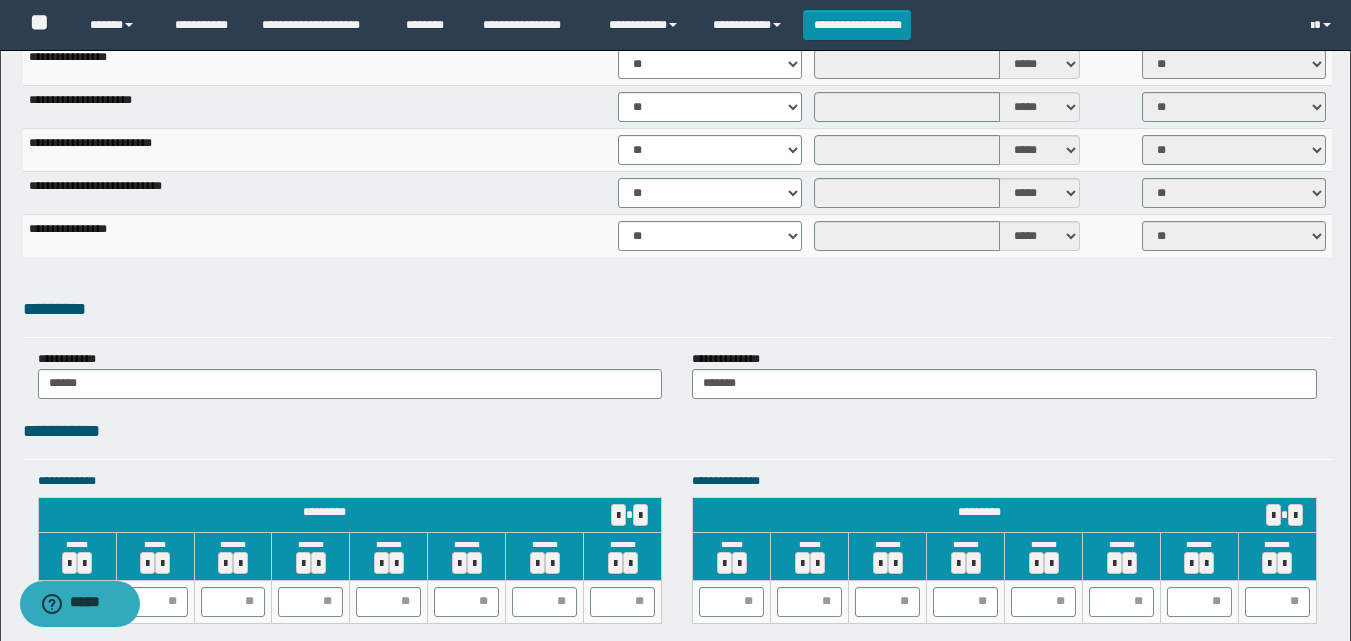 scroll, scrollTop: 1600, scrollLeft: 0, axis: vertical 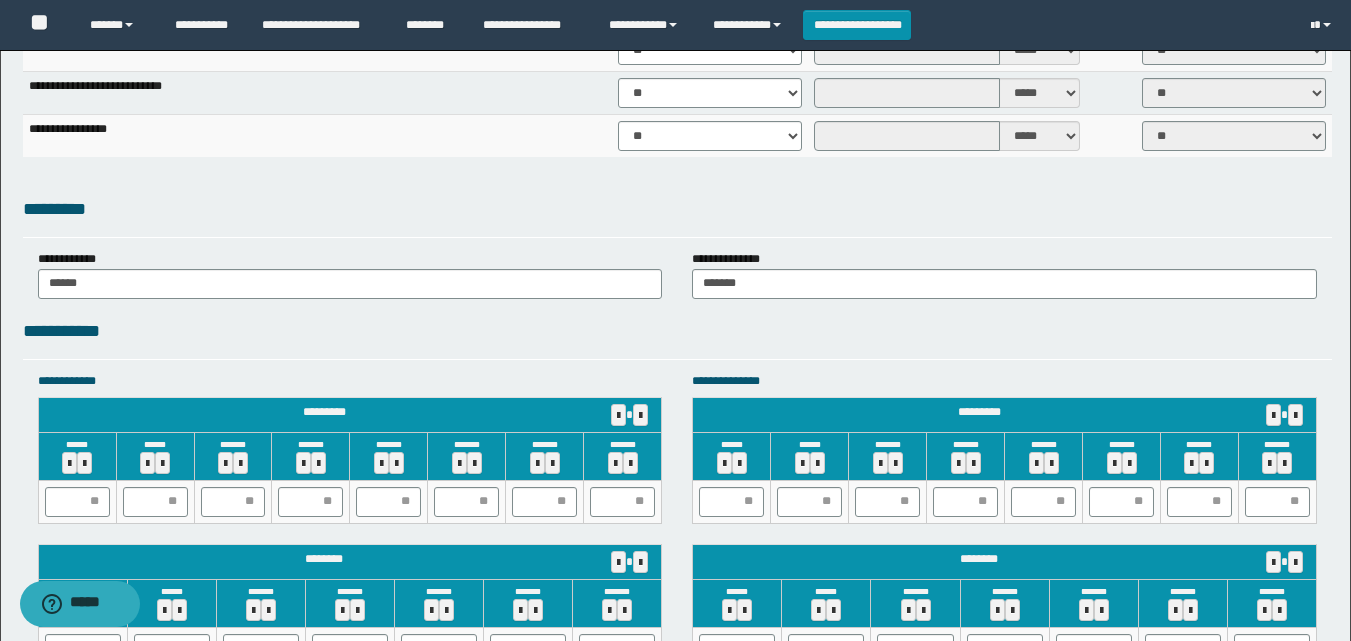 click on "**********" at bounding box center (675, 239) 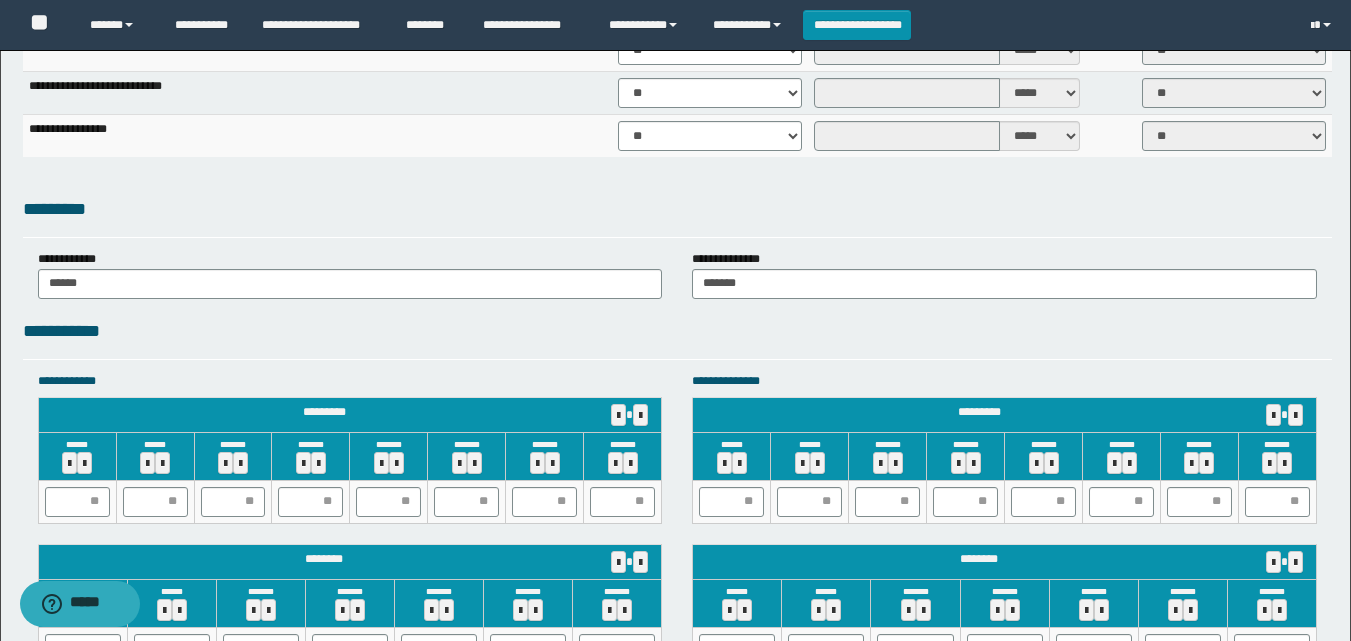 click on "**********" at bounding box center [677, 331] 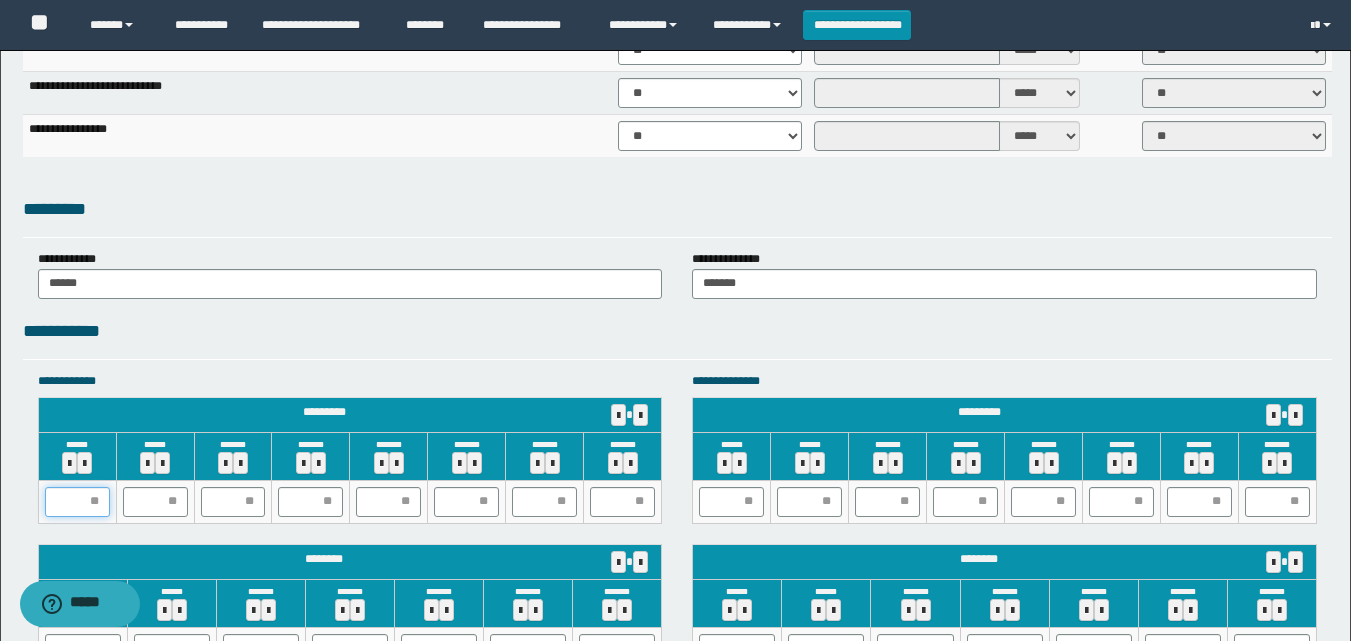 click at bounding box center (77, 502) 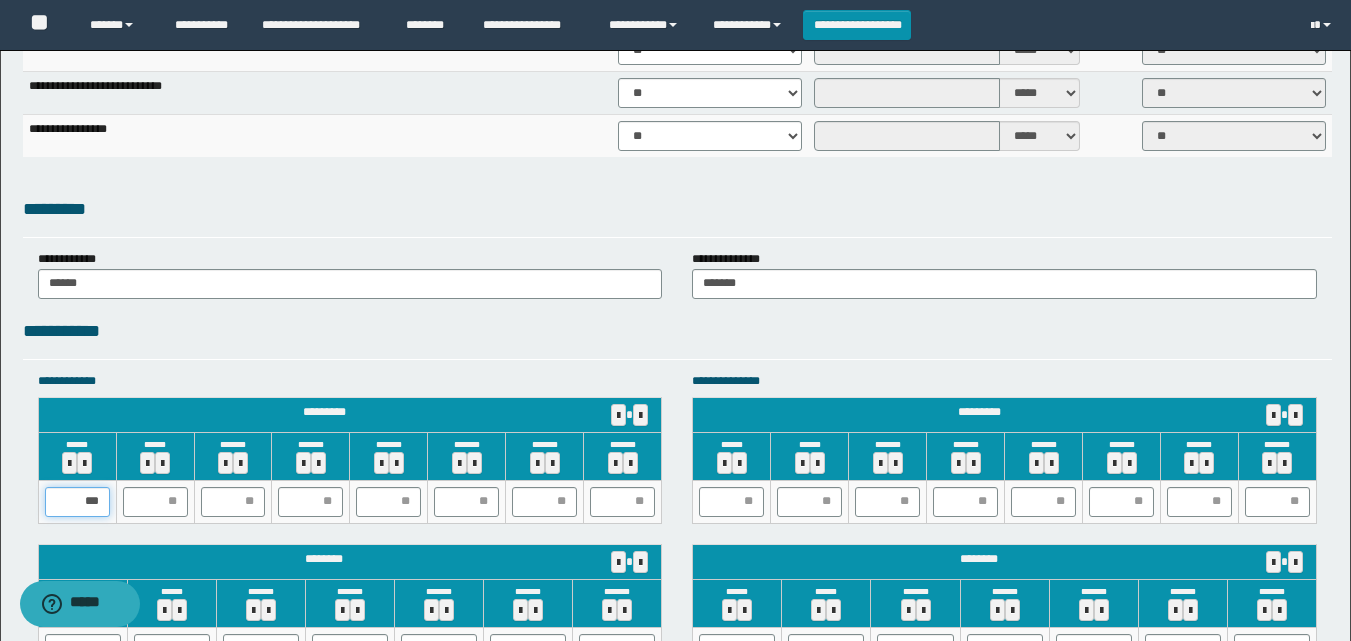 type on "**" 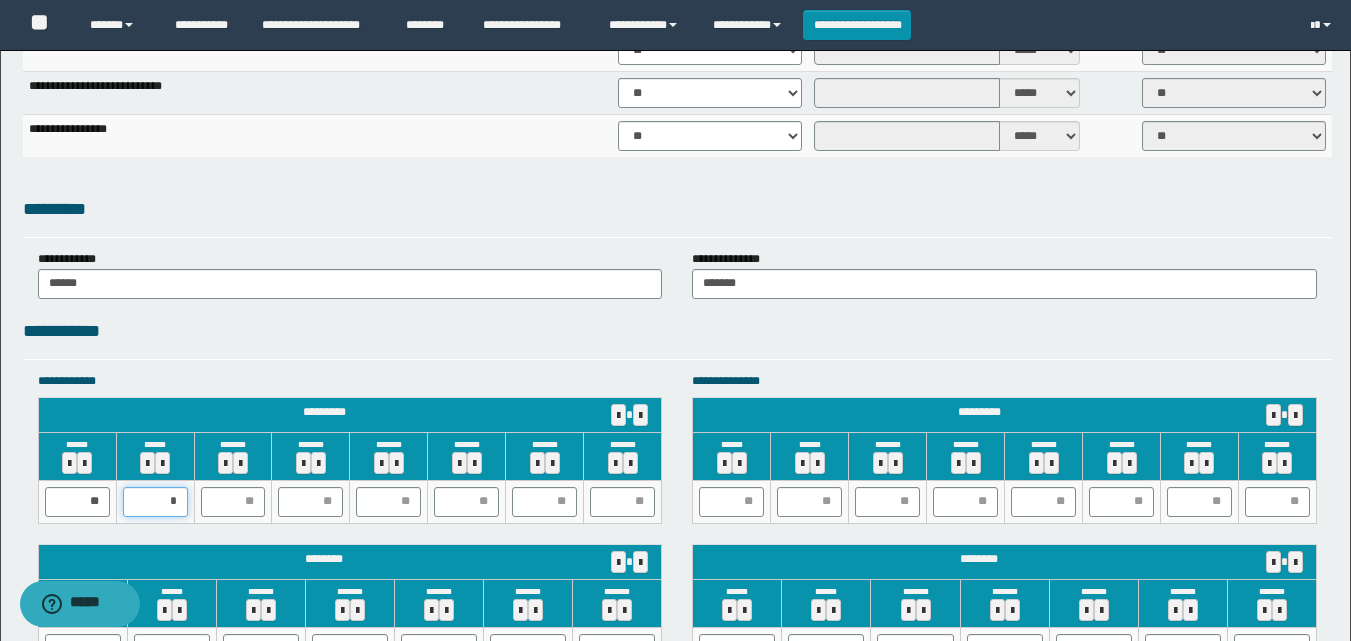 type on "**" 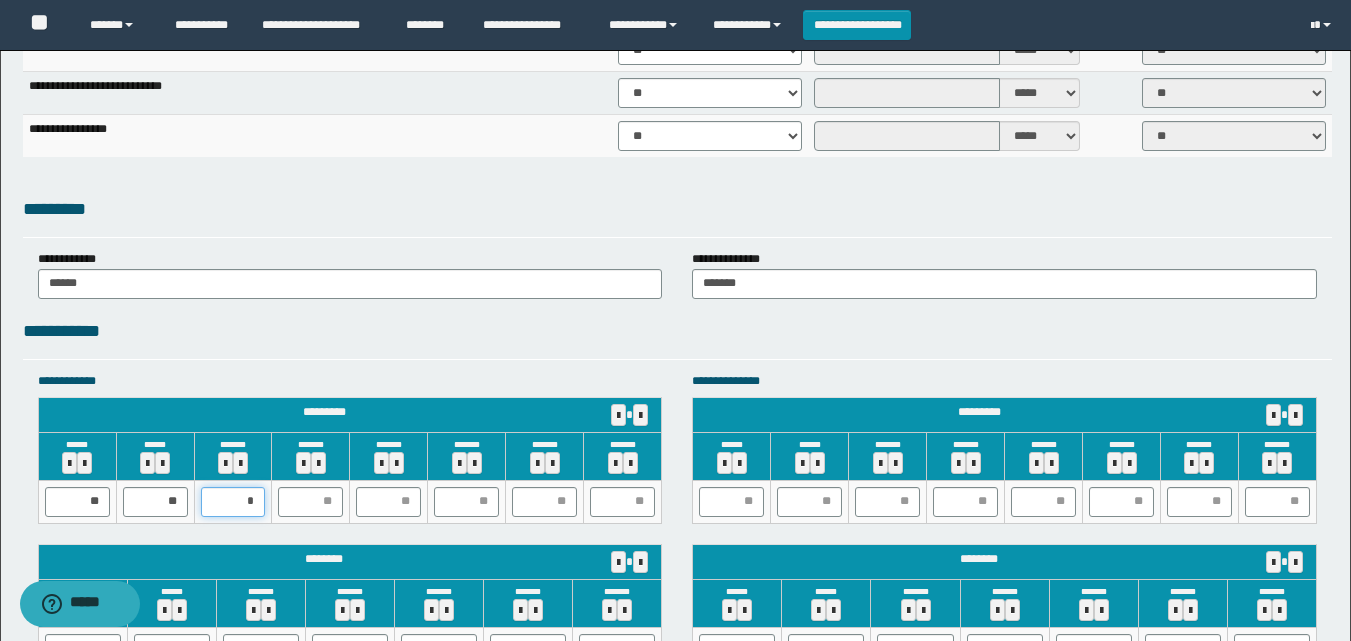 type on "**" 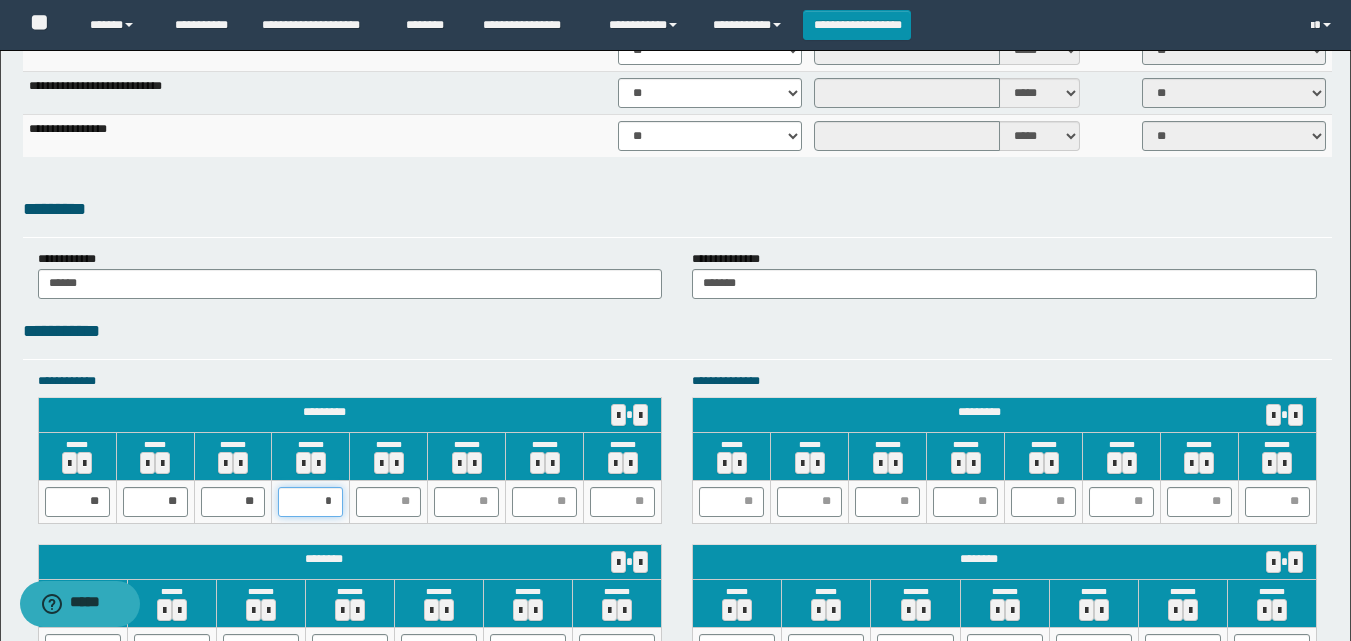 type on "**" 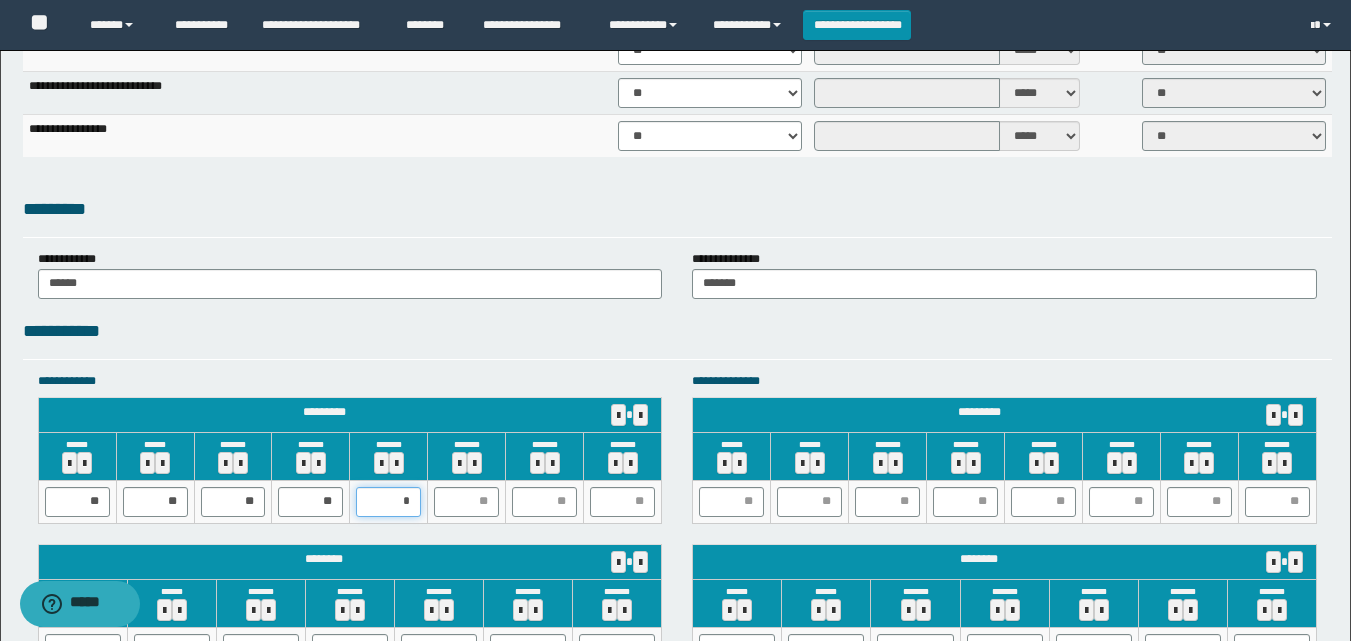 type on "**" 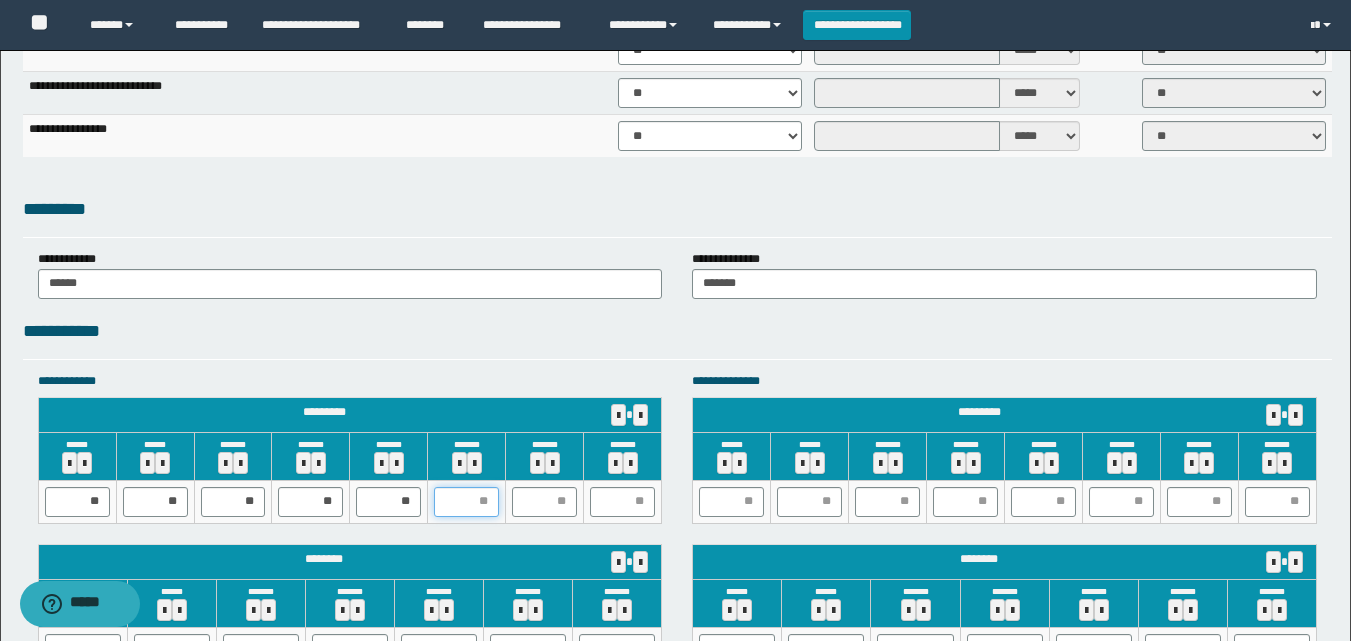type on "*" 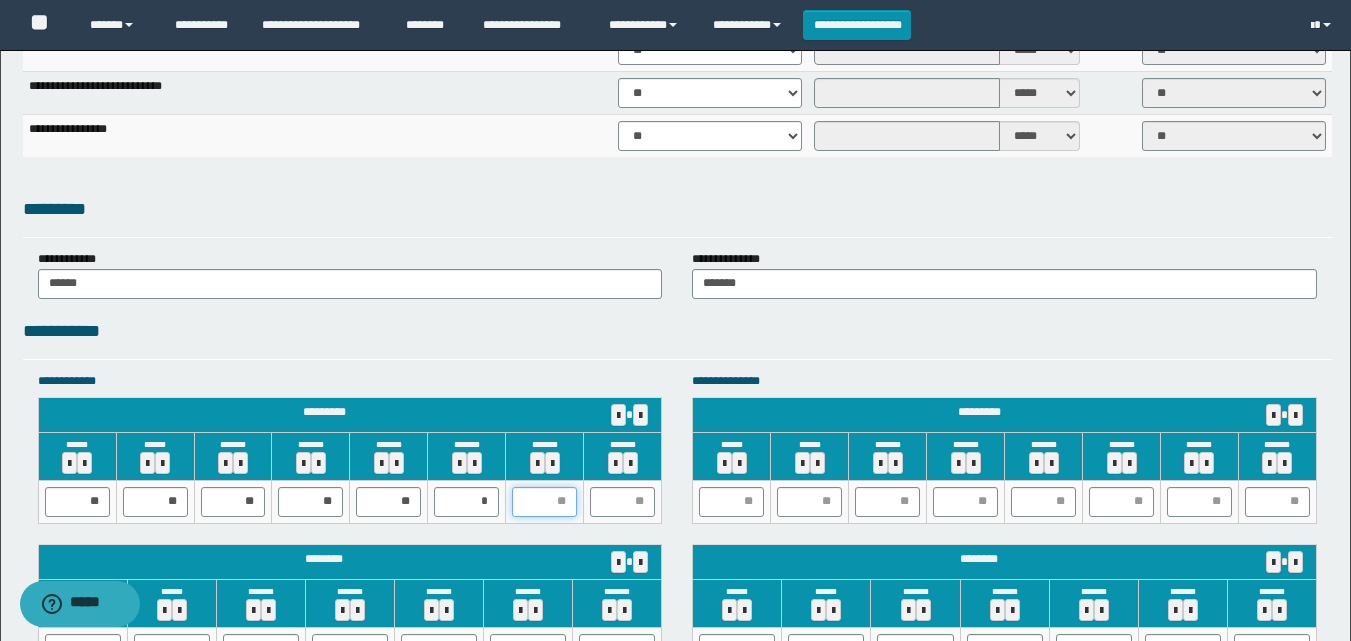 type on "*" 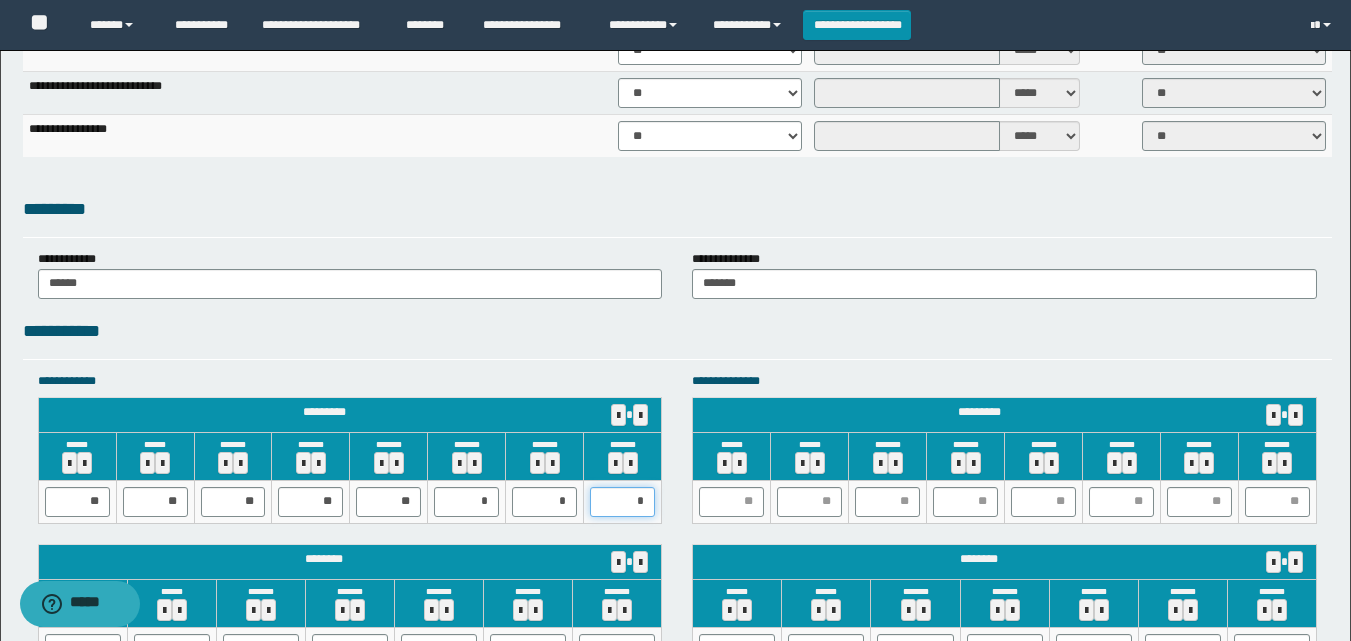 type on "**" 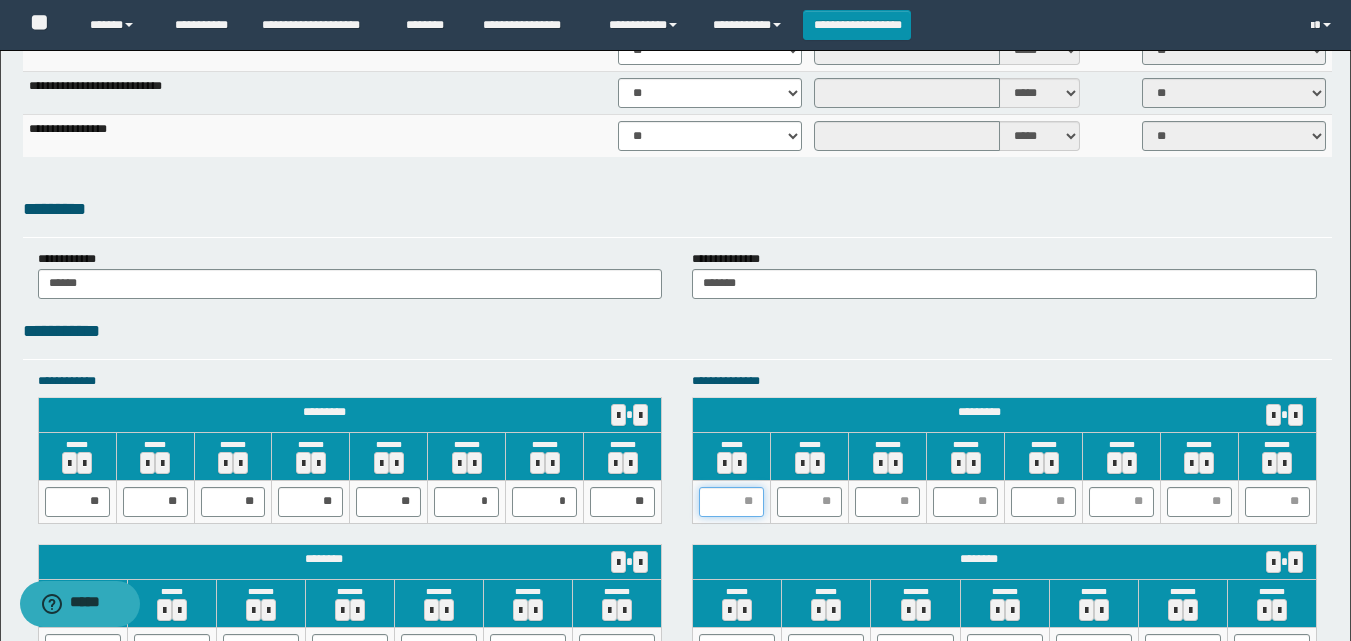 click at bounding box center [731, 502] 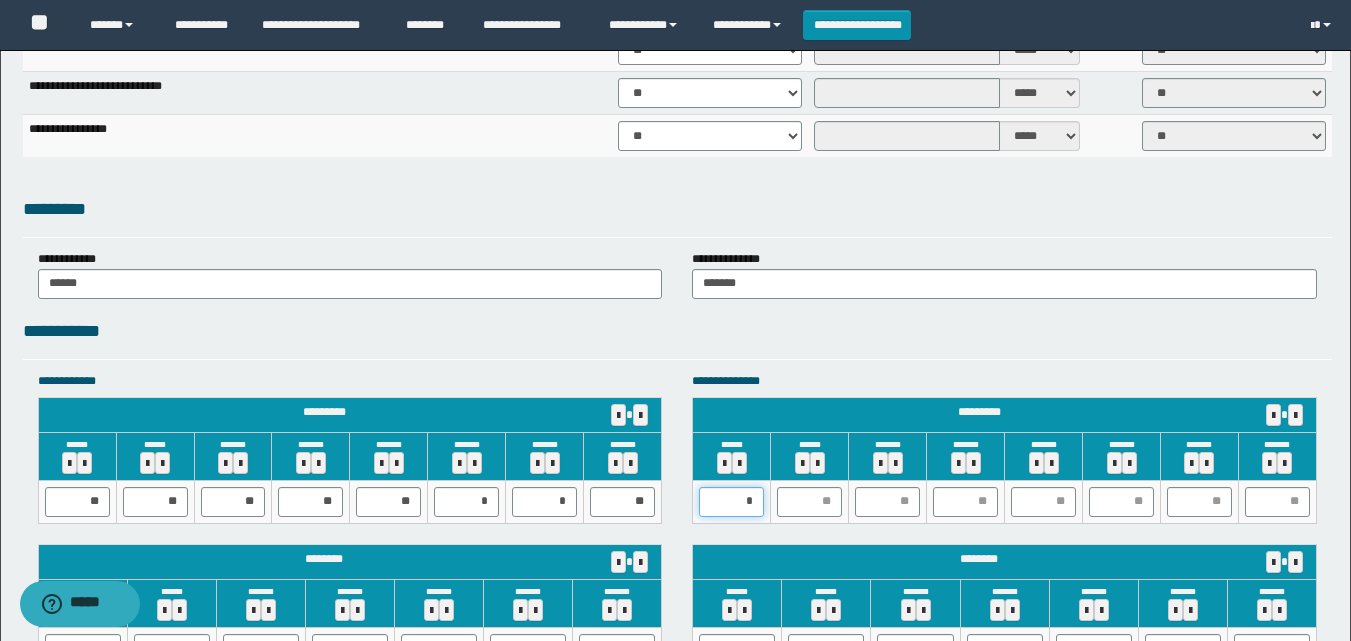type on "**" 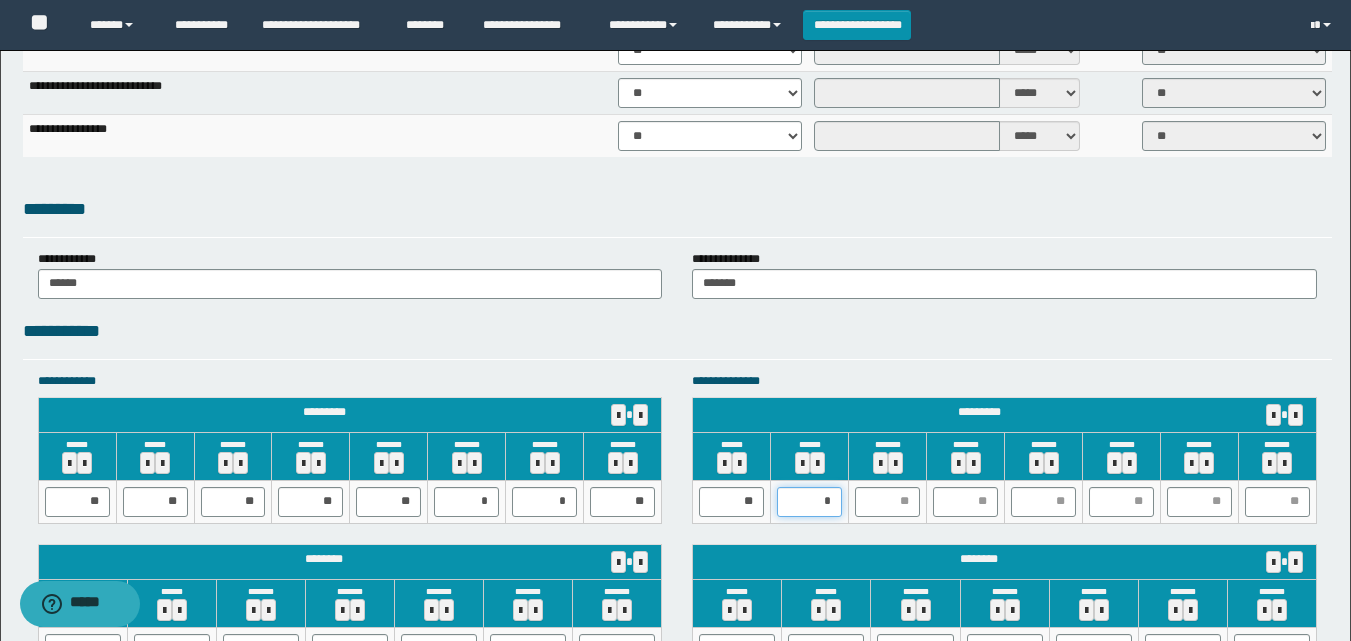 type on "**" 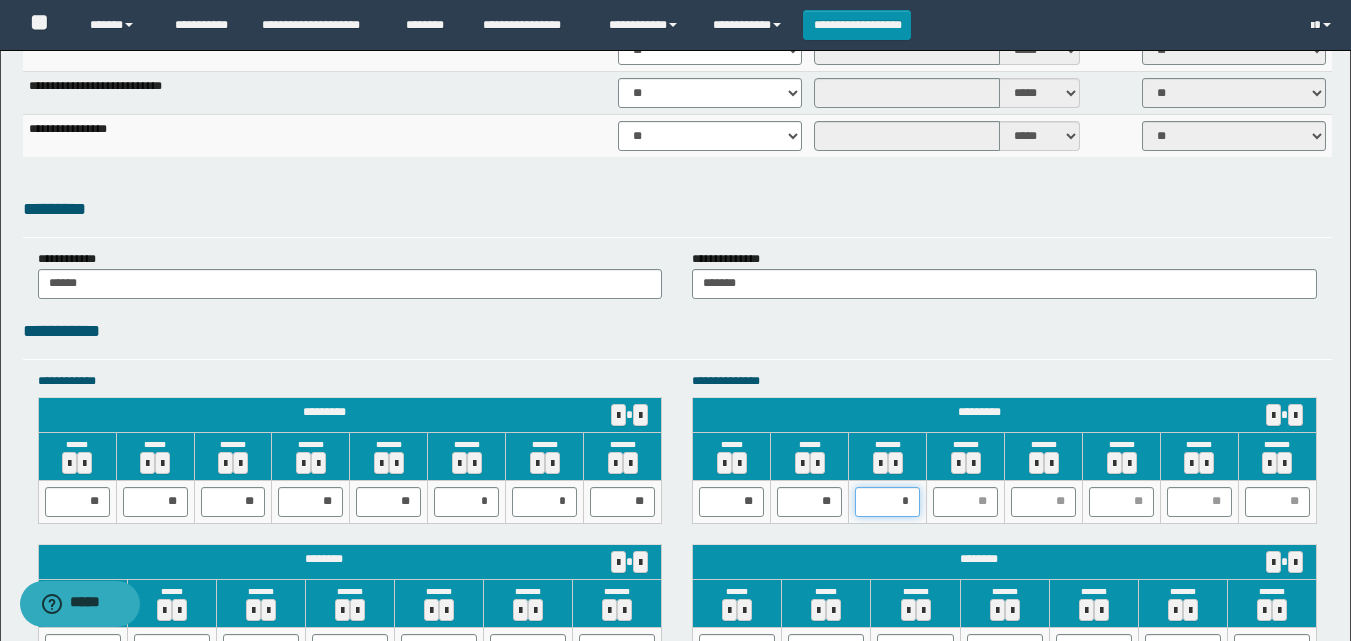 type on "**" 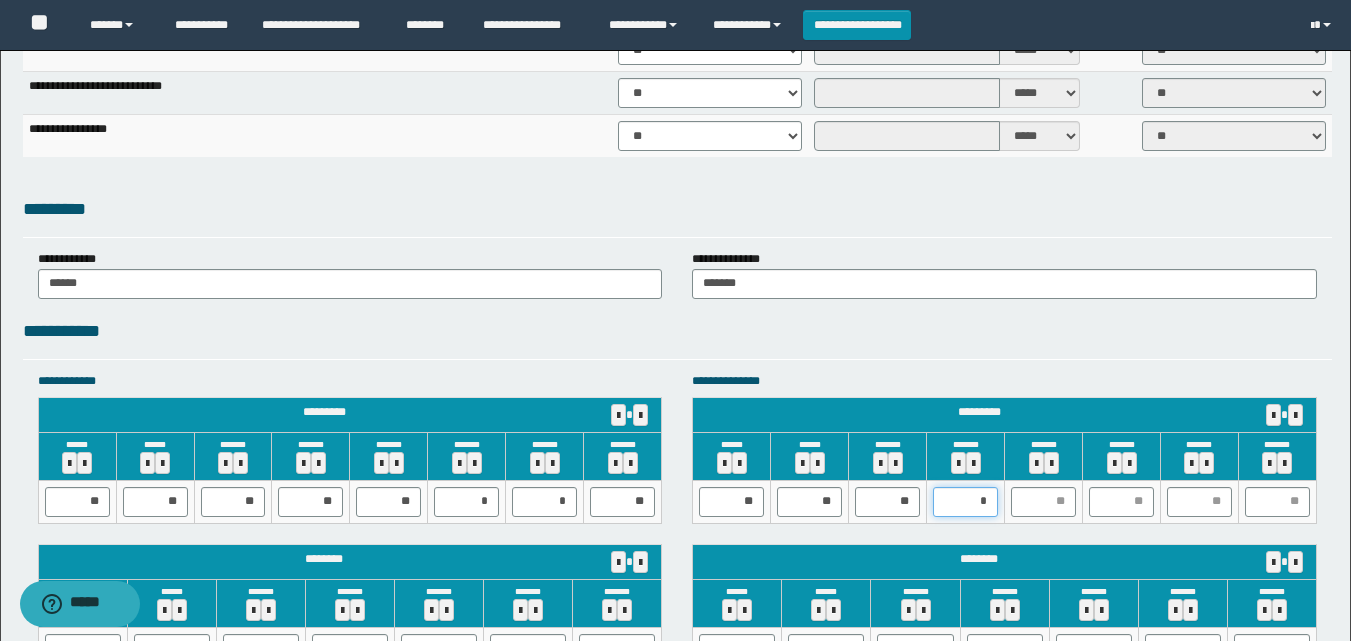 type on "**" 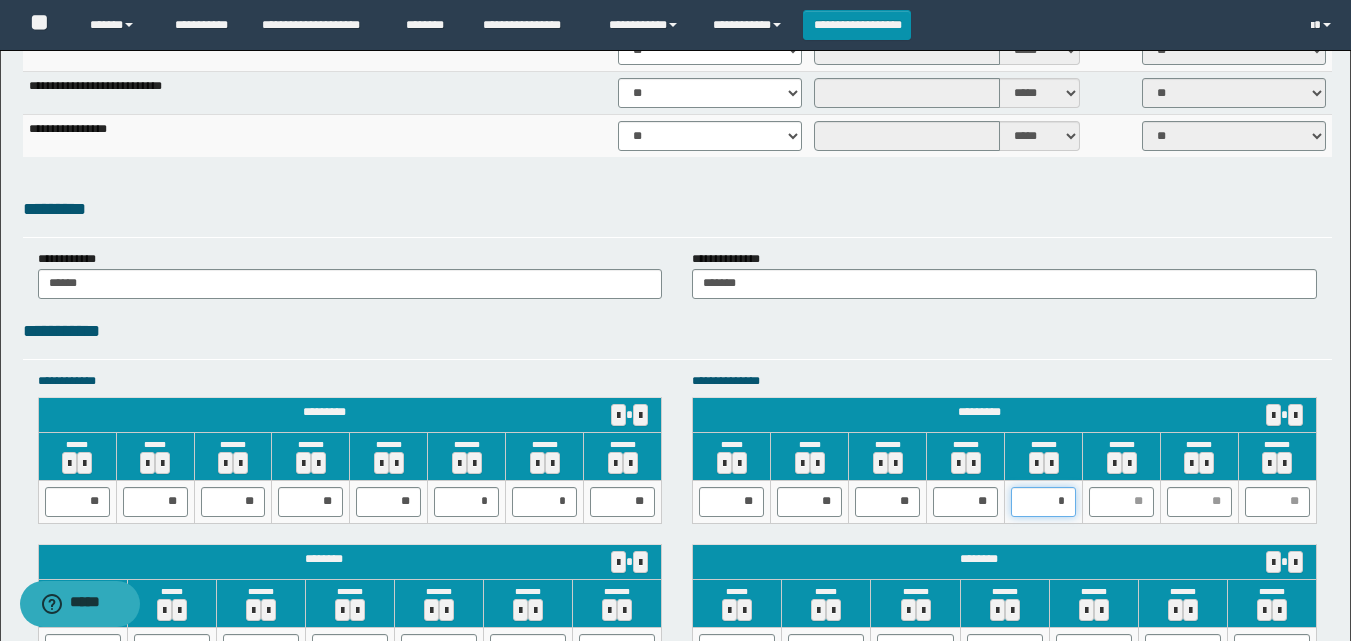 type on "**" 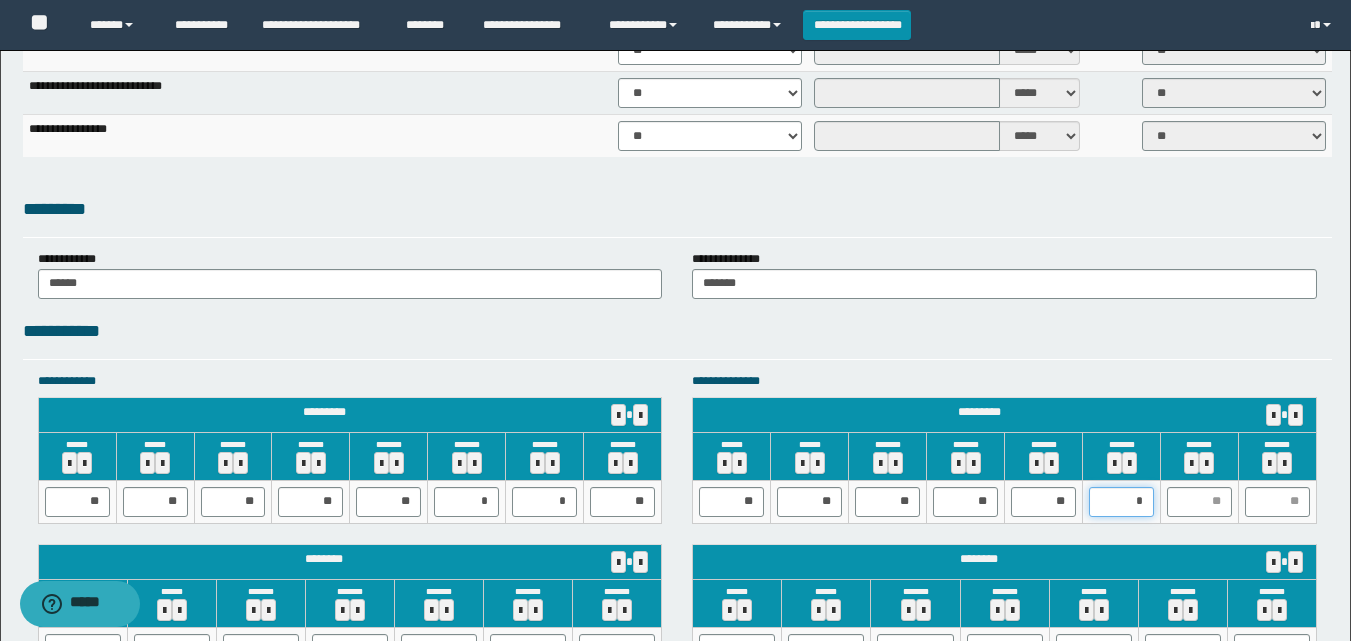 type on "**" 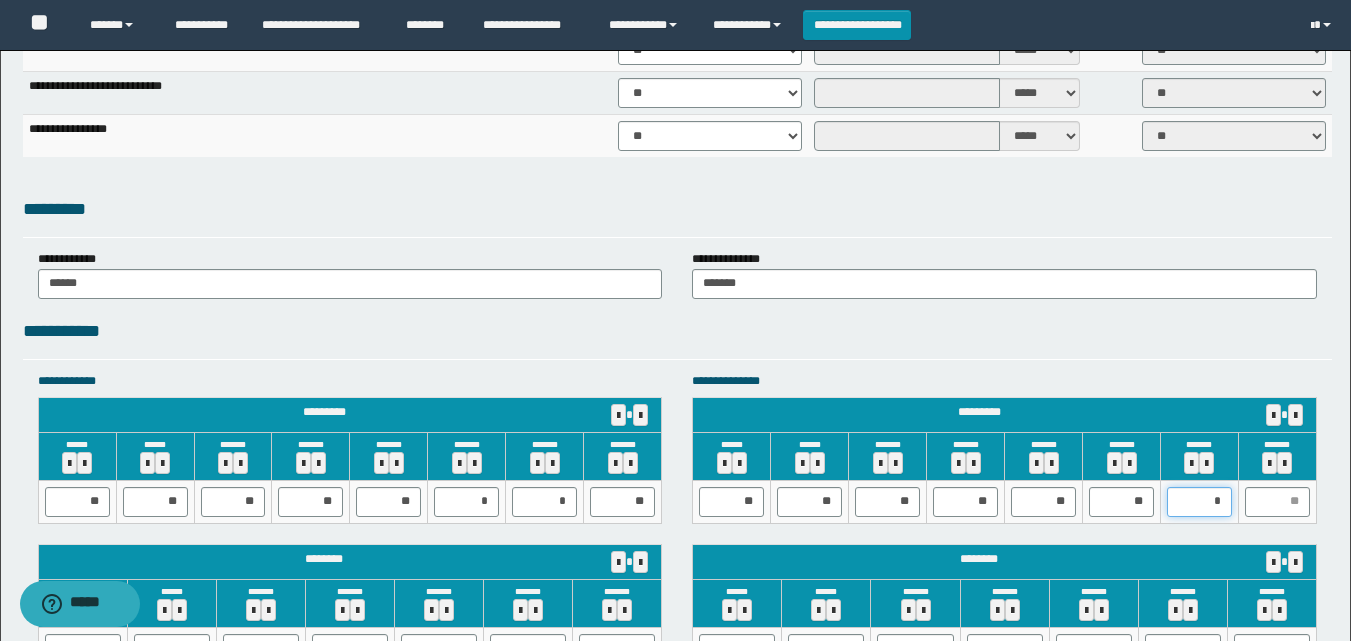 type on "**" 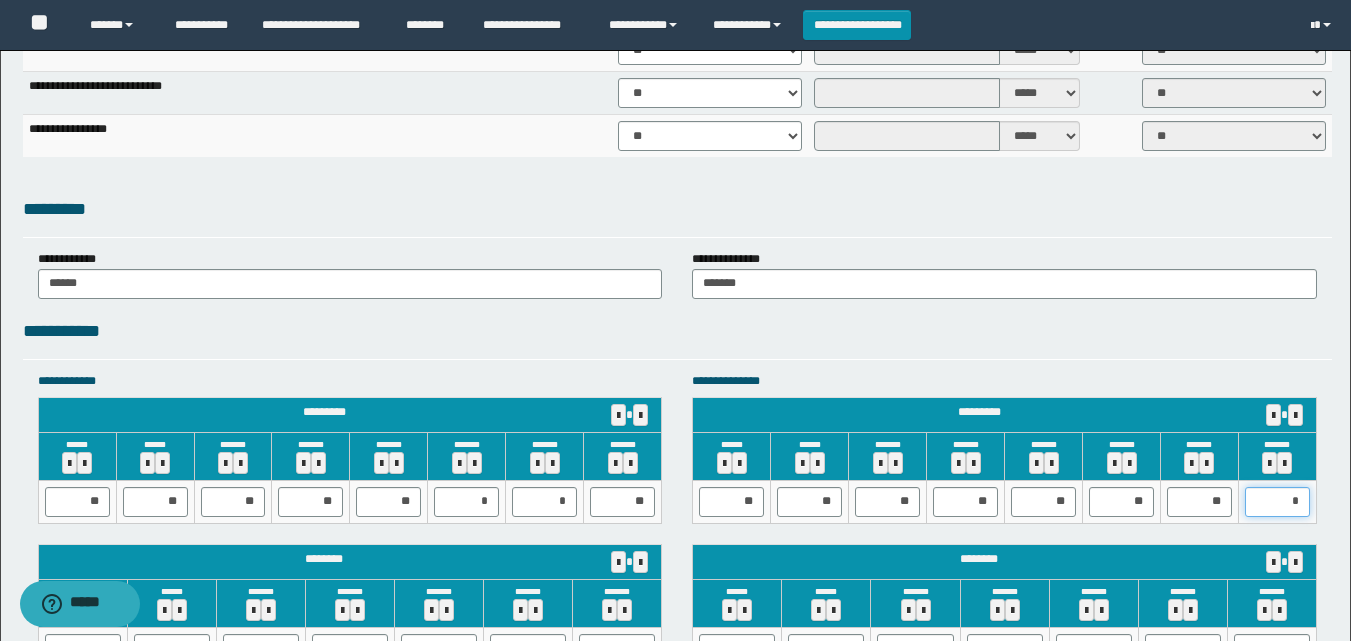 type on "**" 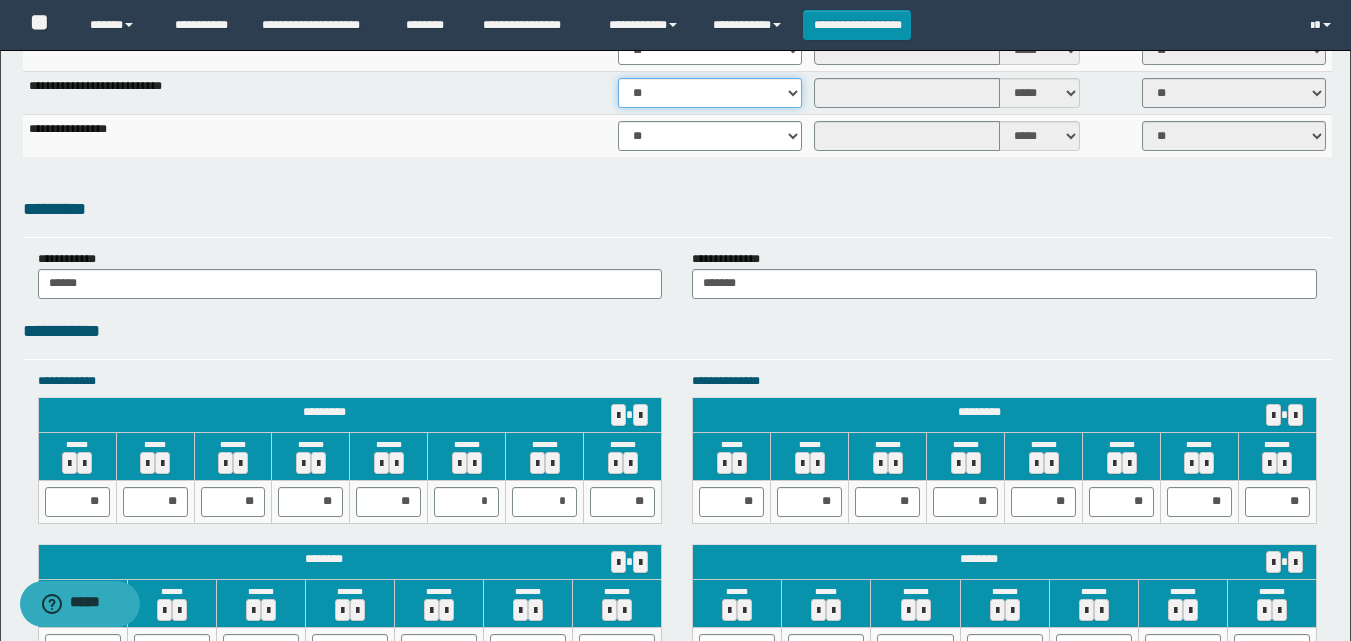 click on "**
**" at bounding box center [710, 93] 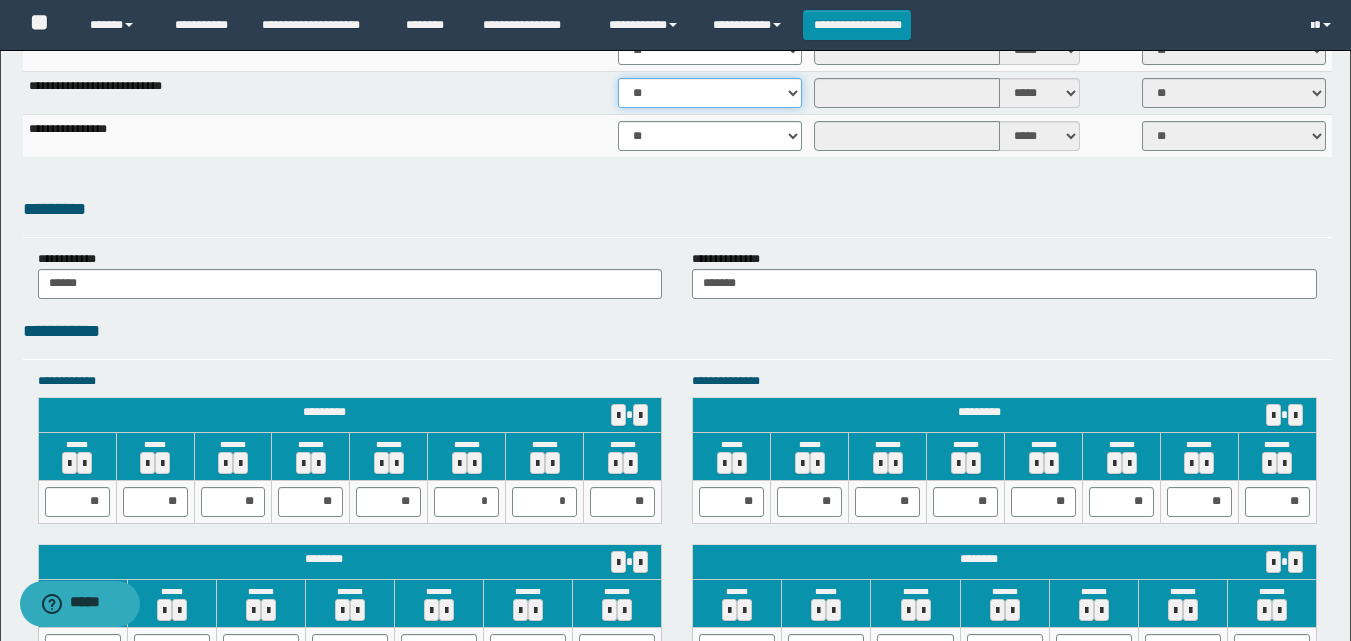 click on "**
**" at bounding box center (710, 93) 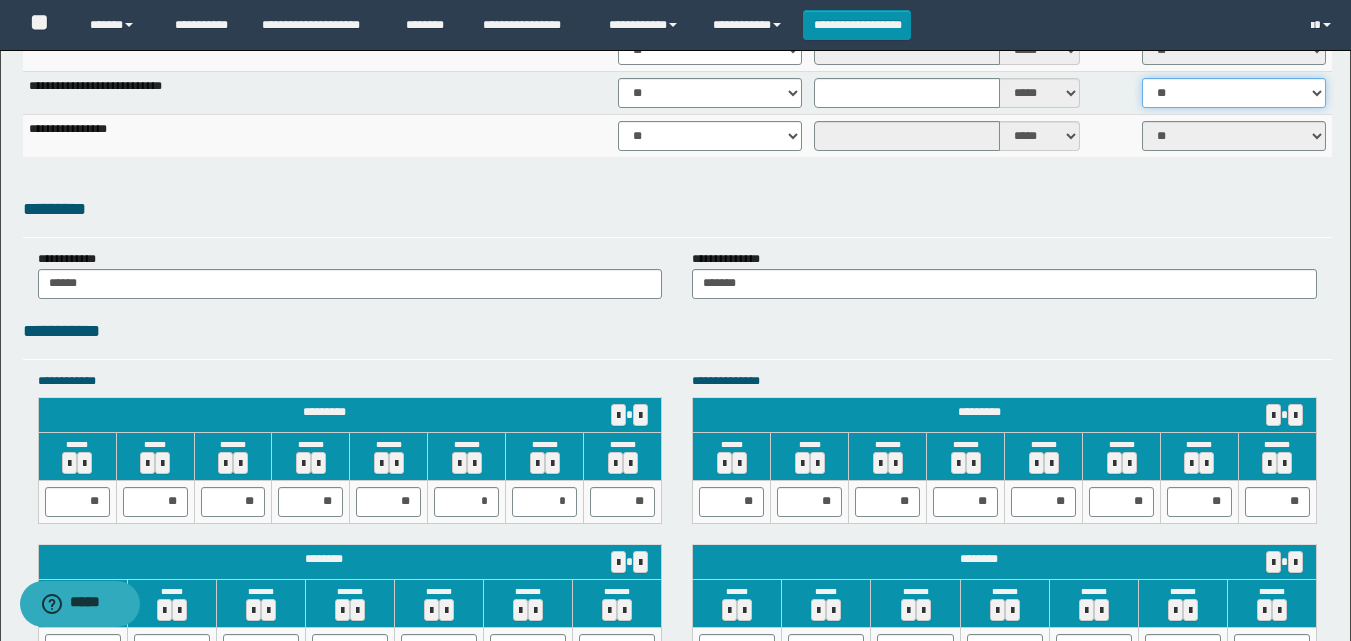 click on "**
**" at bounding box center [1234, 93] 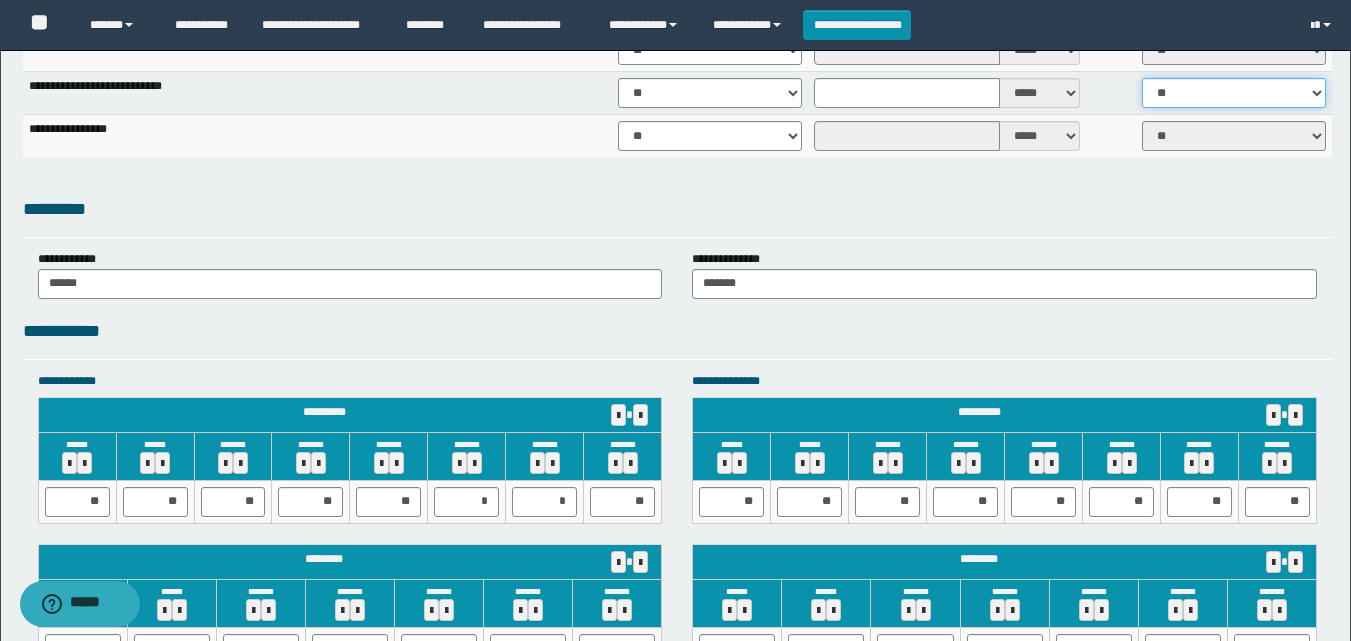 click on "**
**" at bounding box center [1234, 93] 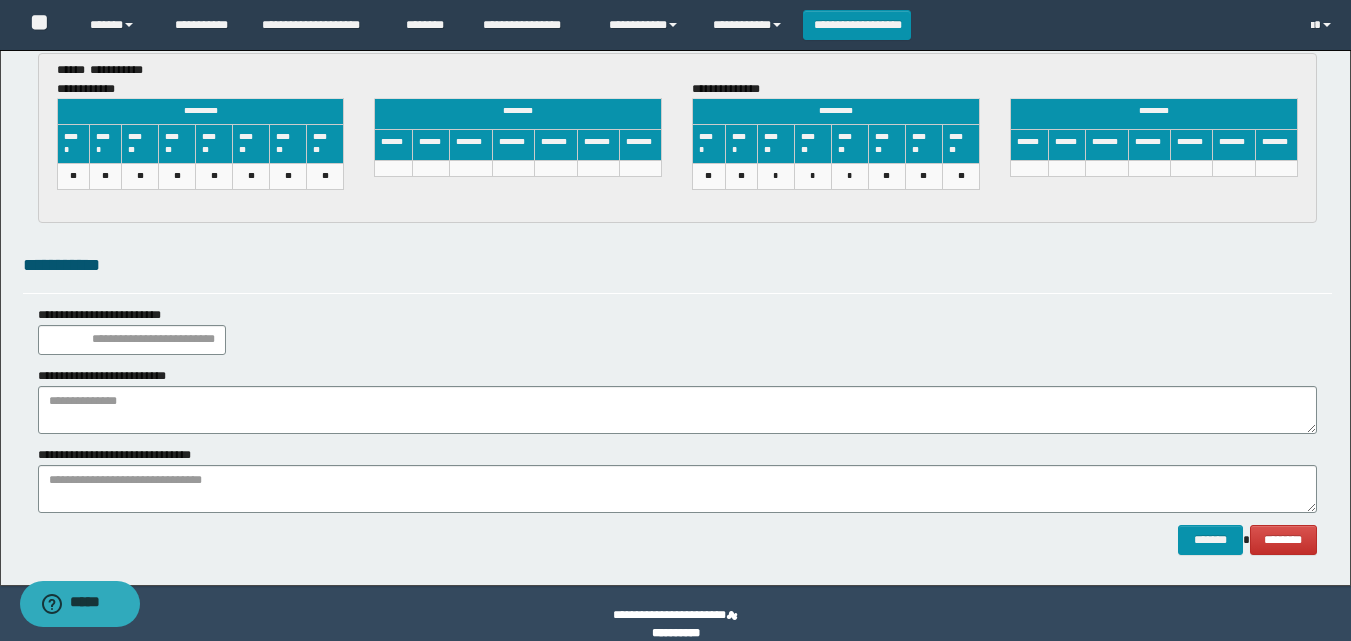 scroll, scrollTop: 3065, scrollLeft: 0, axis: vertical 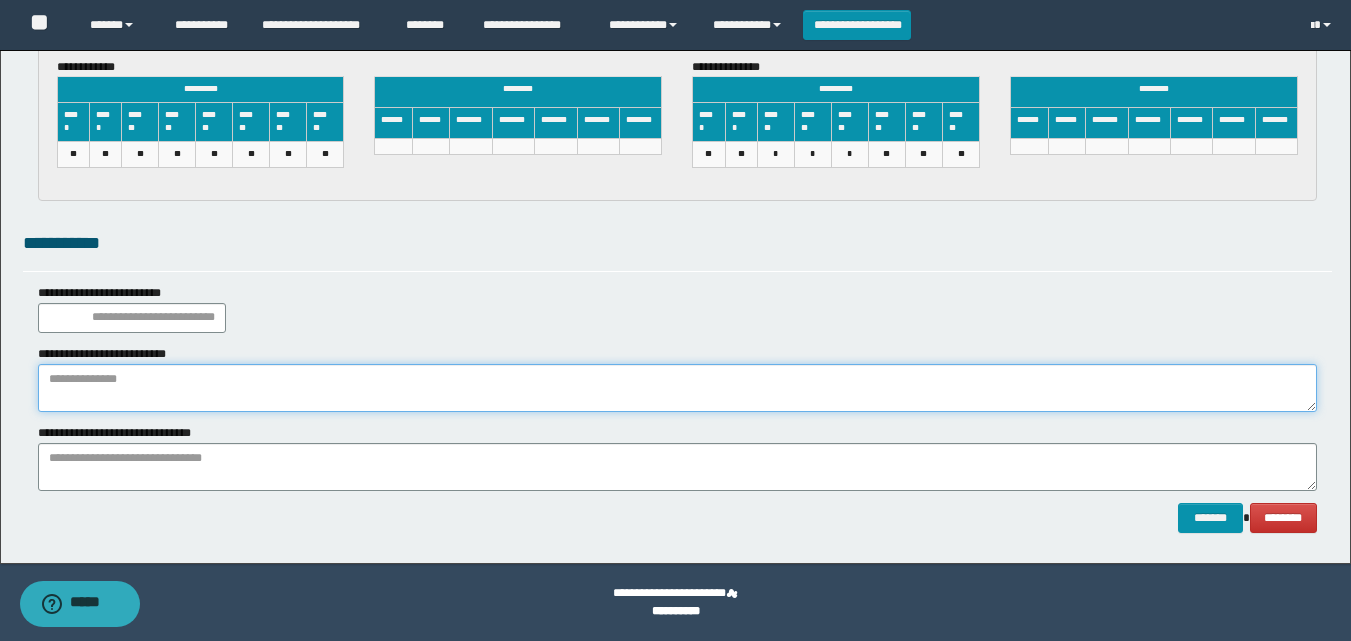 drag, startPoint x: 454, startPoint y: 388, endPoint x: 493, endPoint y: 489, distance: 108.26819 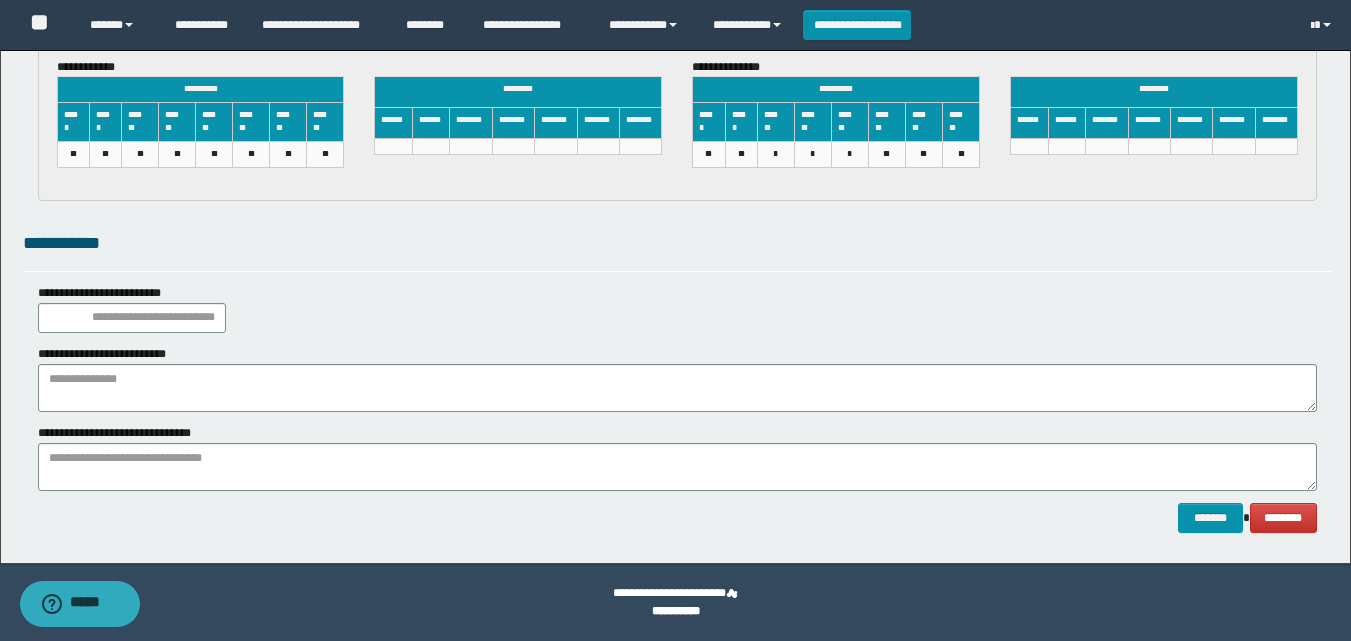 click on "**********" at bounding box center (675, -1226) 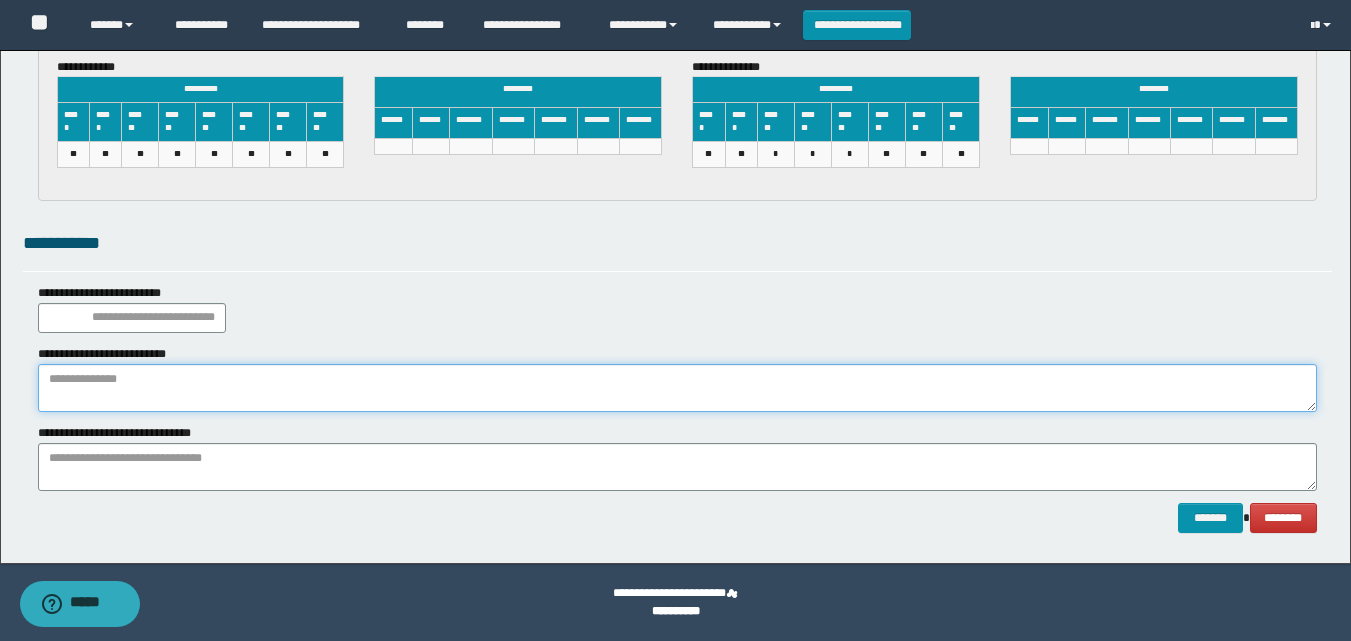 click at bounding box center [677, 388] 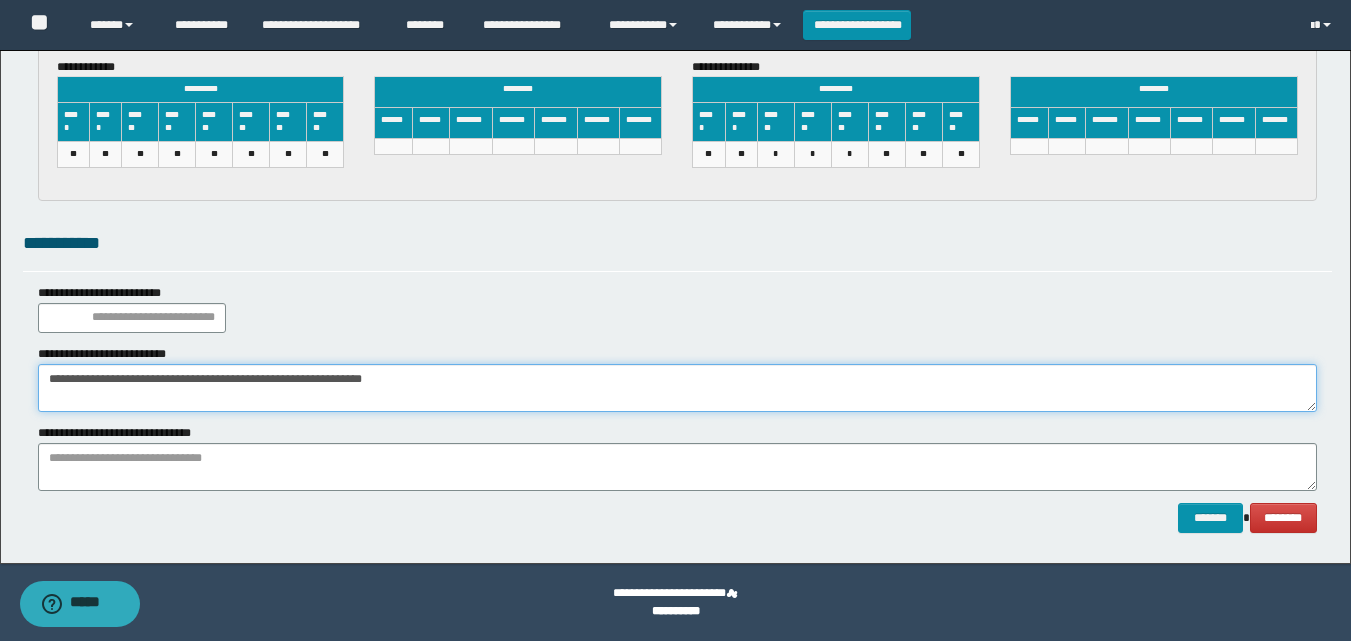 type on "**********" 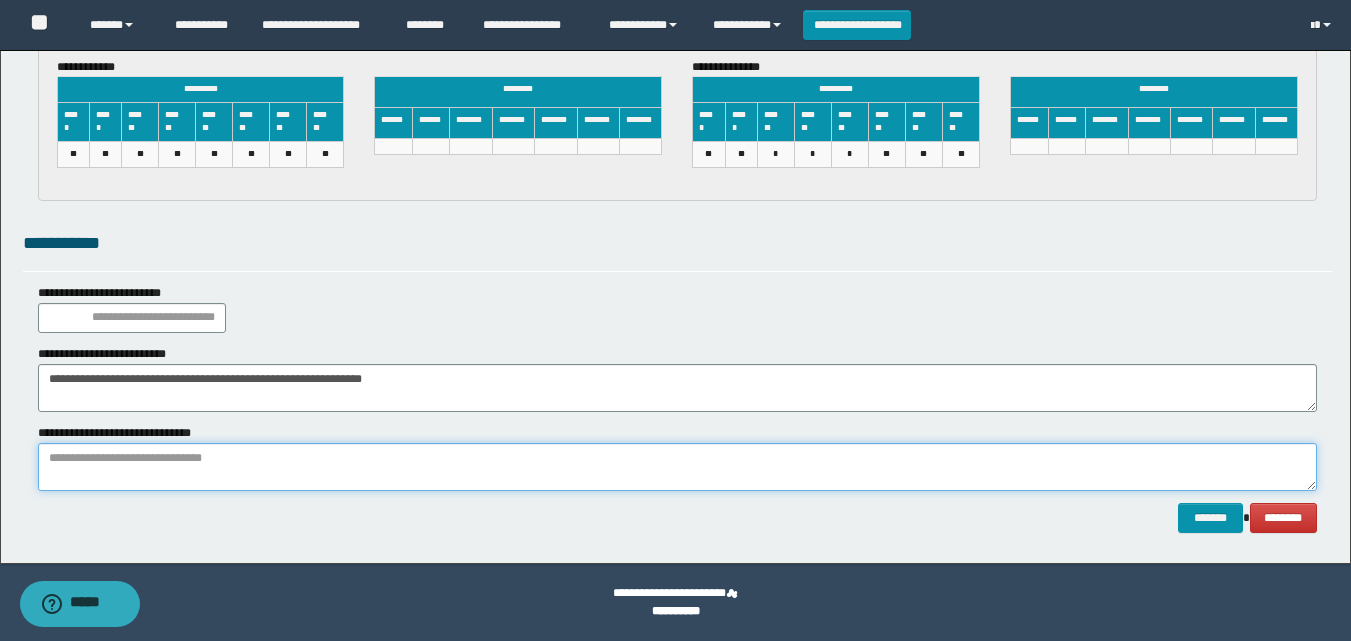 click at bounding box center [677, 467] 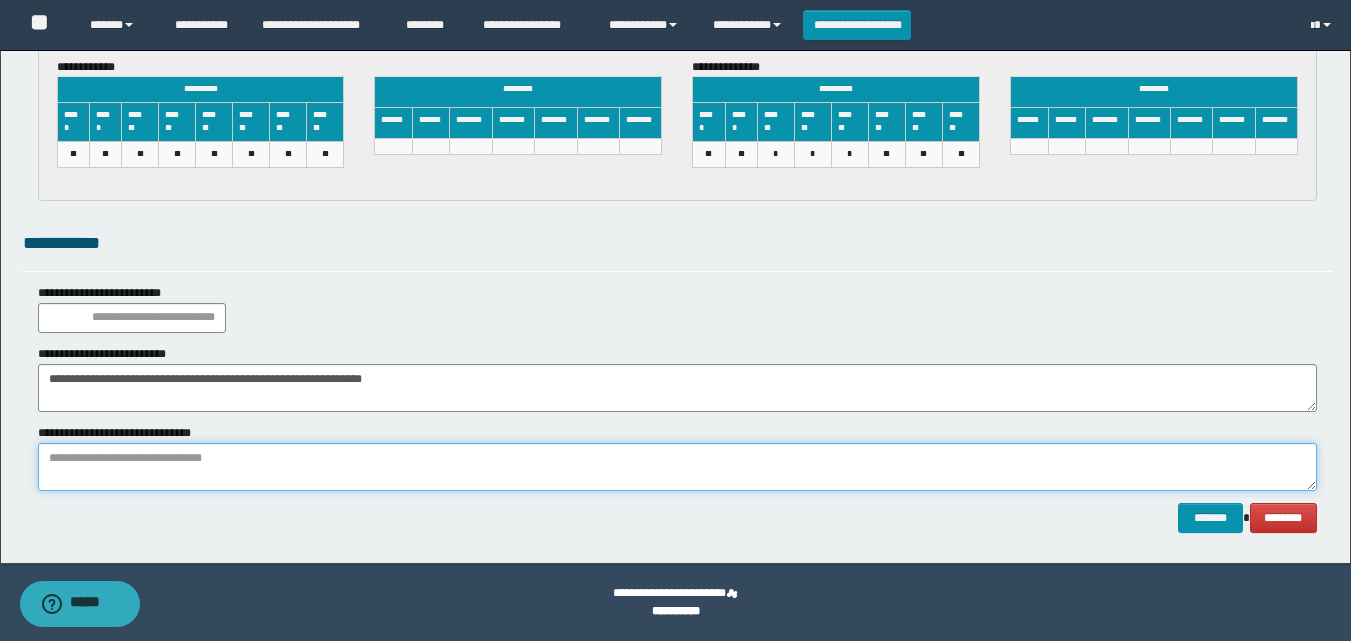 paste on "**********" 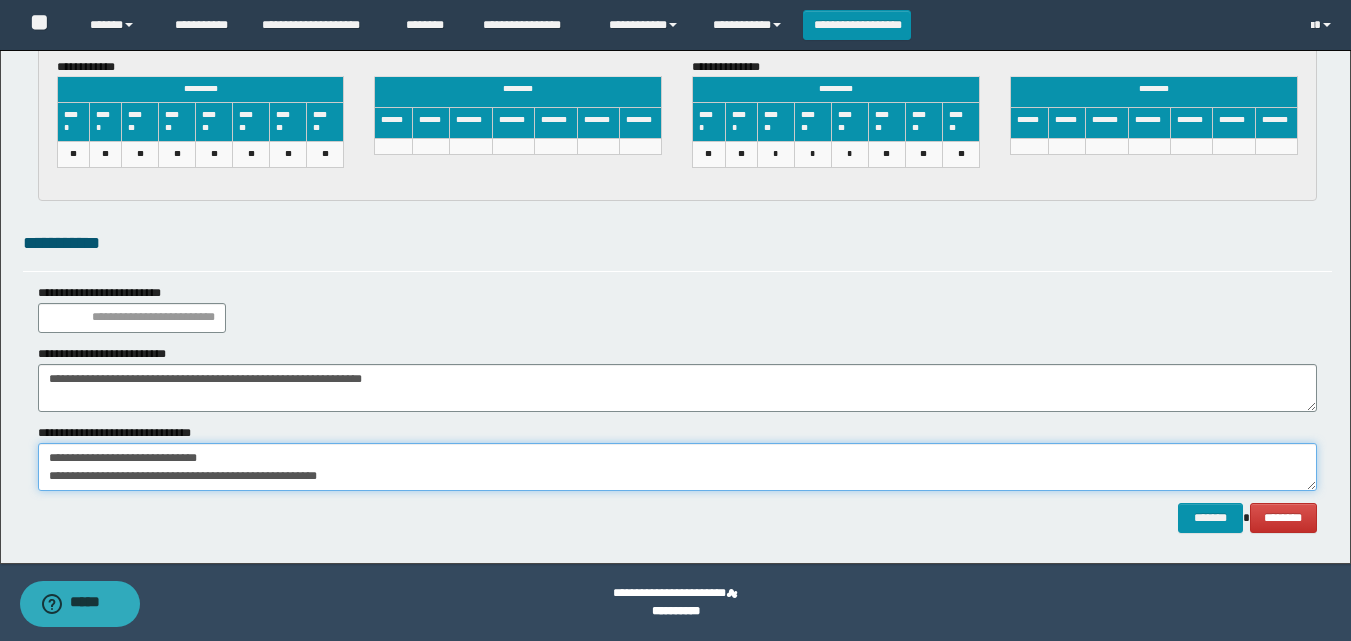 scroll, scrollTop: 0, scrollLeft: 0, axis: both 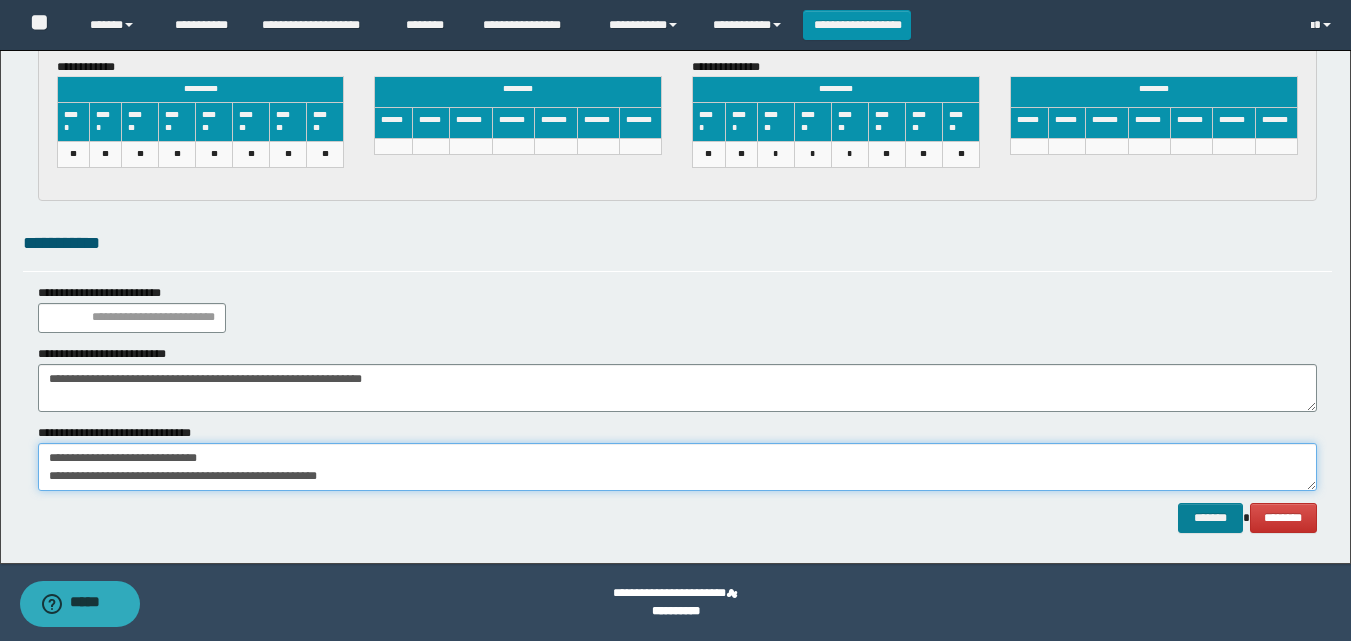 type on "**********" 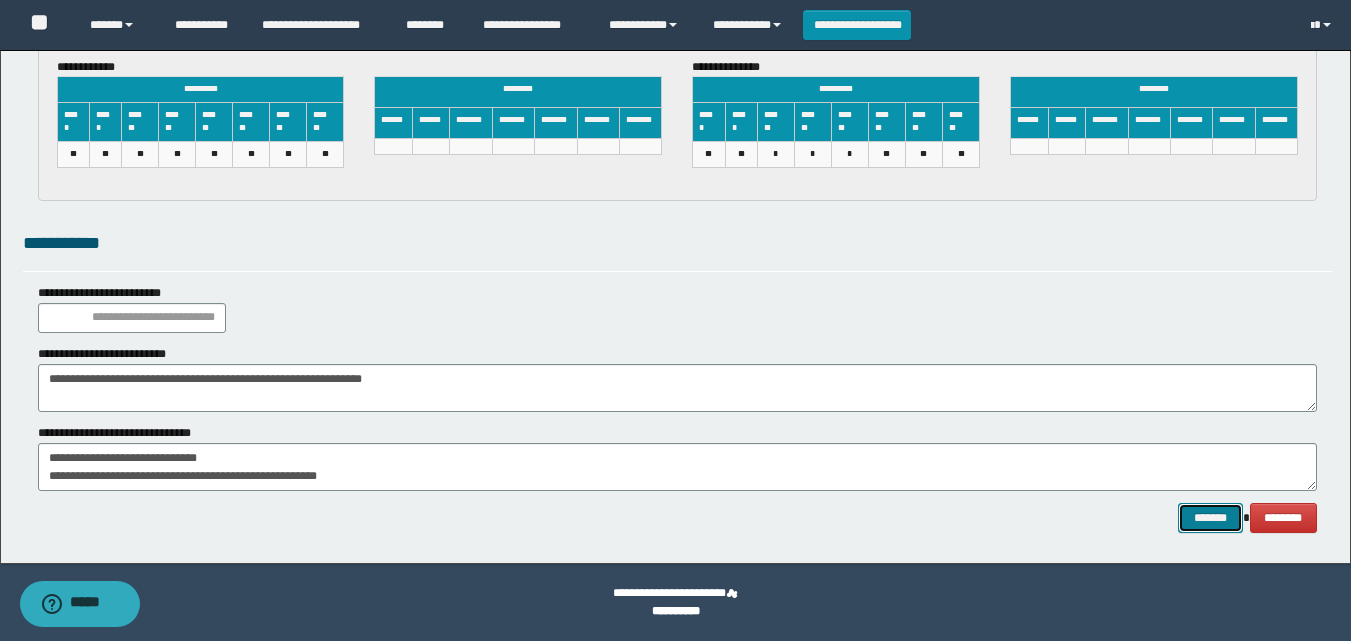 click on "*******" at bounding box center (1210, 518) 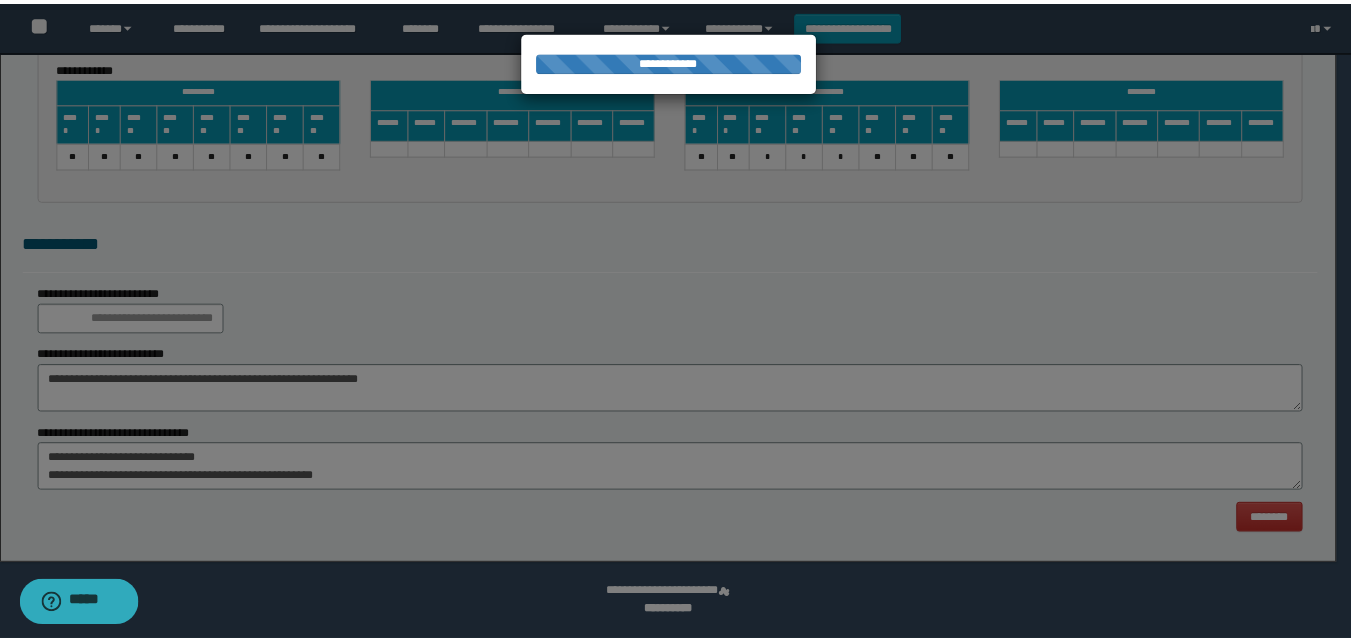 scroll, scrollTop: 0, scrollLeft: 0, axis: both 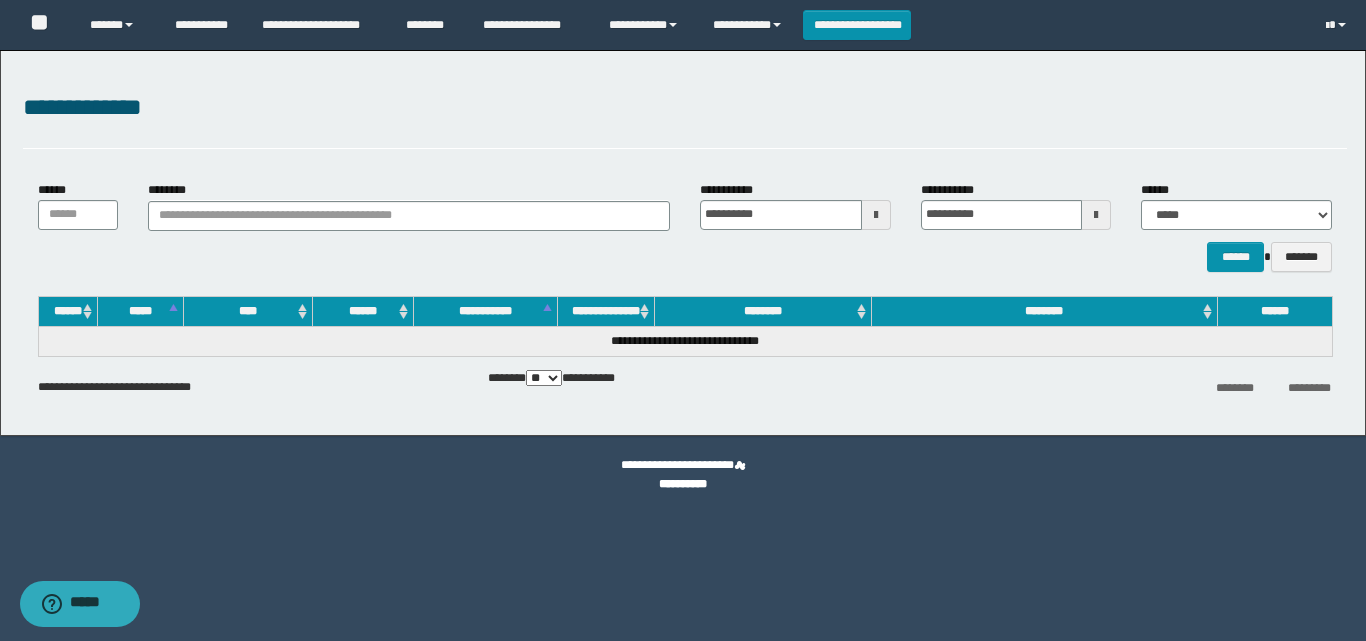 click on "**********" at bounding box center (685, 119) 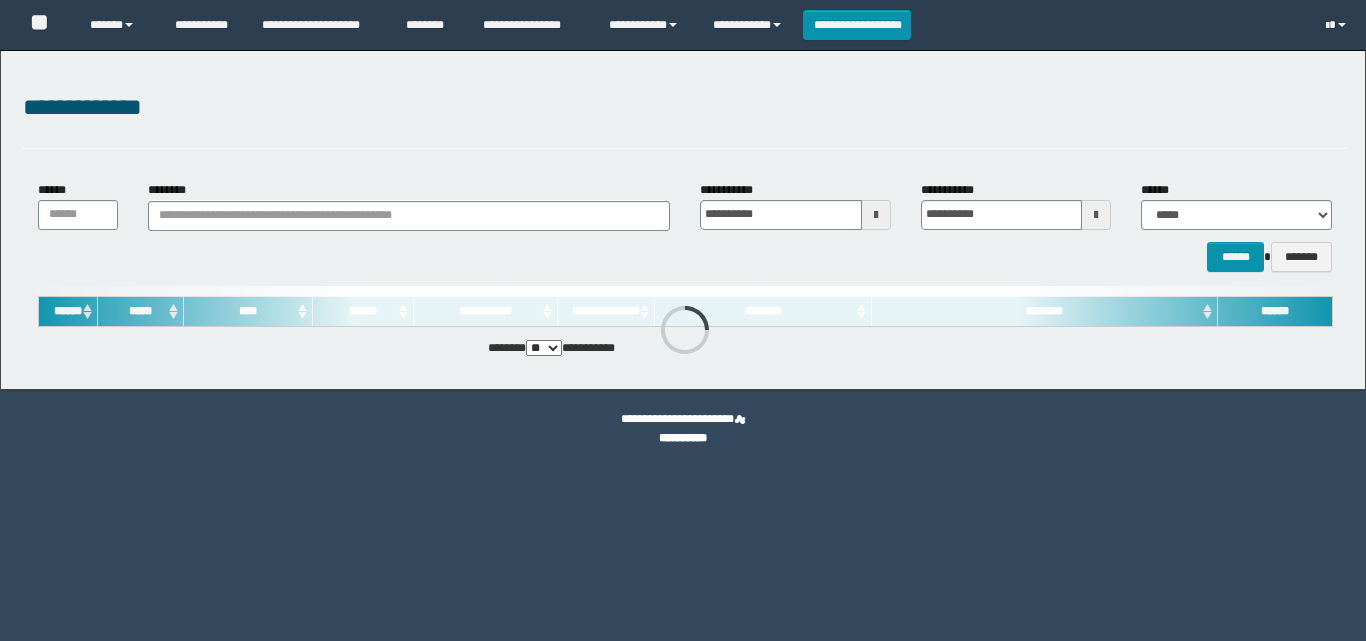 scroll, scrollTop: 0, scrollLeft: 0, axis: both 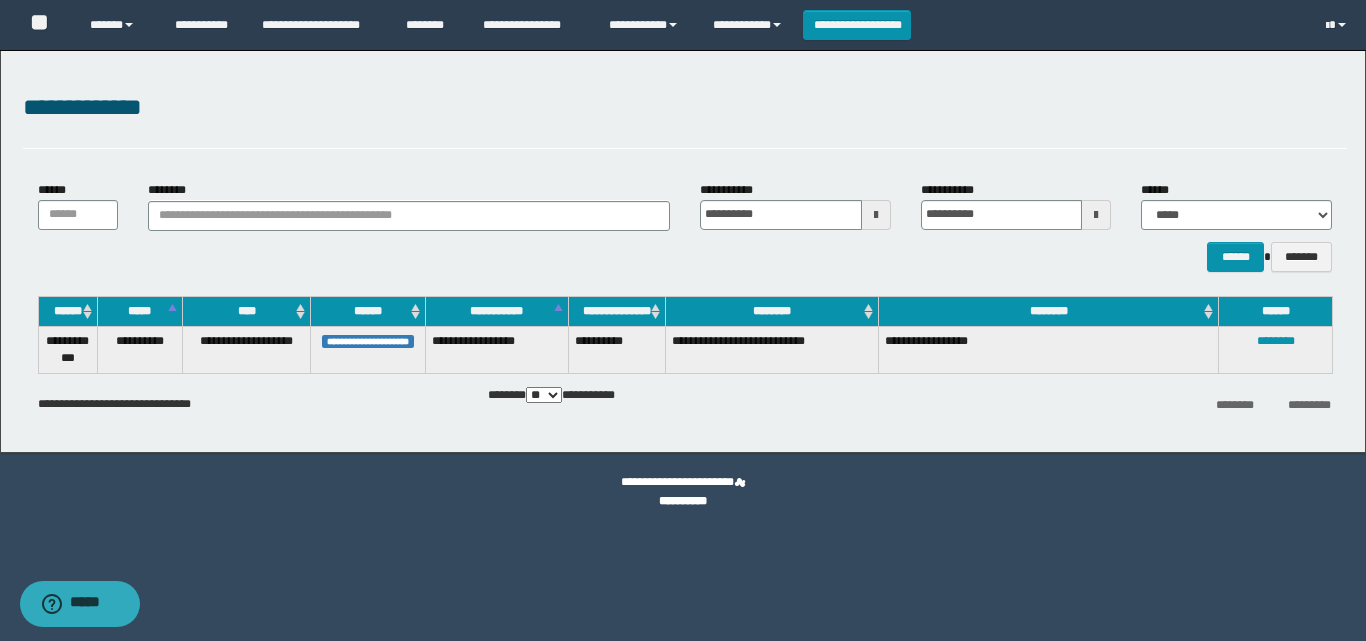 click on "**********" at bounding box center [685, 108] 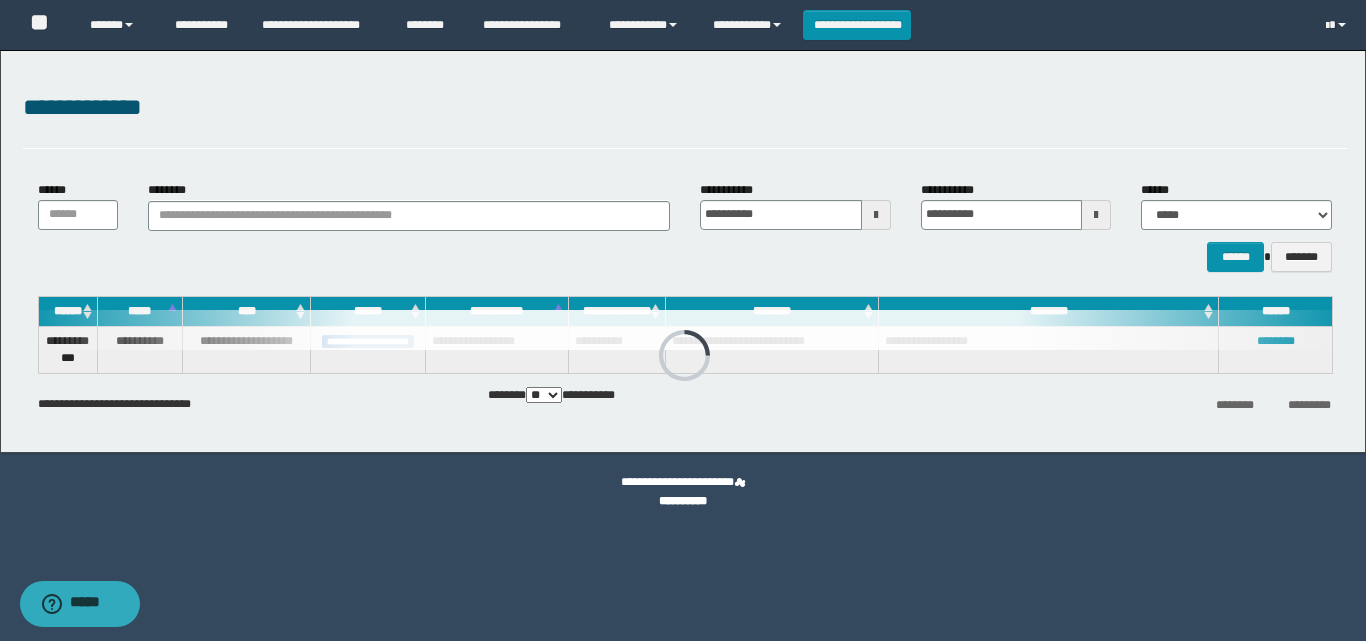 click on "**********" at bounding box center (683, 251) 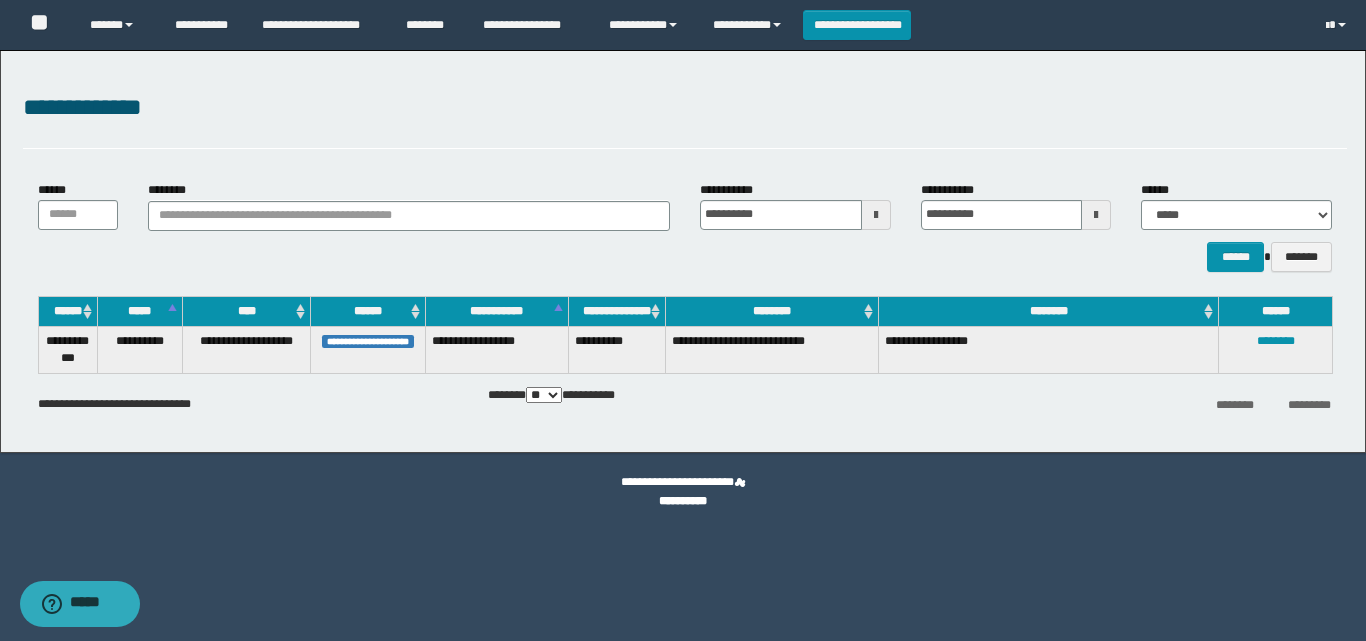click on "**********" at bounding box center (685, 108) 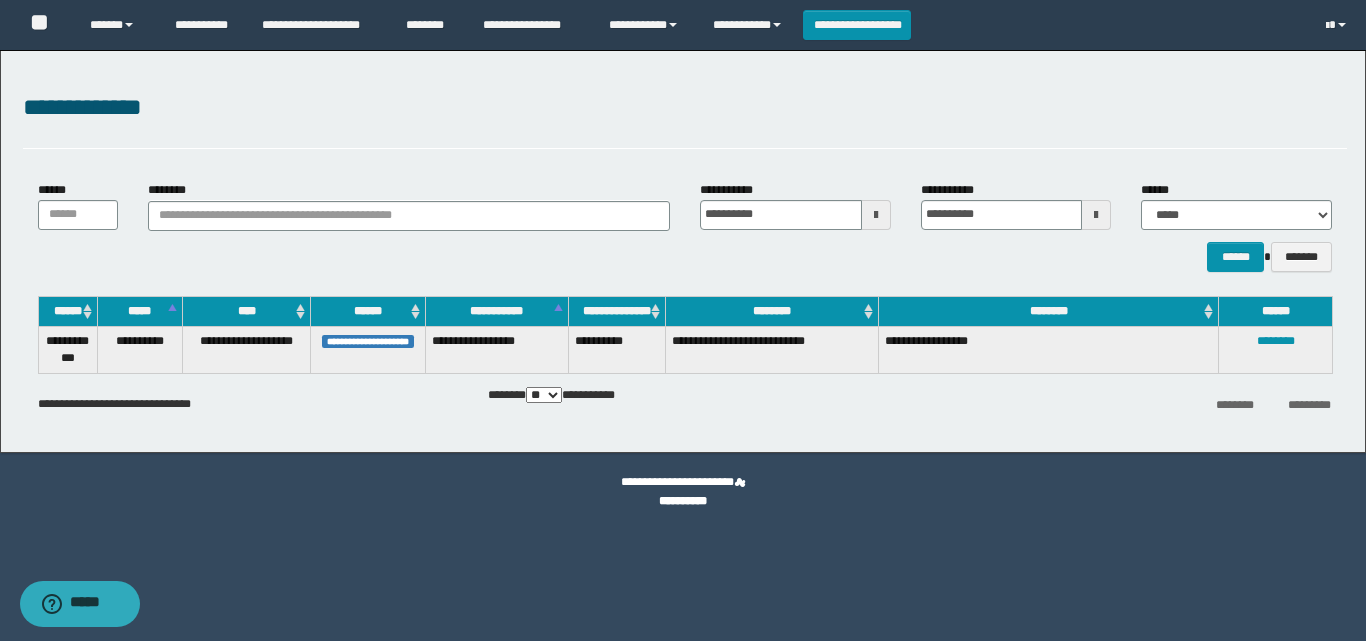 click on "**********" at bounding box center (685, 365) 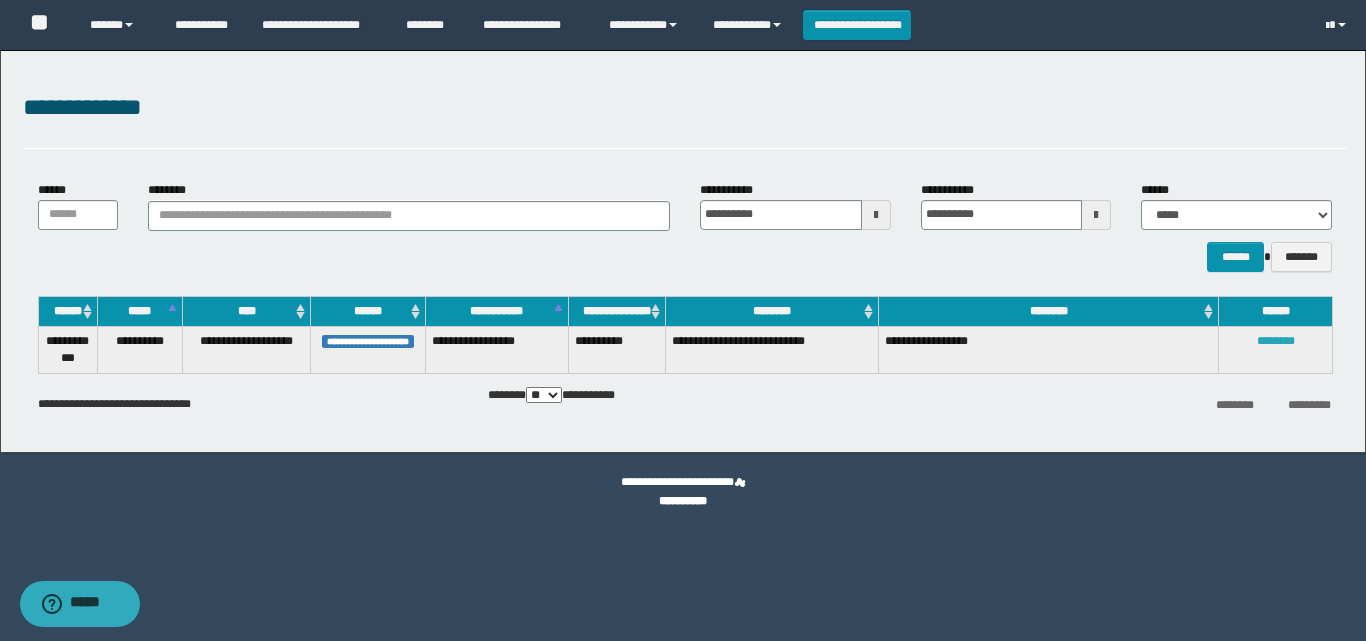 click on "********" at bounding box center (1276, 341) 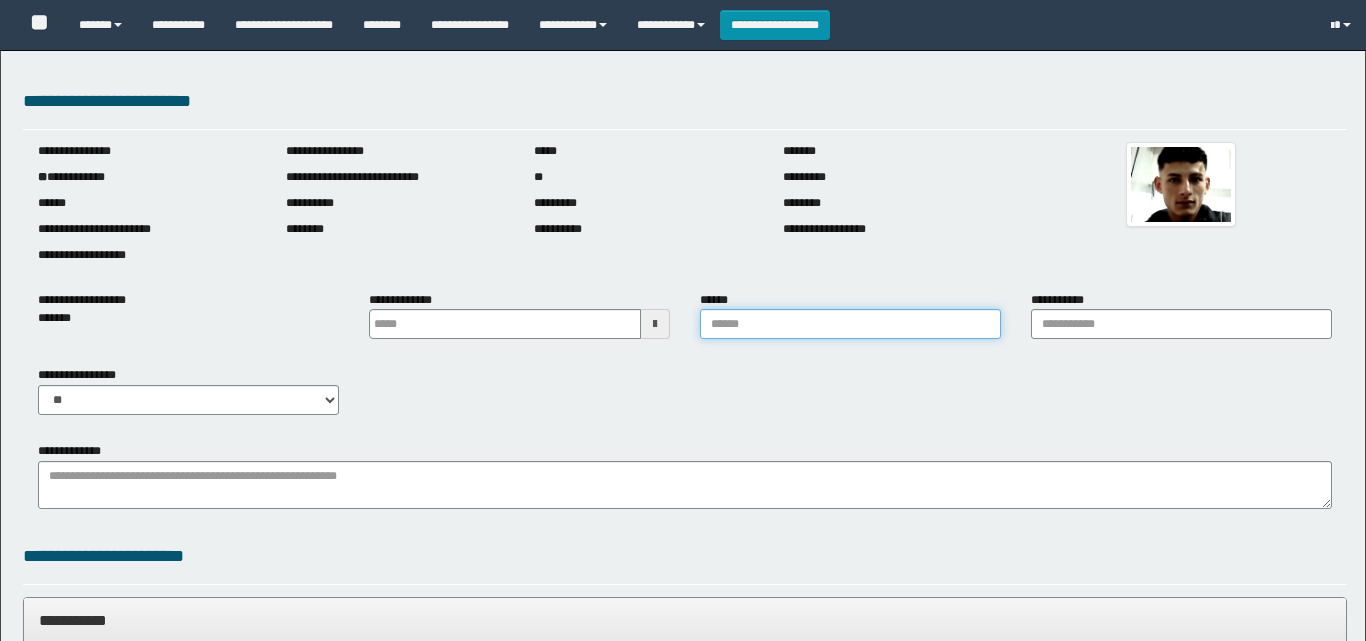 type 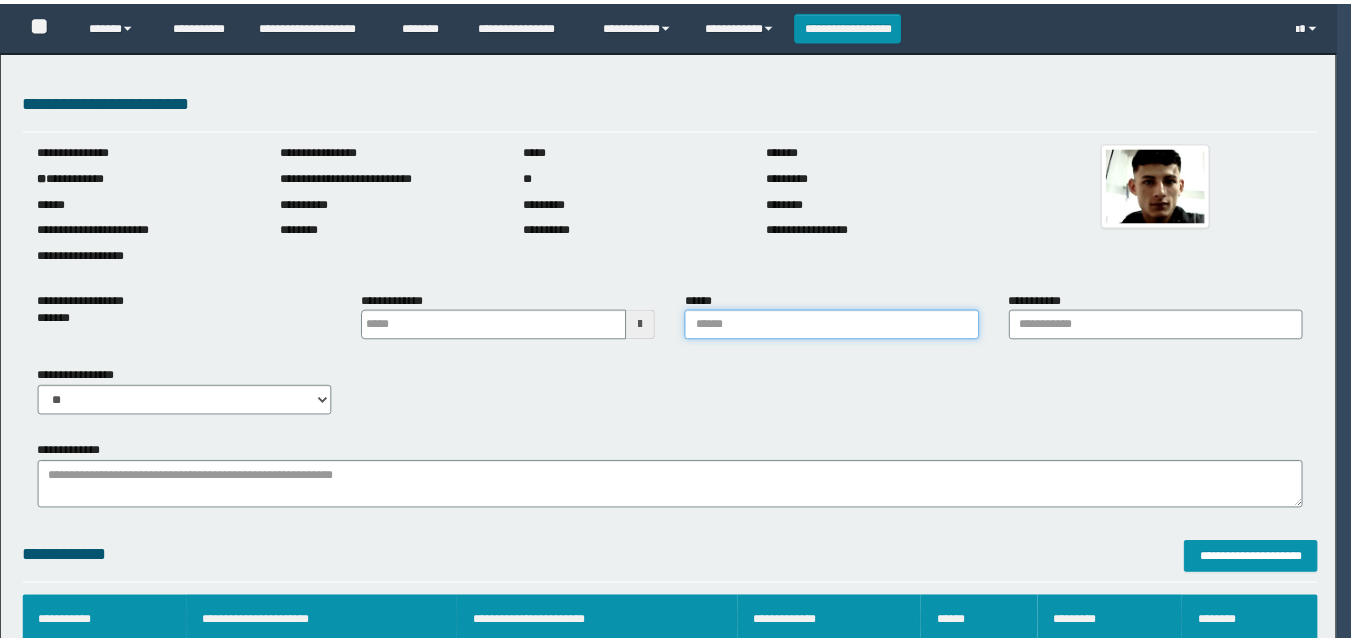 scroll, scrollTop: 0, scrollLeft: 0, axis: both 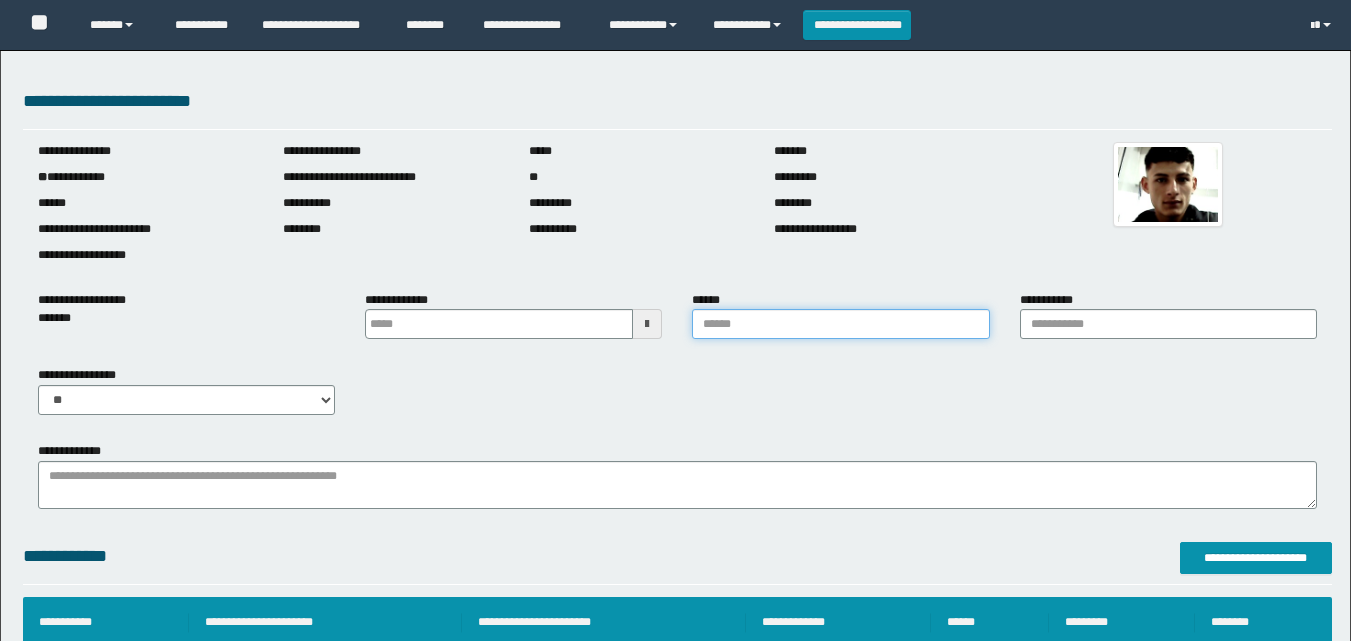 drag, startPoint x: 790, startPoint y: 323, endPoint x: 803, endPoint y: 337, distance: 19.104973 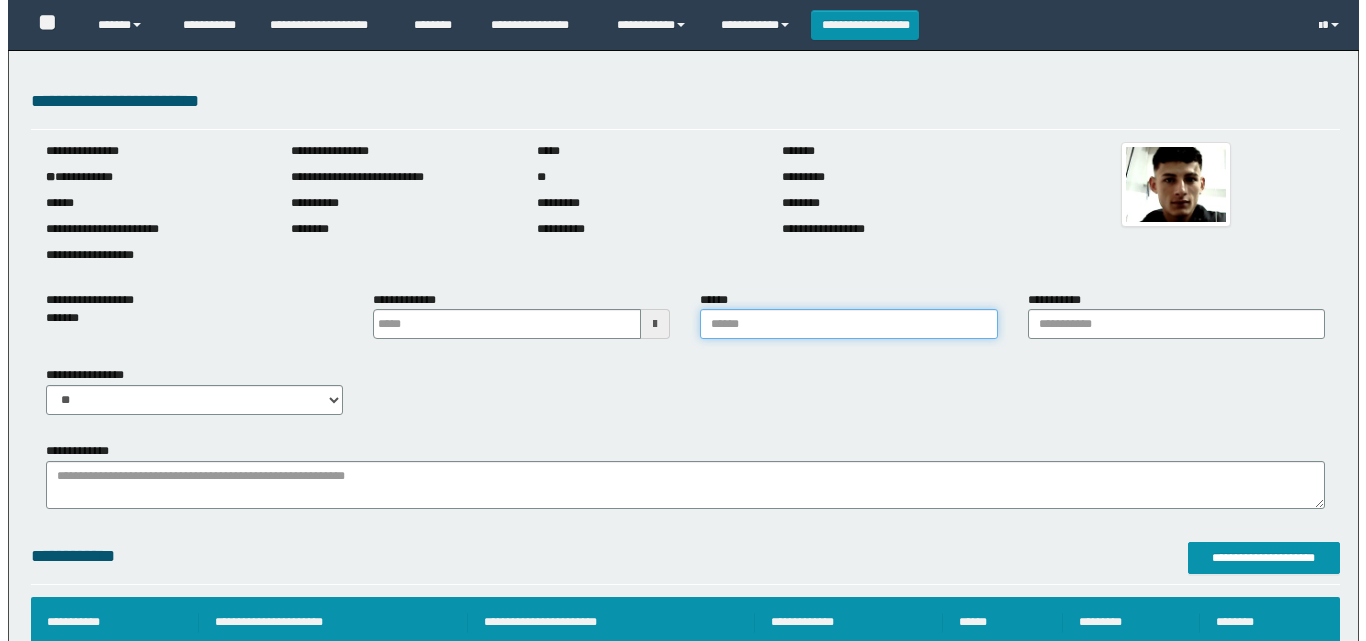scroll, scrollTop: 0, scrollLeft: 0, axis: both 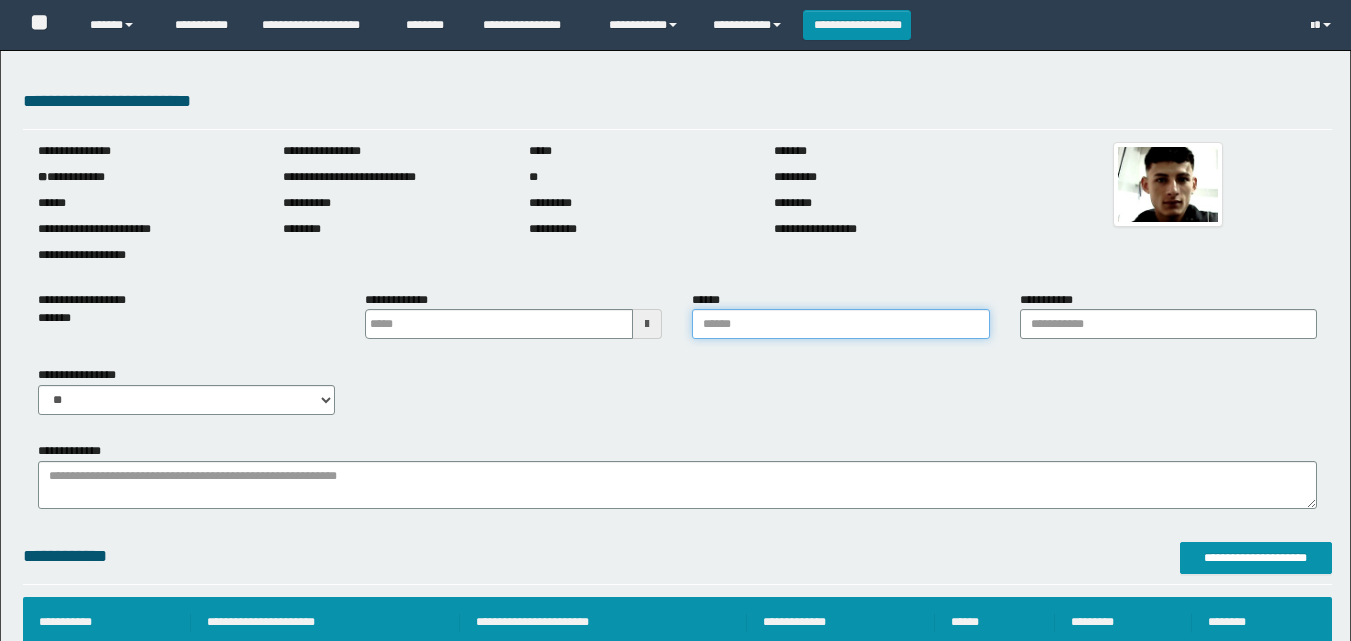 type on "*******" 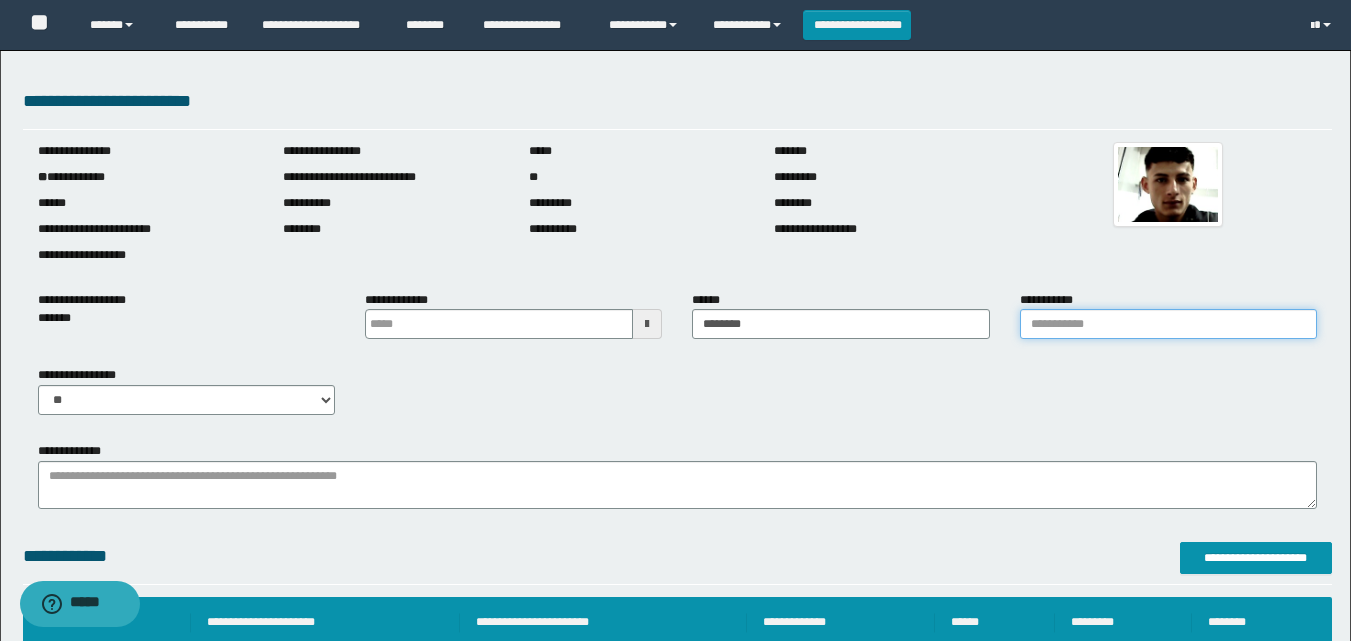 click on "**********" at bounding box center [1168, 324] 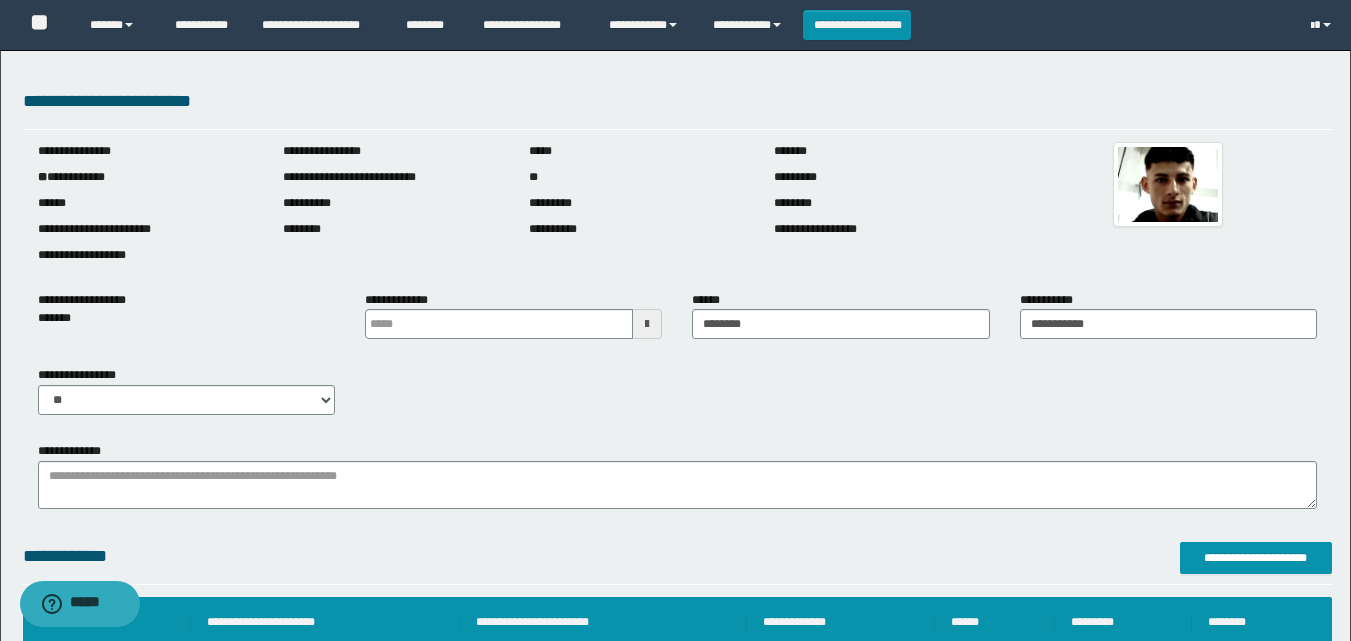click at bounding box center [647, 324] 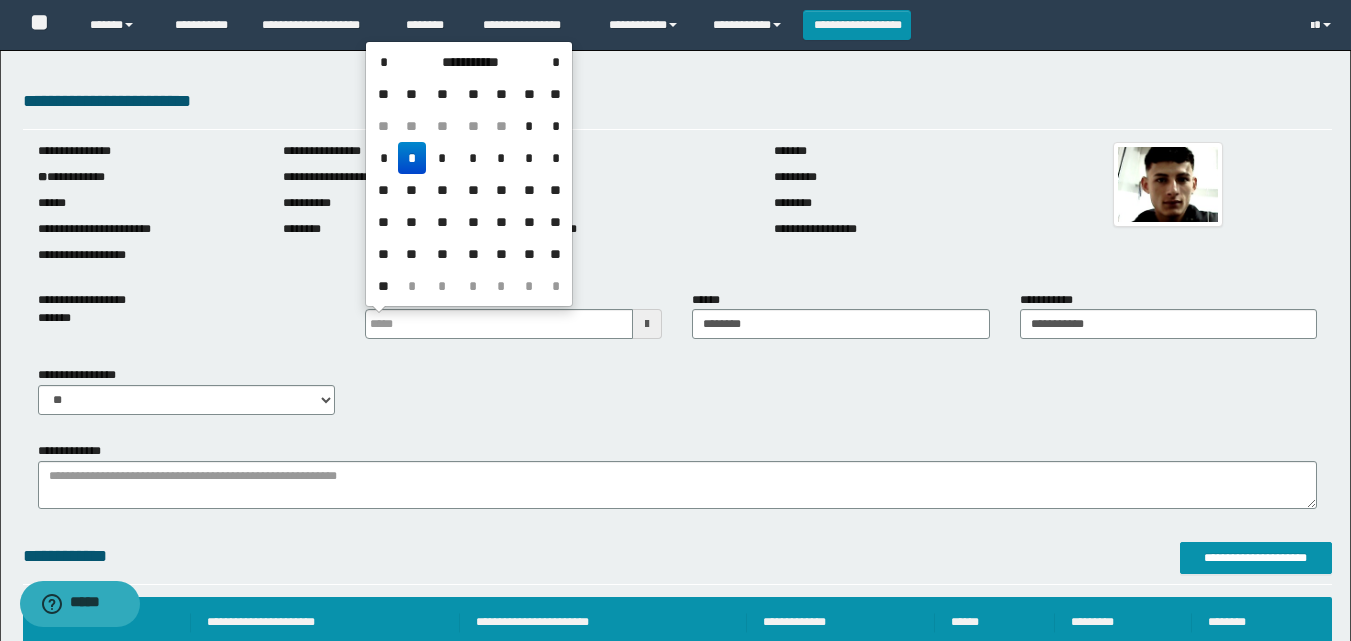click on "*" at bounding box center [412, 158] 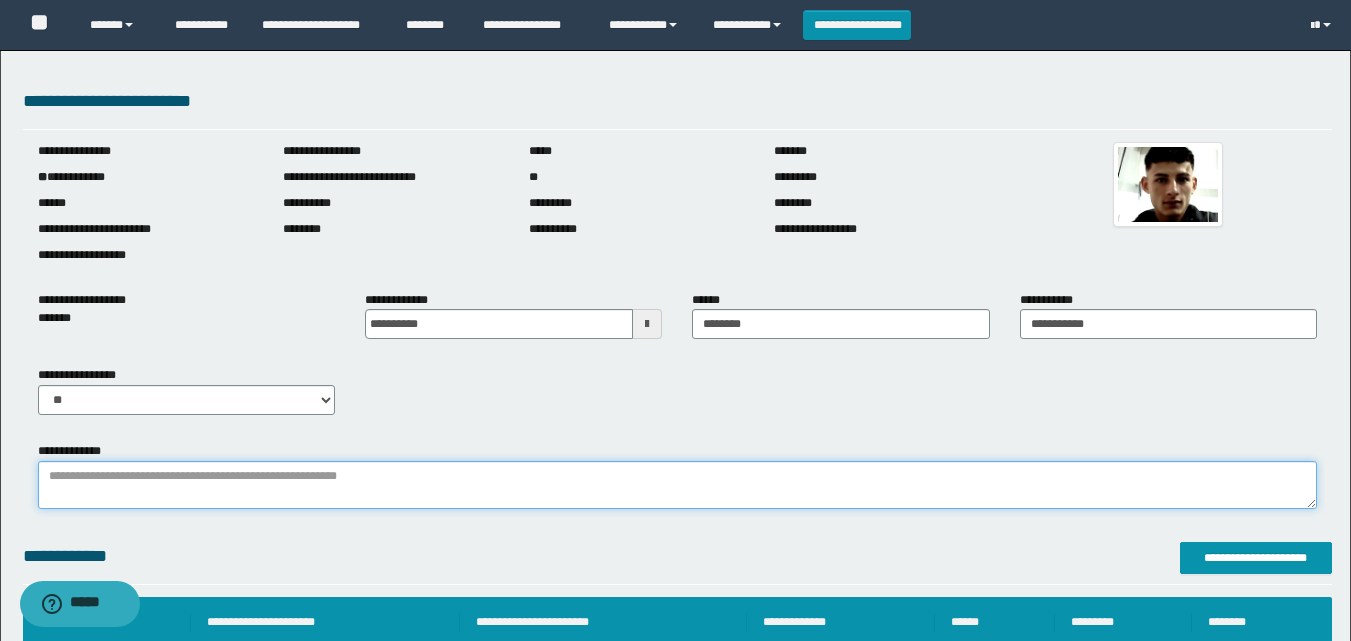 click on "**********" at bounding box center (677, 485) 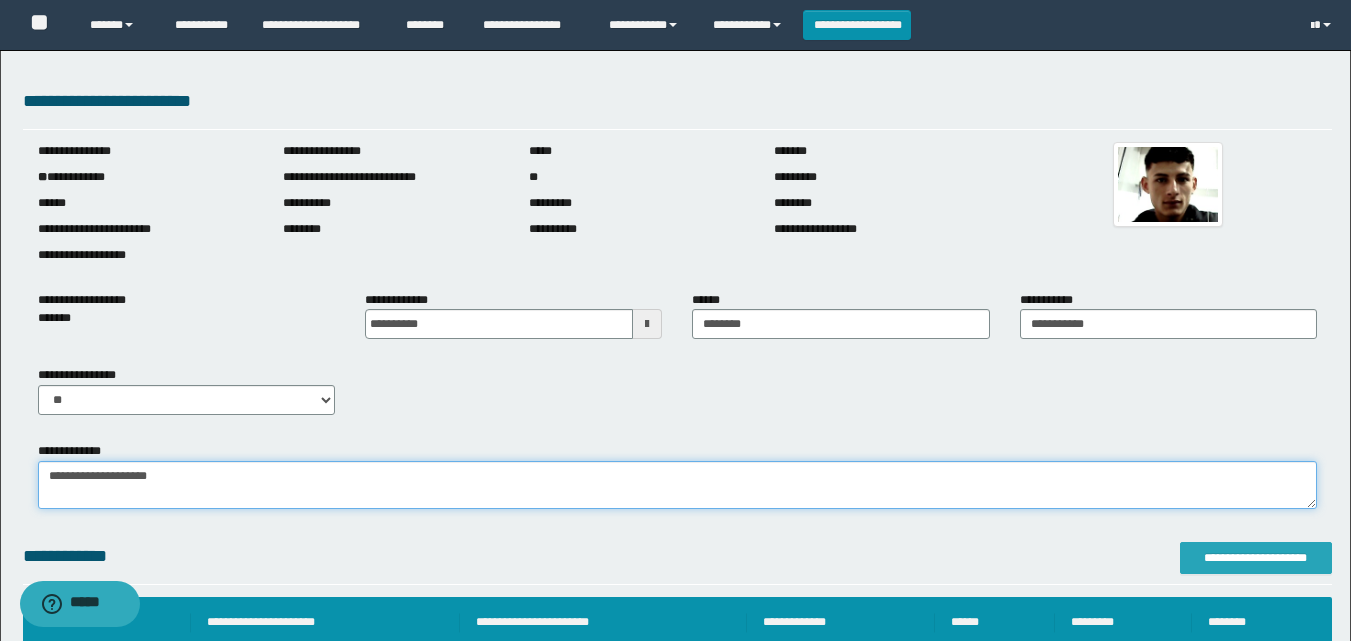 type on "**********" 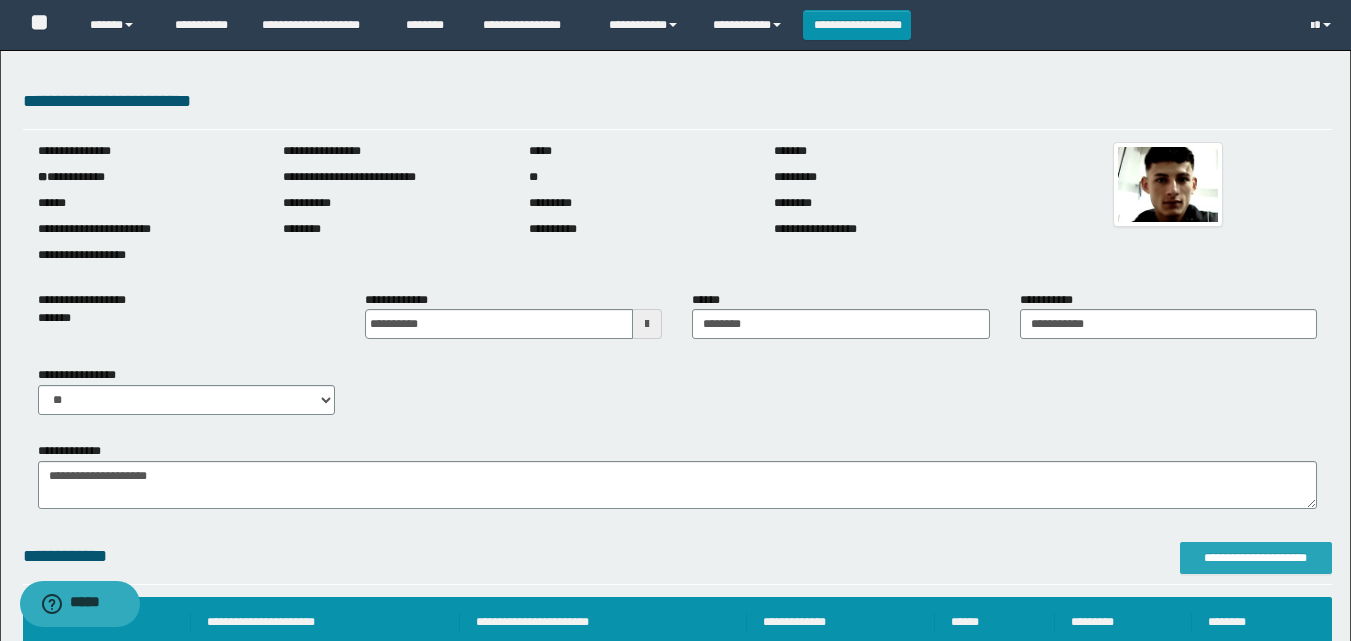 click on "**********" at bounding box center (1256, 558) 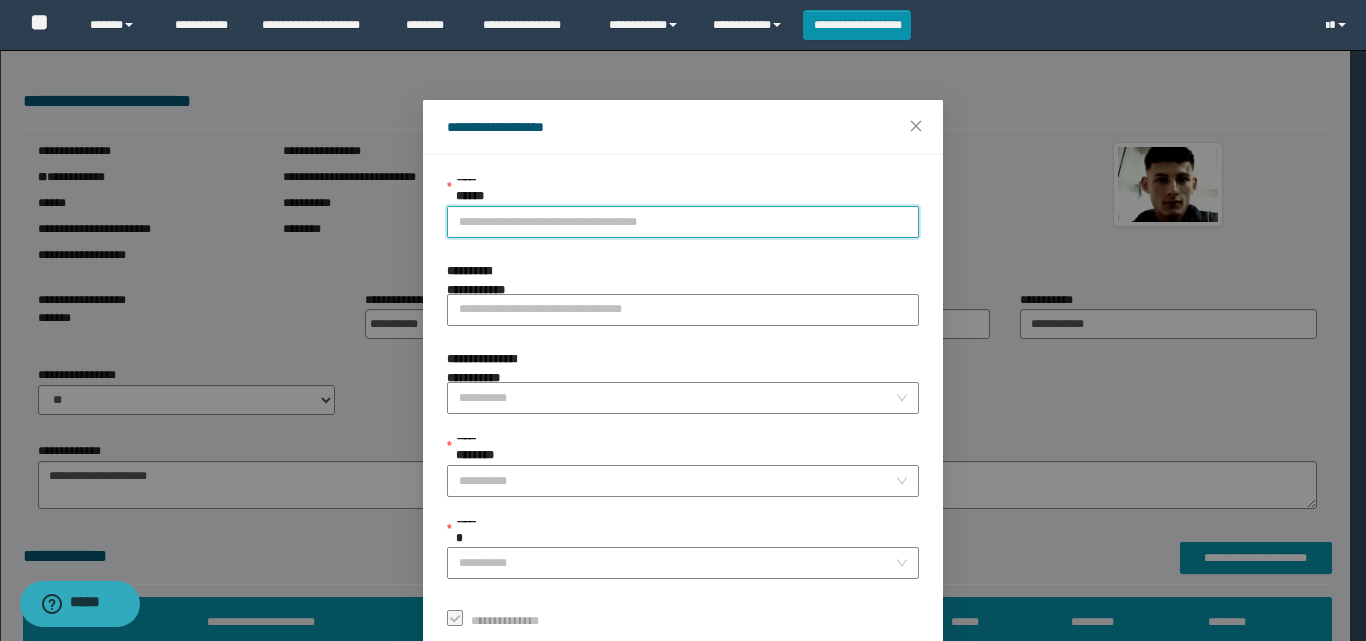 click on "**********" at bounding box center [683, 222] 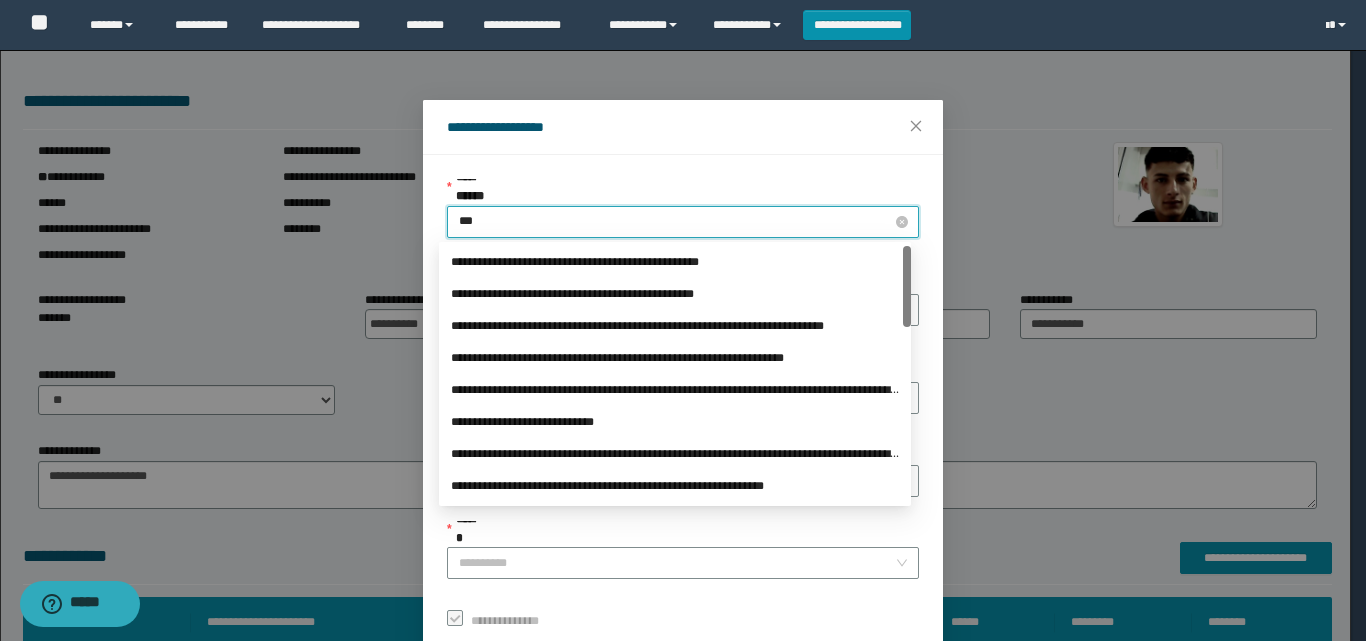 type on "****" 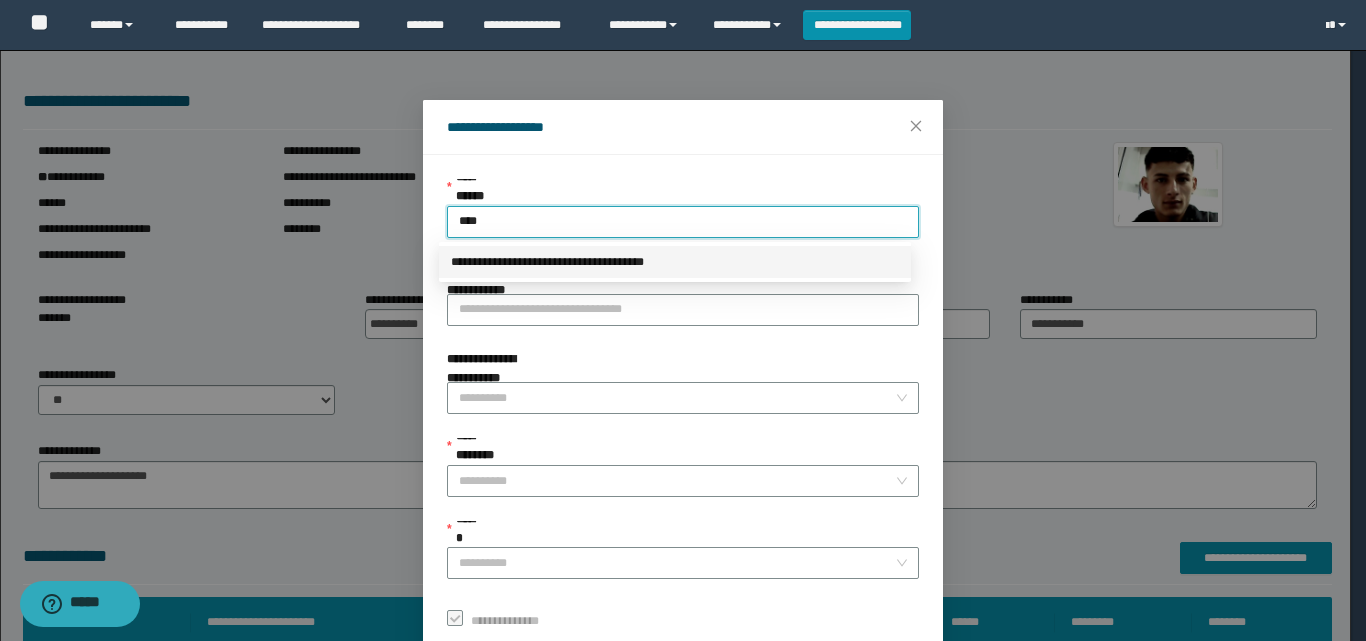 click on "**********" at bounding box center (675, 262) 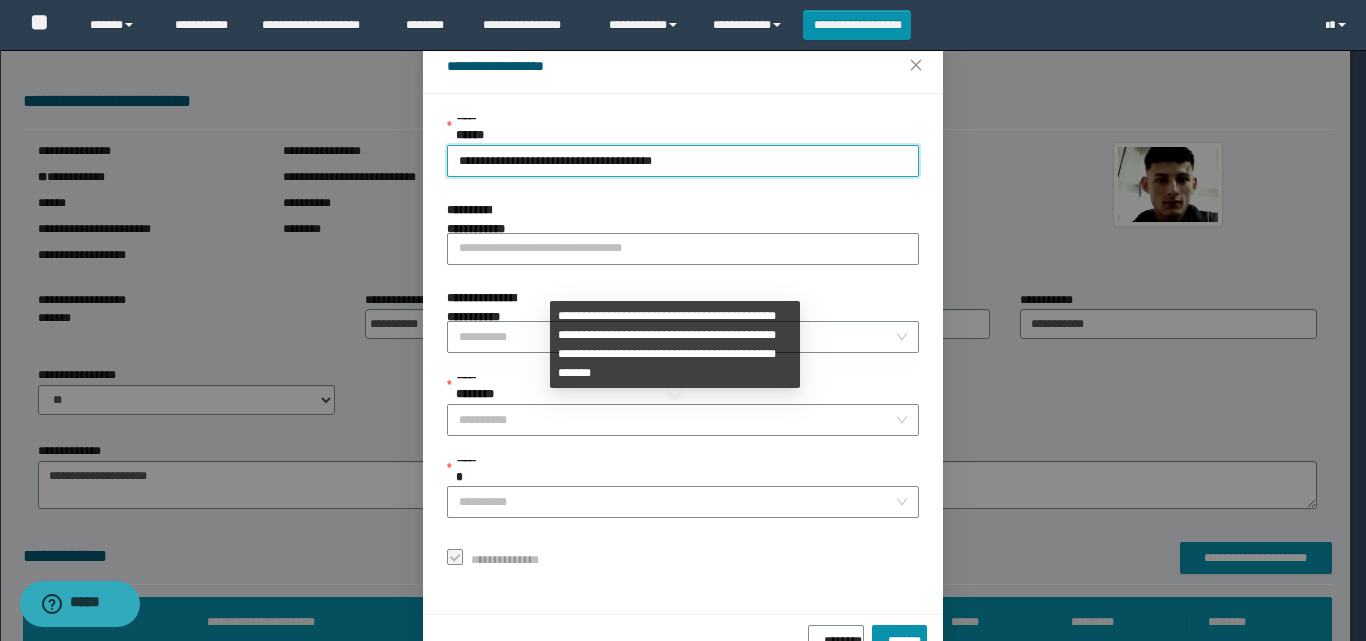 scroll, scrollTop: 111, scrollLeft: 0, axis: vertical 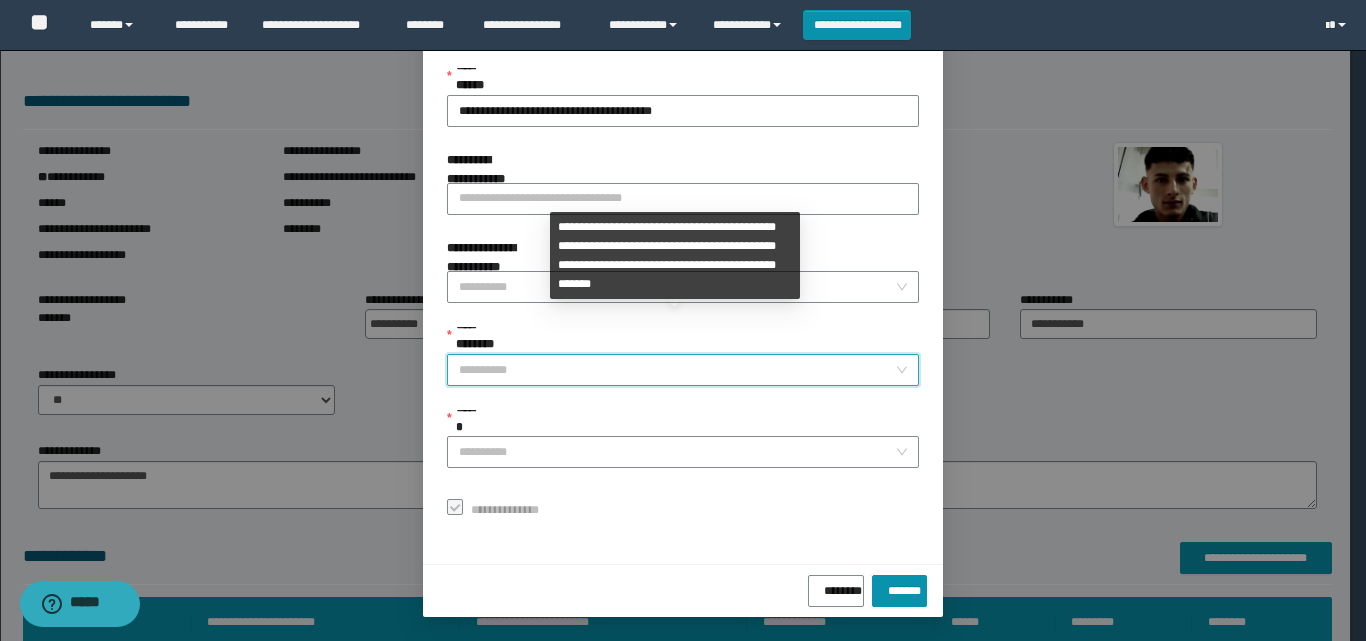 click on "**********" at bounding box center (677, 370) 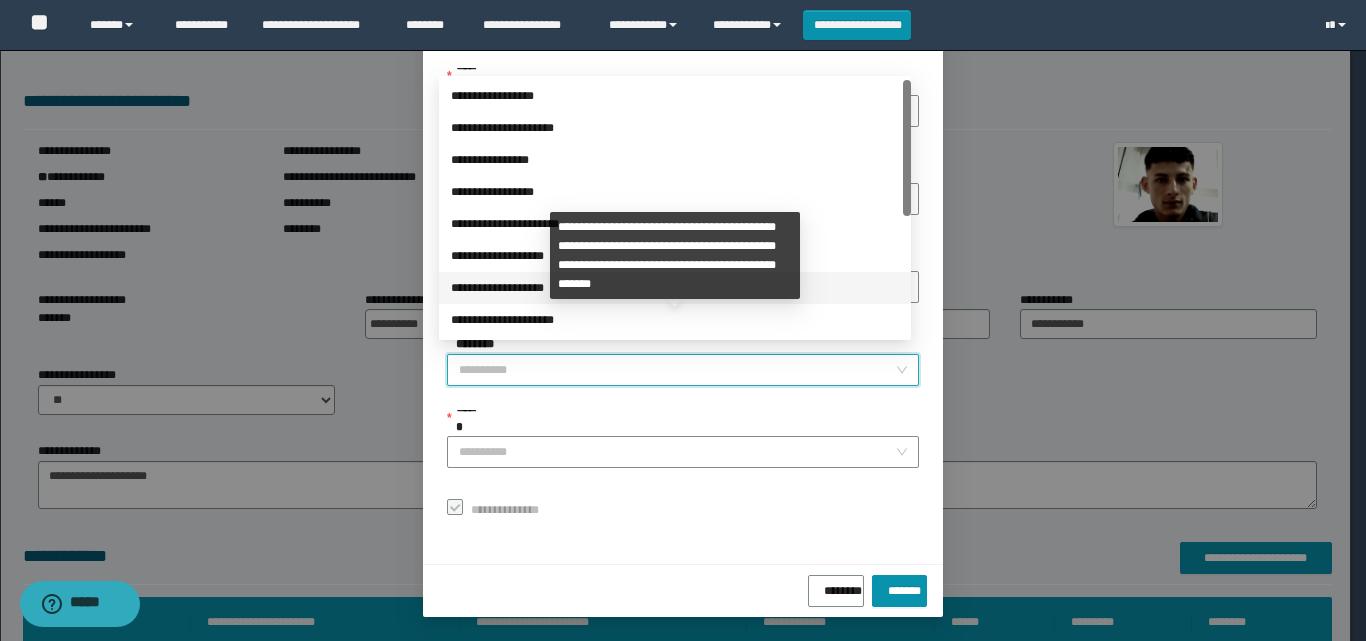 scroll, scrollTop: 224, scrollLeft: 0, axis: vertical 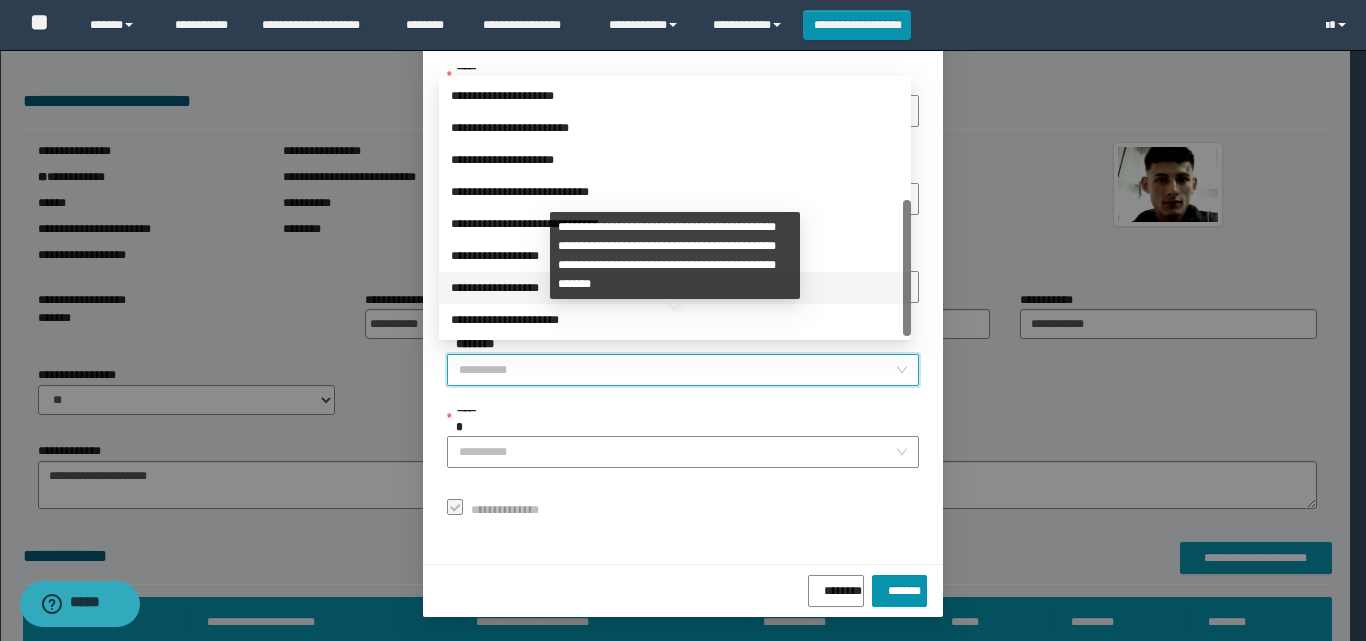click on "**********" at bounding box center [675, 256] 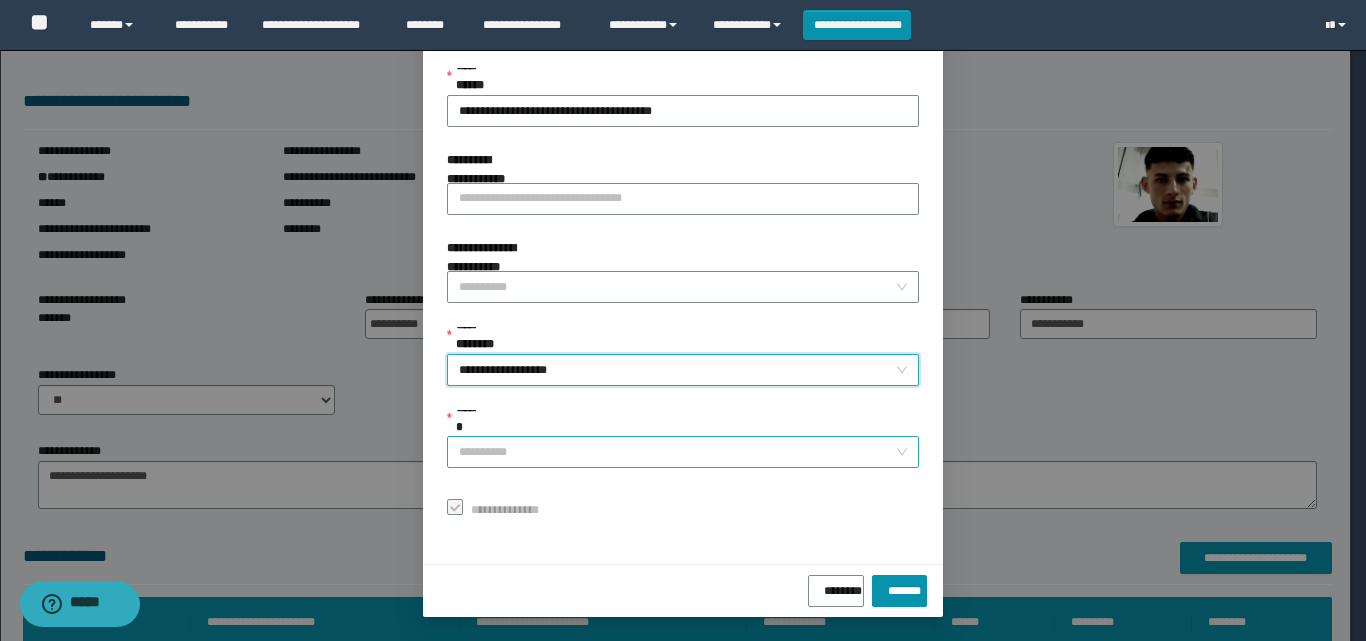 click on "******" at bounding box center [677, 452] 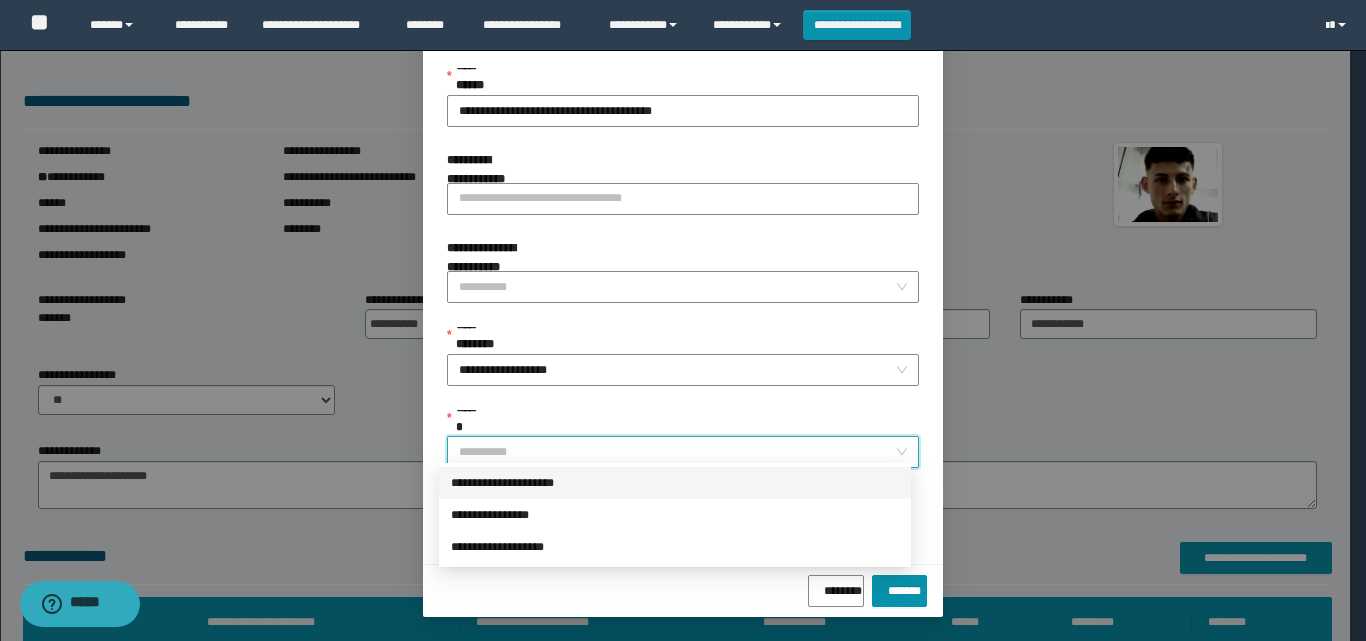 click on "**********" at bounding box center [675, 483] 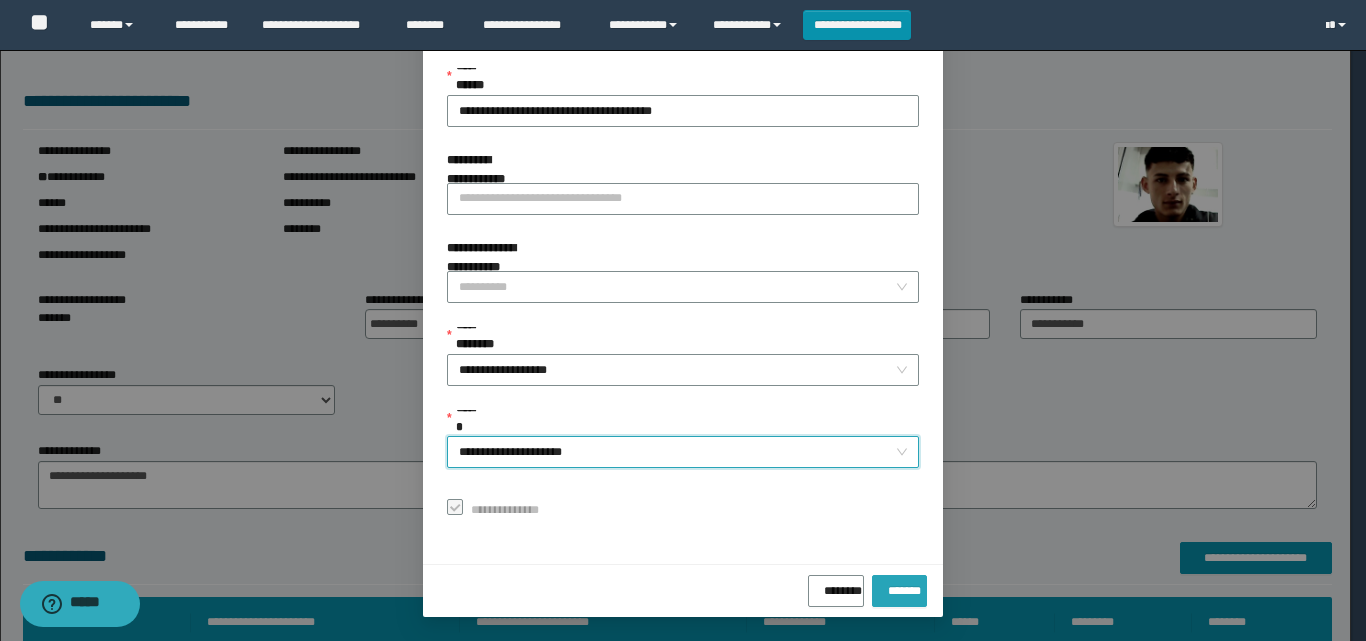 click on "*******" at bounding box center (899, 587) 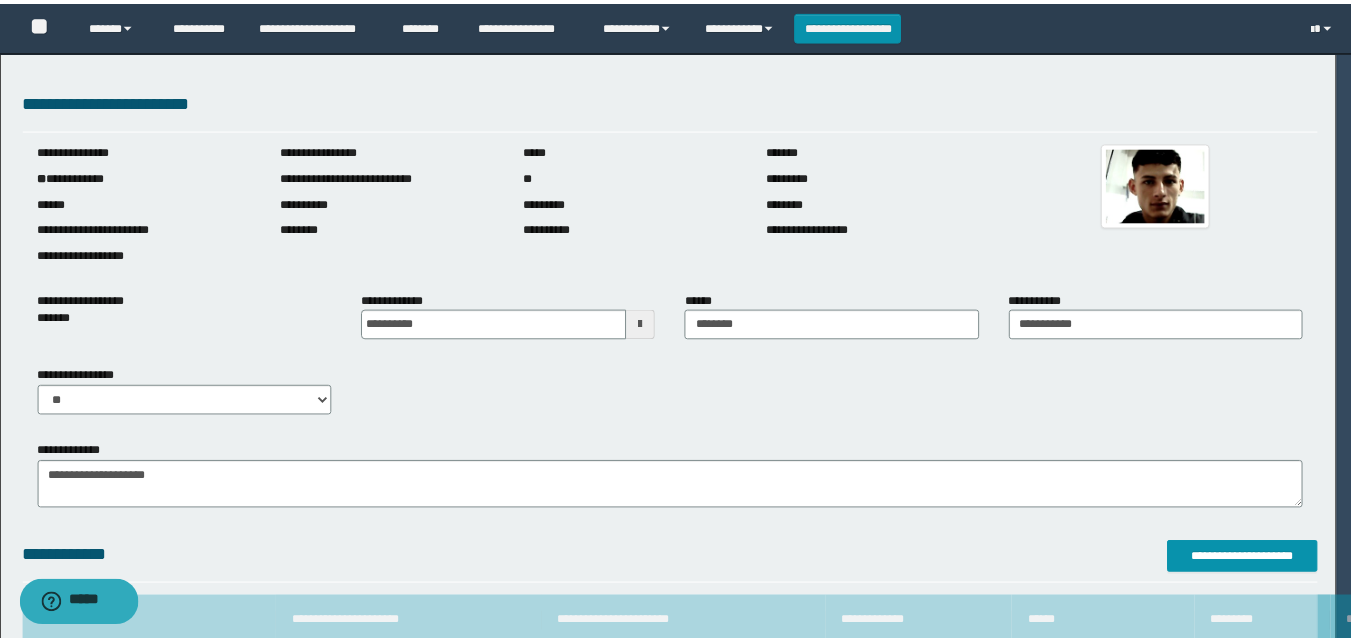 scroll, scrollTop: 64, scrollLeft: 0, axis: vertical 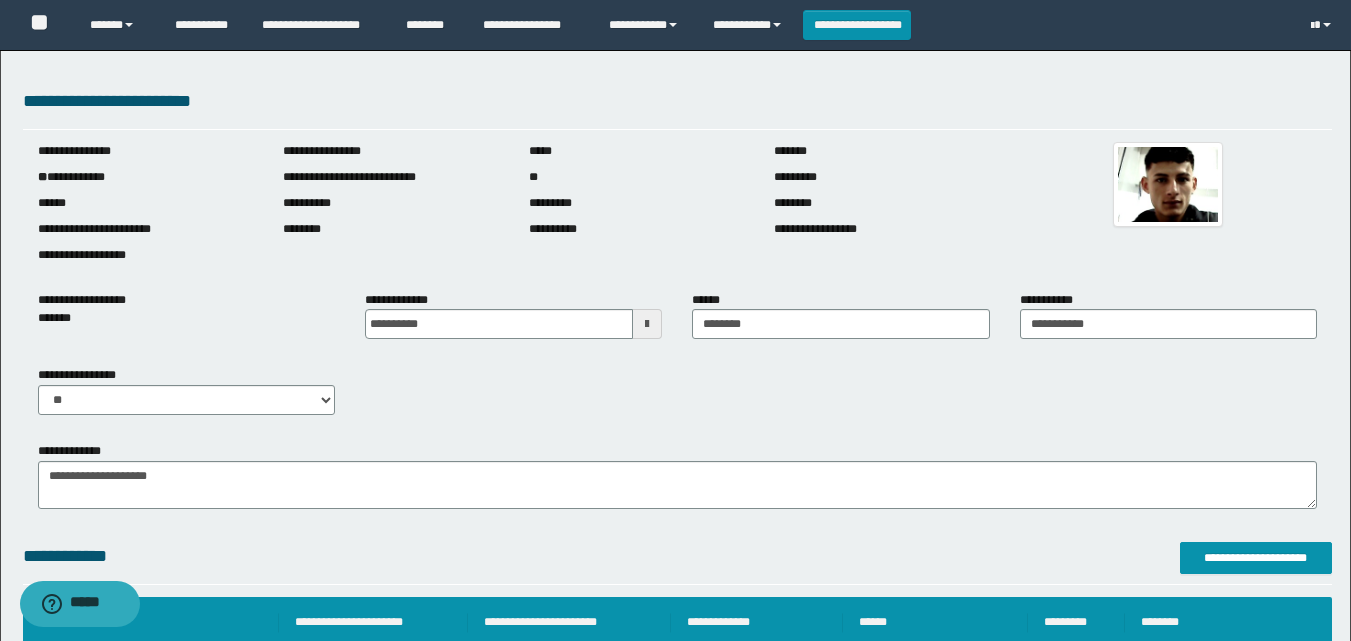 click on "**********" at bounding box center [677, 398] 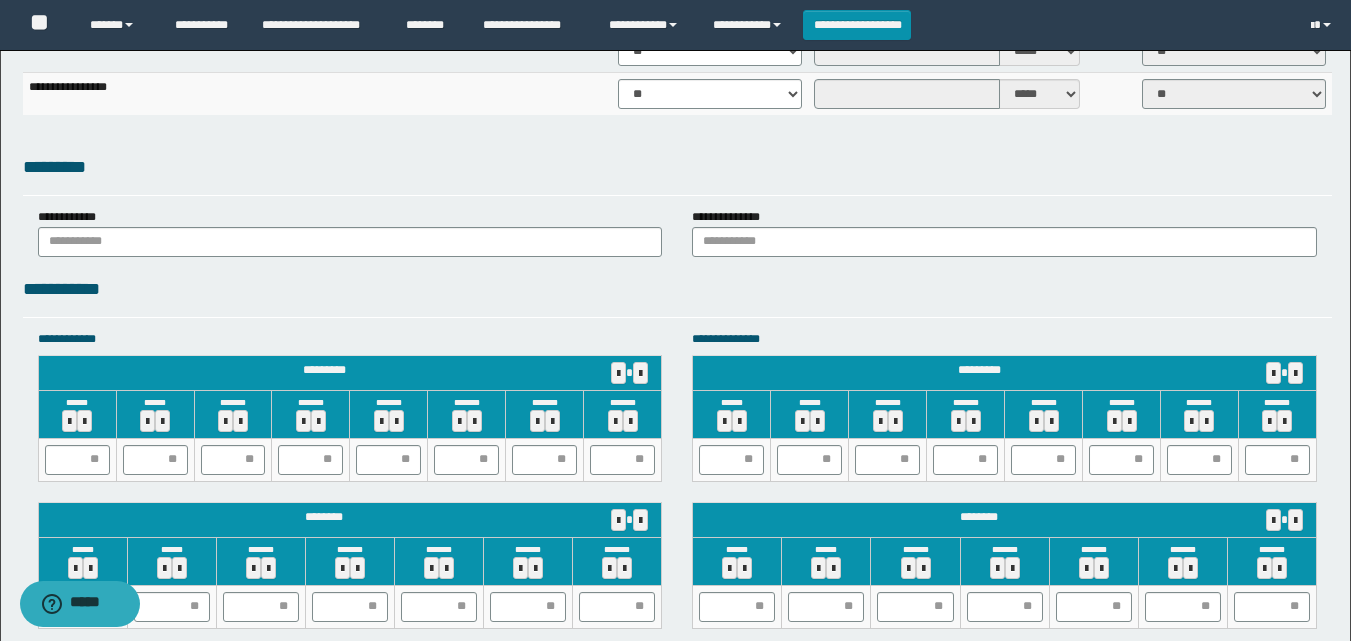 scroll, scrollTop: 1400, scrollLeft: 0, axis: vertical 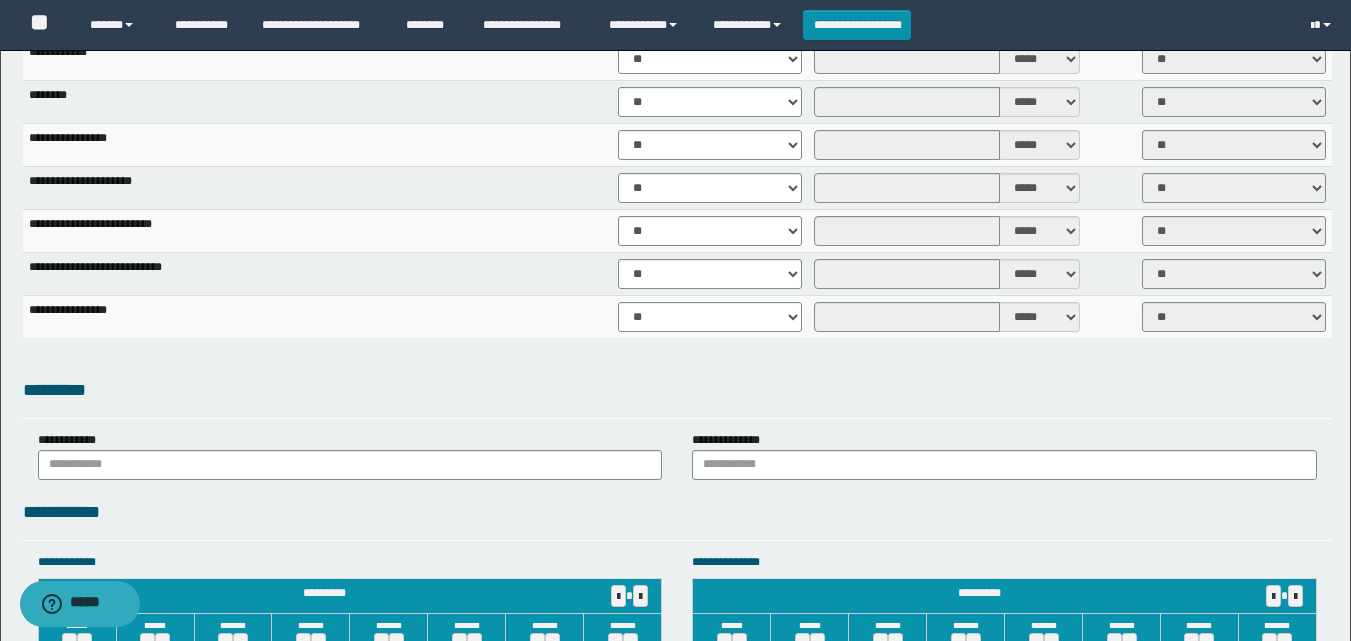 click on "**********" at bounding box center (675, 303) 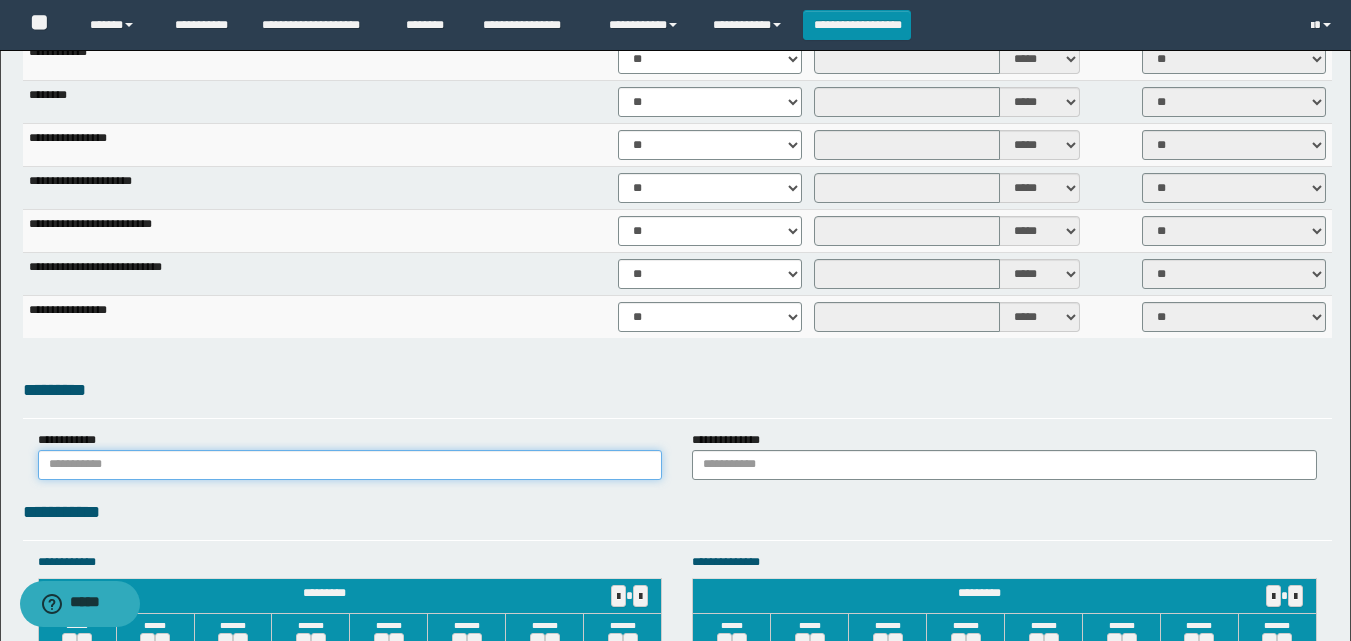 click at bounding box center (350, 465) 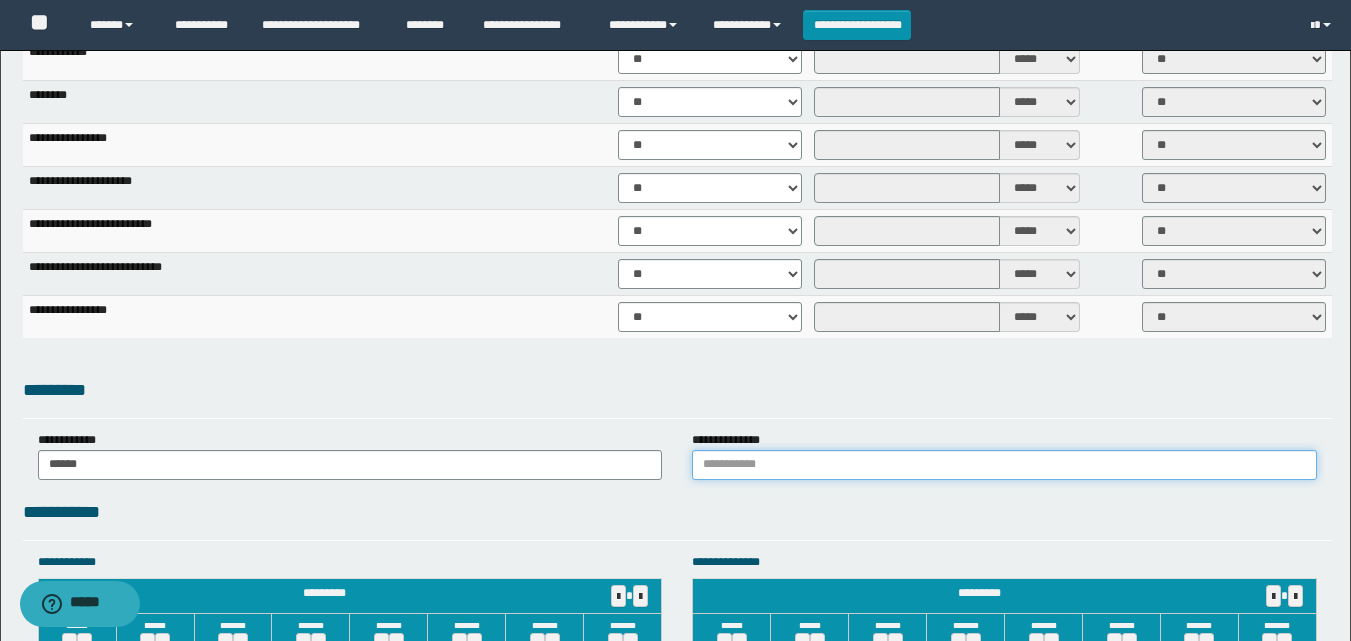 click at bounding box center (1004, 465) 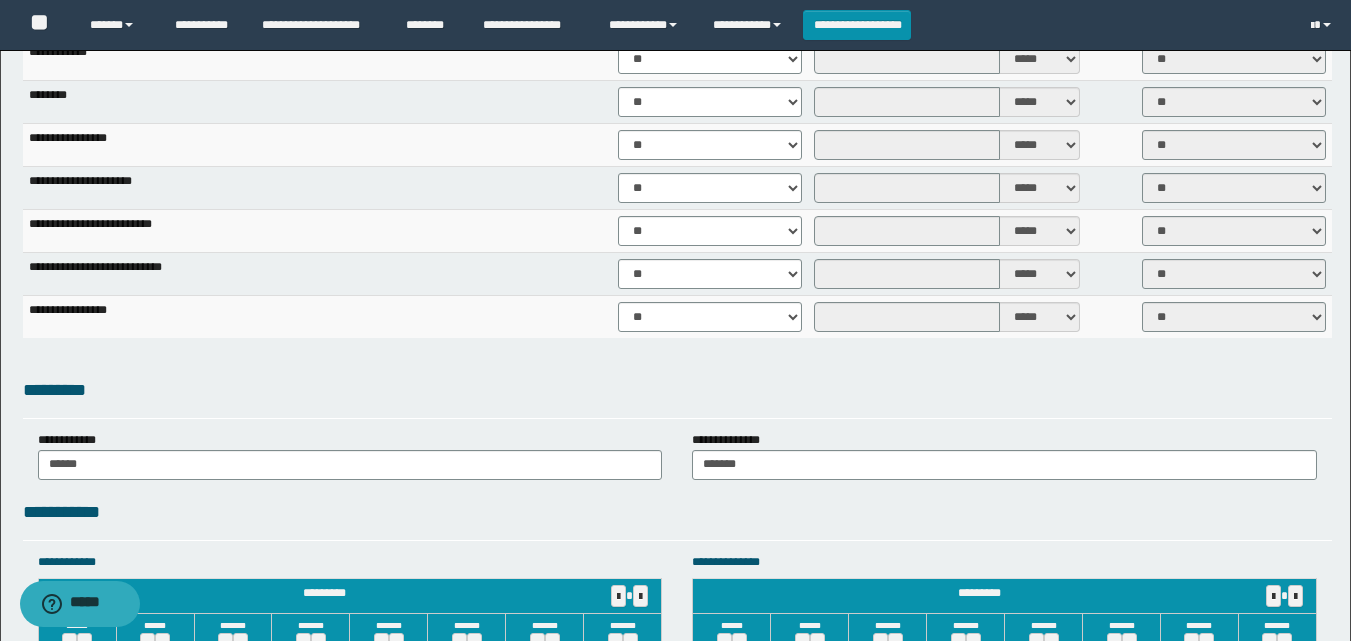 click on "*********" at bounding box center (677, 397) 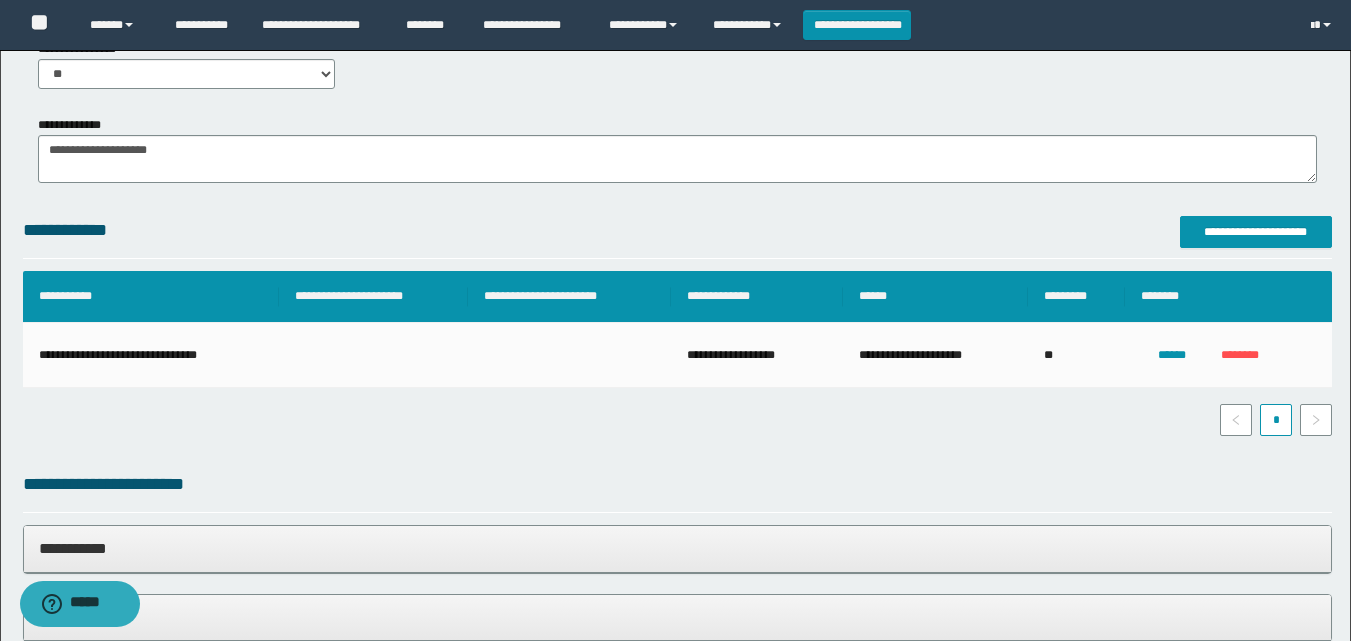 scroll, scrollTop: 100, scrollLeft: 0, axis: vertical 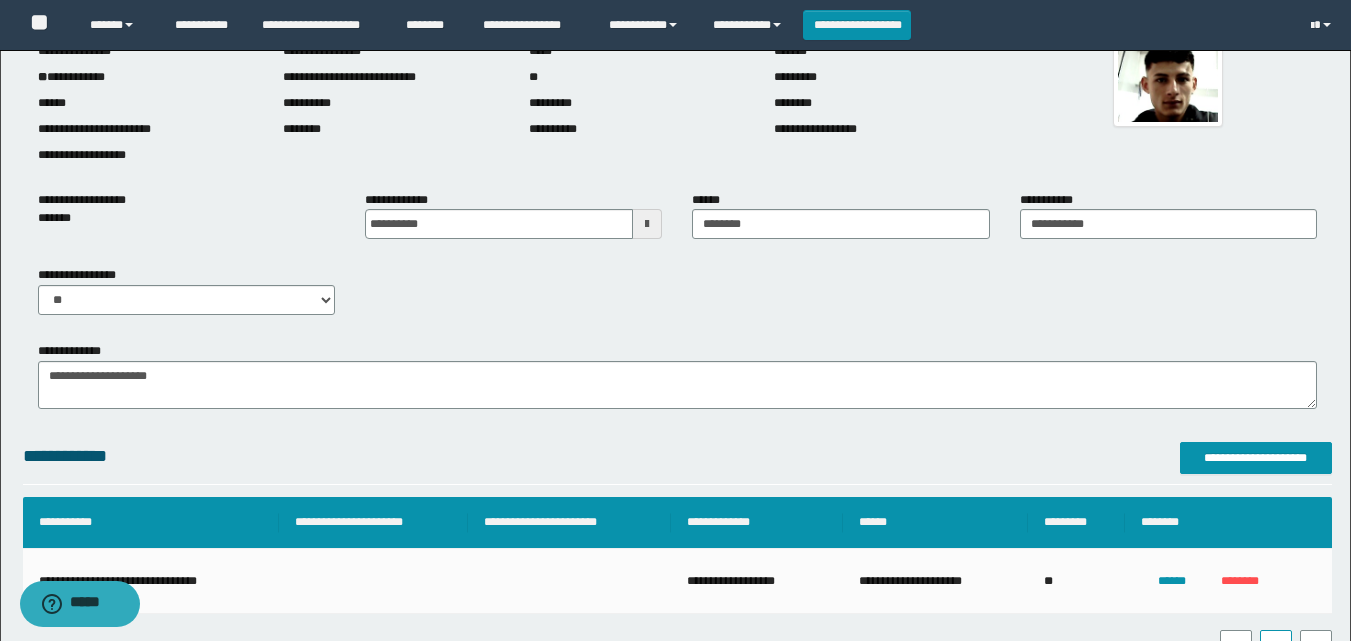 click on "**********" at bounding box center [677, 298] 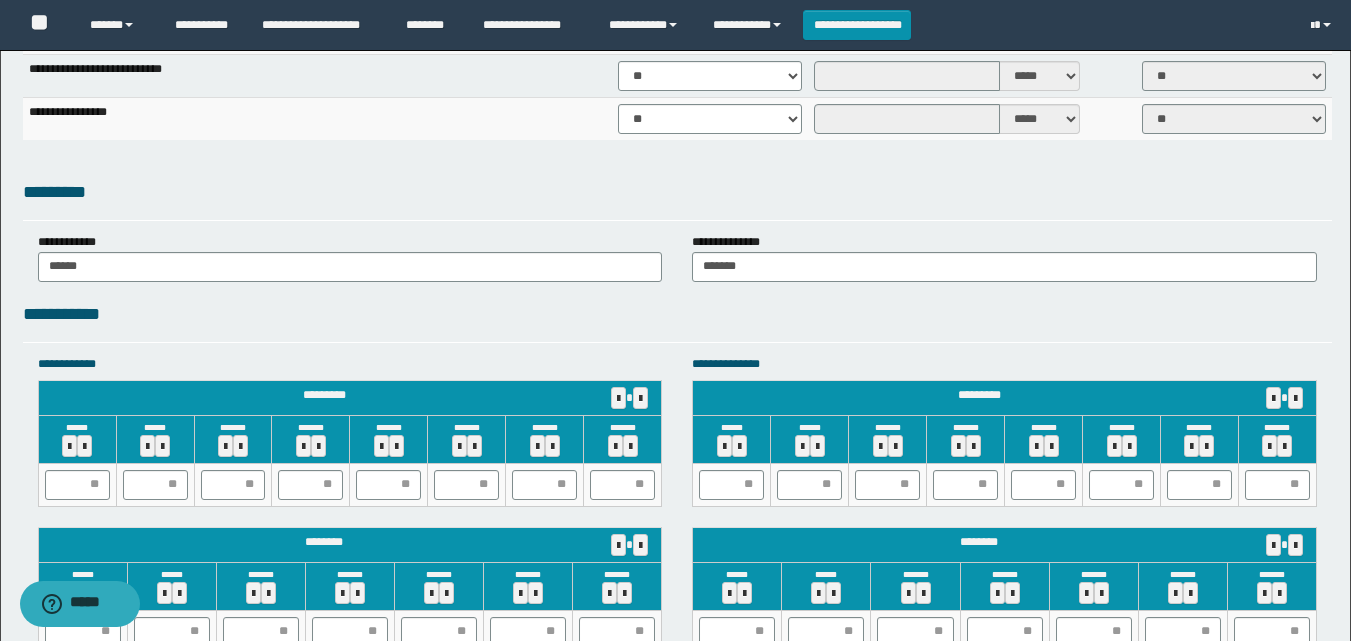 scroll, scrollTop: 1593, scrollLeft: 0, axis: vertical 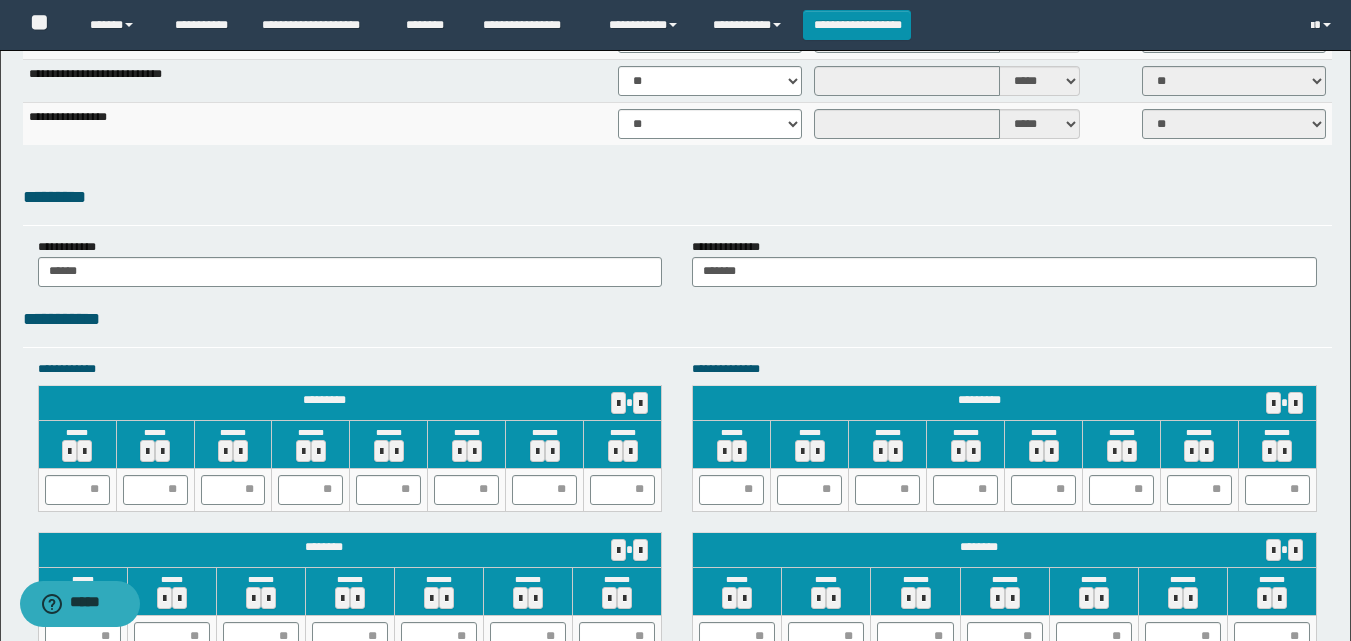 click on "**********" at bounding box center [677, 319] 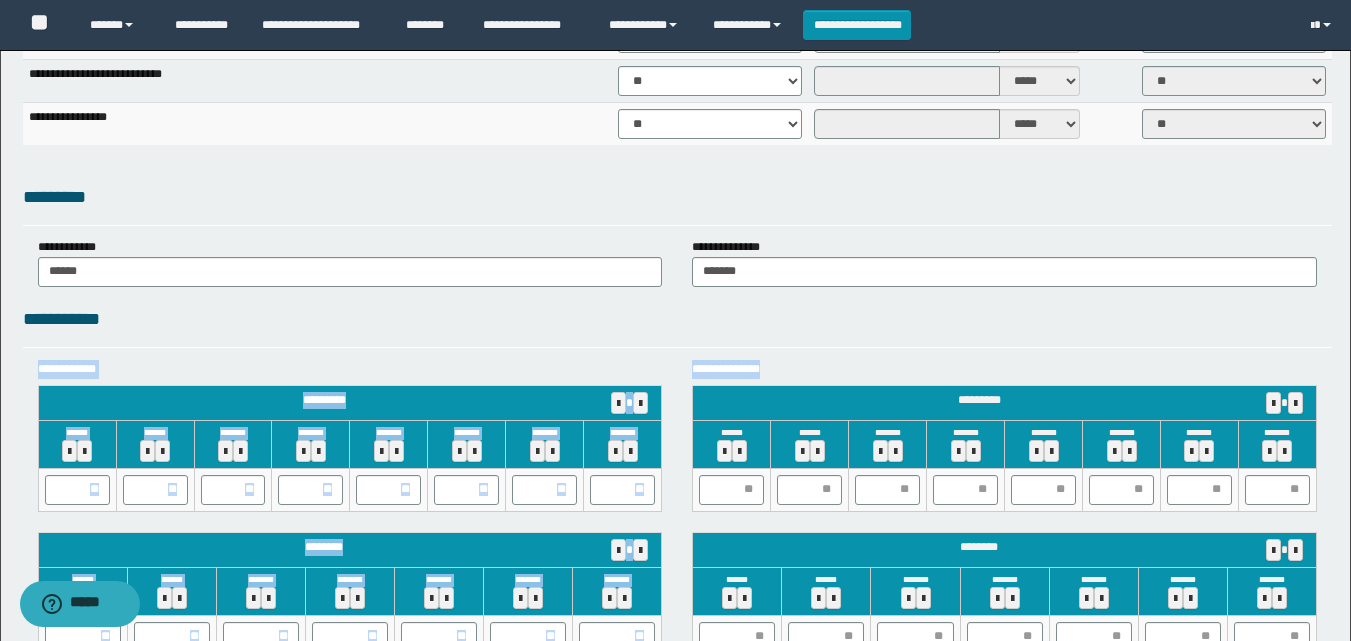 drag, startPoint x: 1304, startPoint y: 350, endPoint x: 1320, endPoint y: 345, distance: 16.763054 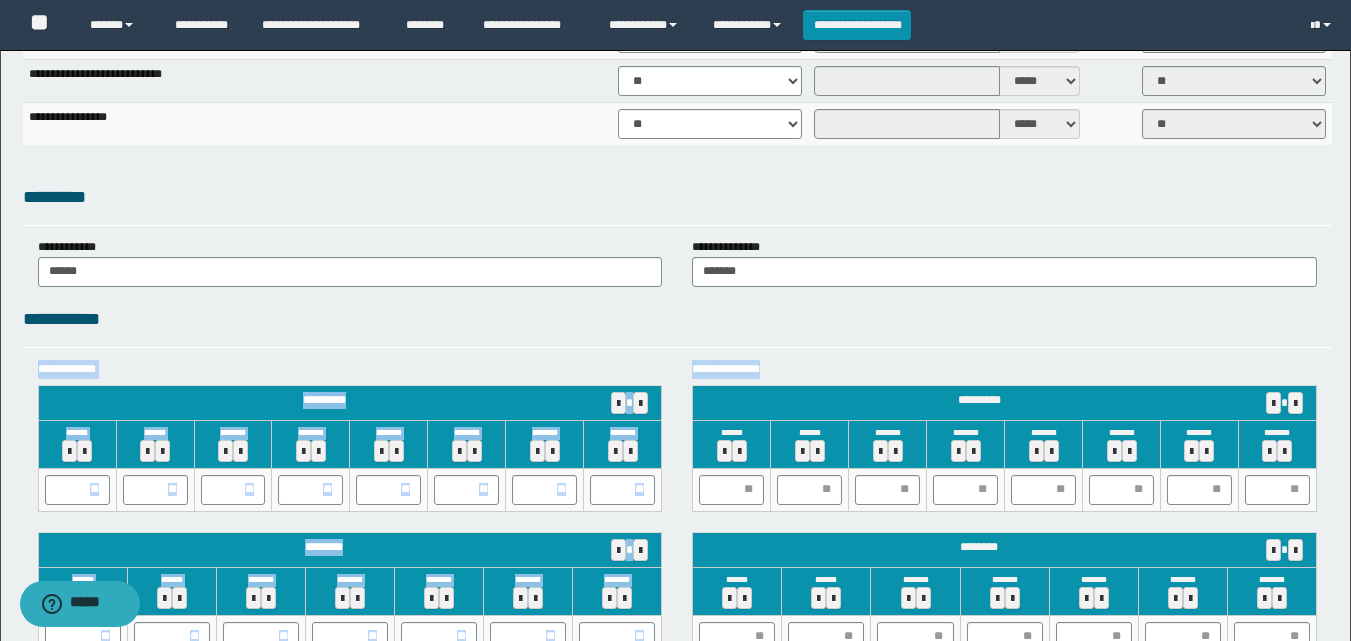 click on "**********" at bounding box center [675, 110] 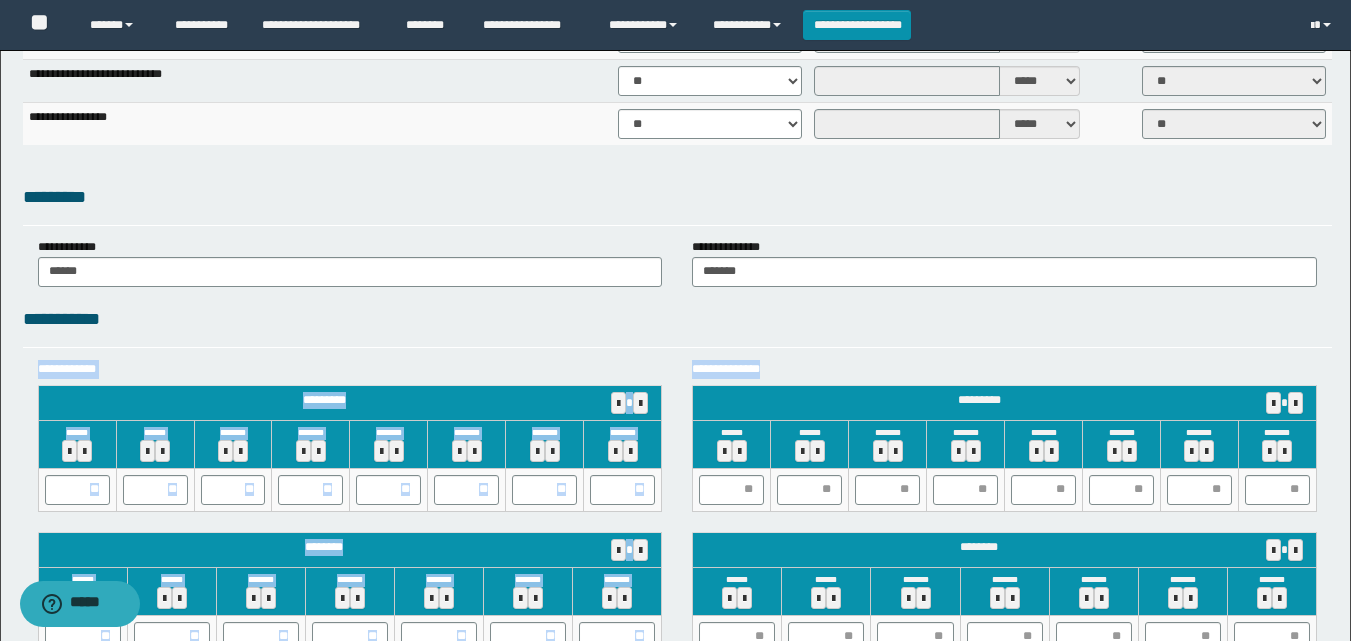 scroll, scrollTop: 1633, scrollLeft: 0, axis: vertical 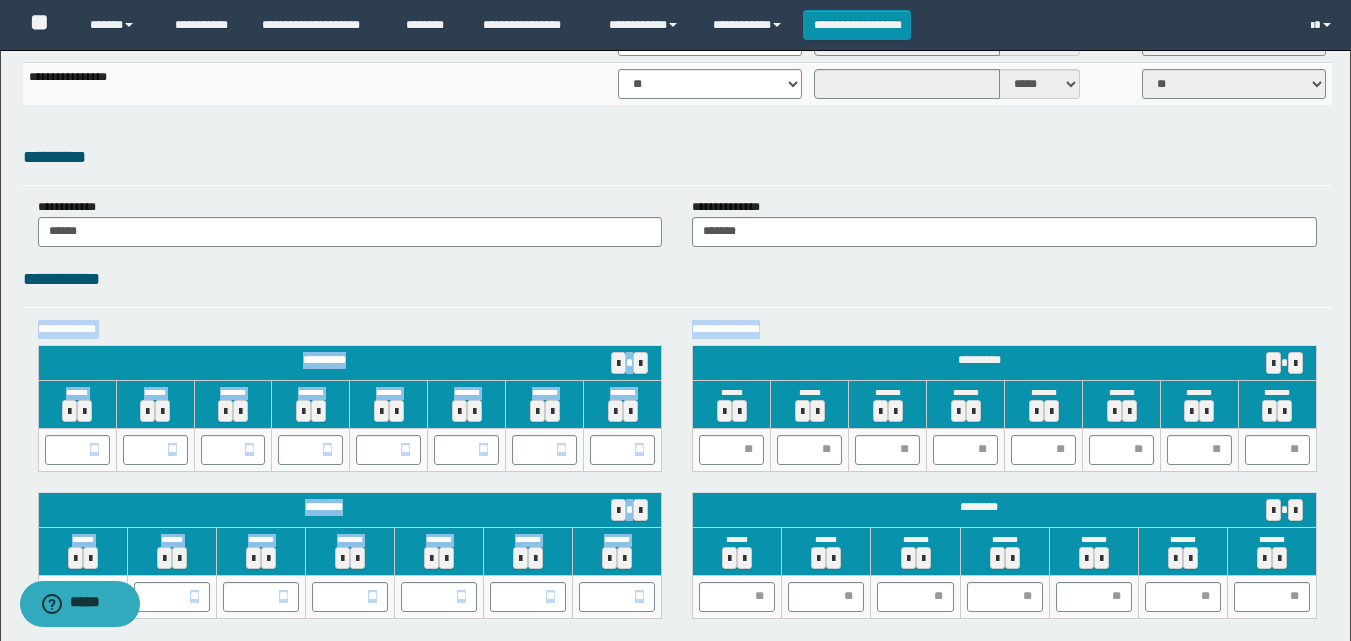 click on "**********" at bounding box center (675, 70) 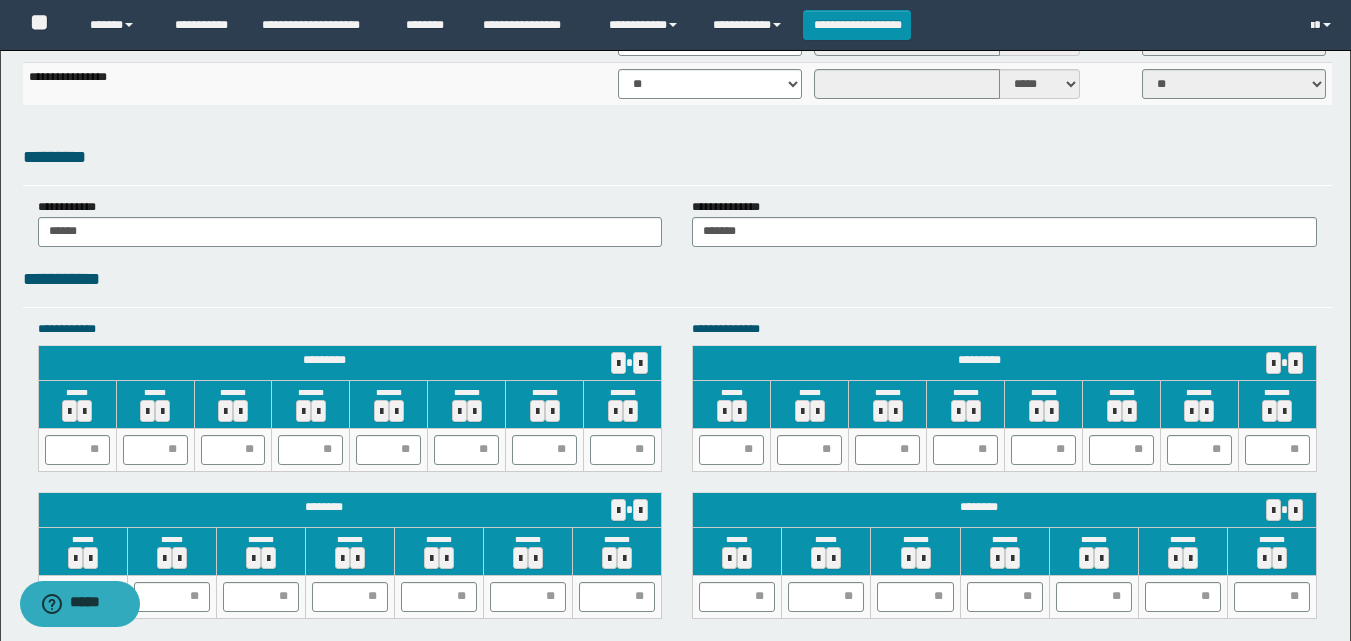click on "**********" at bounding box center [675, 70] 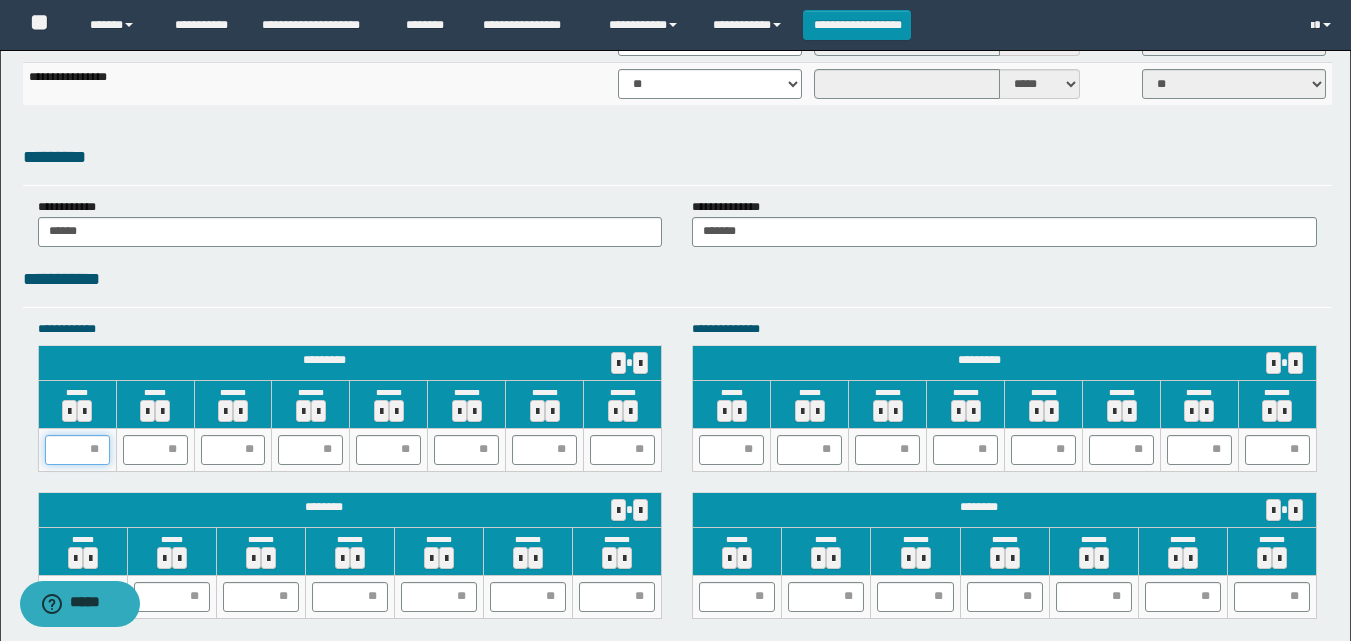 click at bounding box center (77, 450) 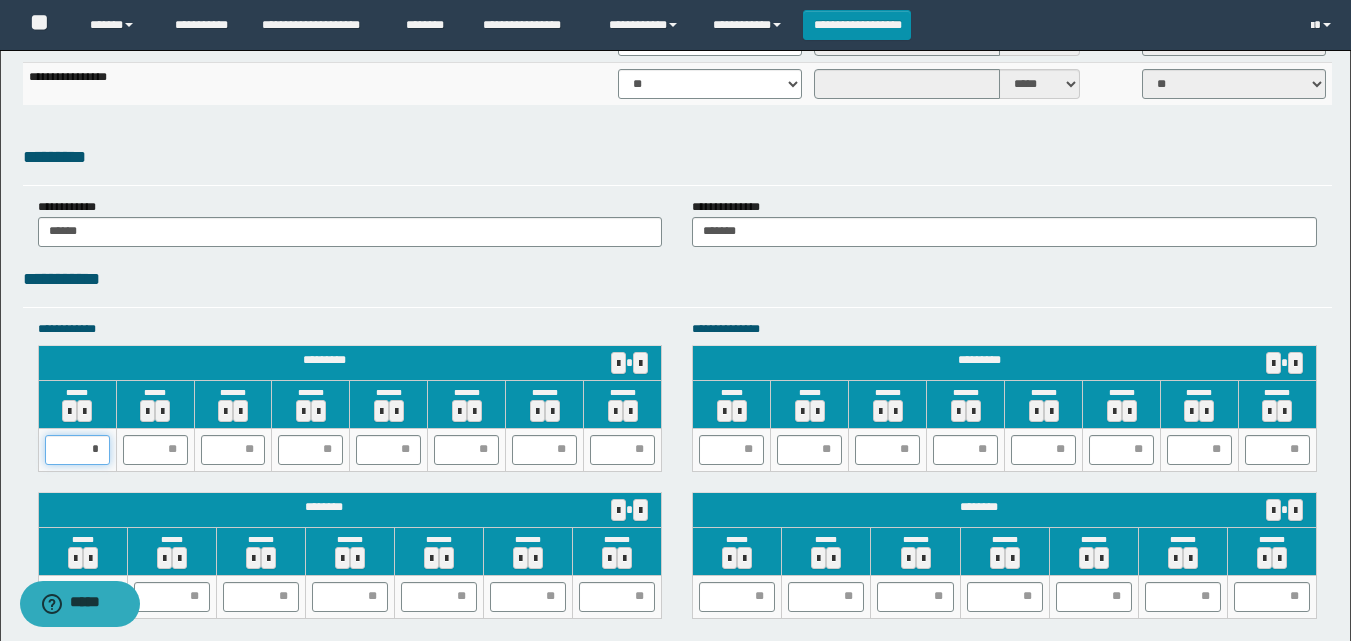 type on "**" 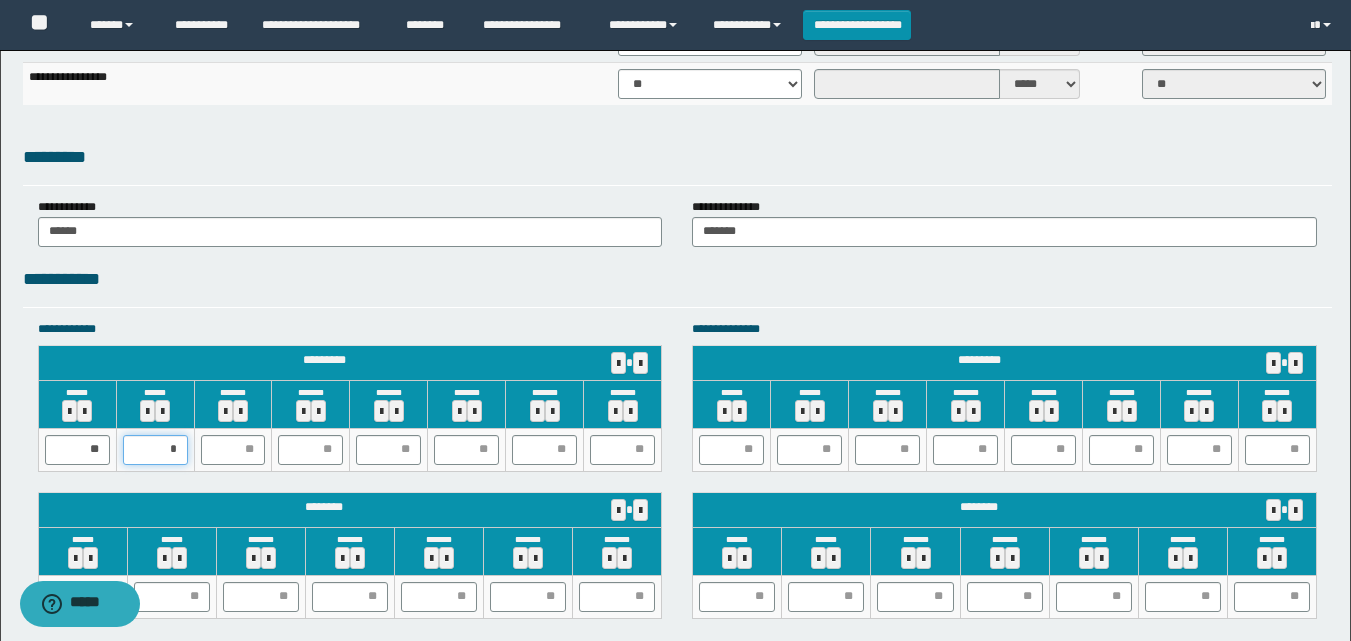 type on "**" 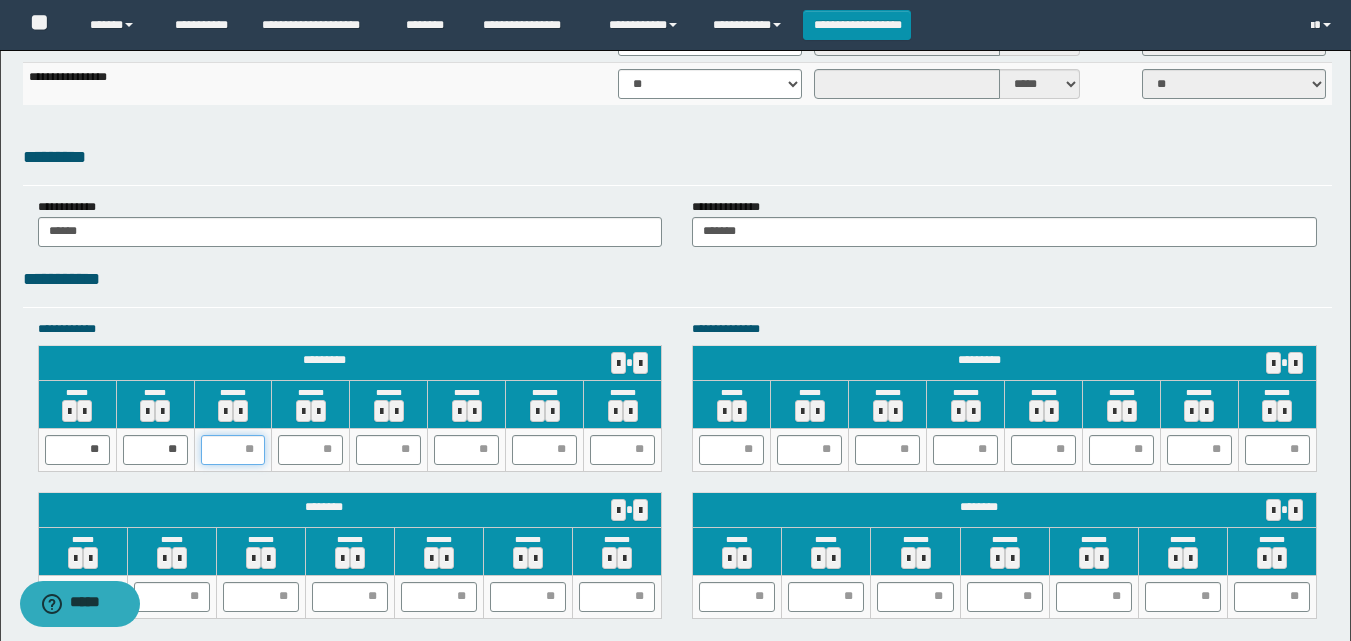 type on "*" 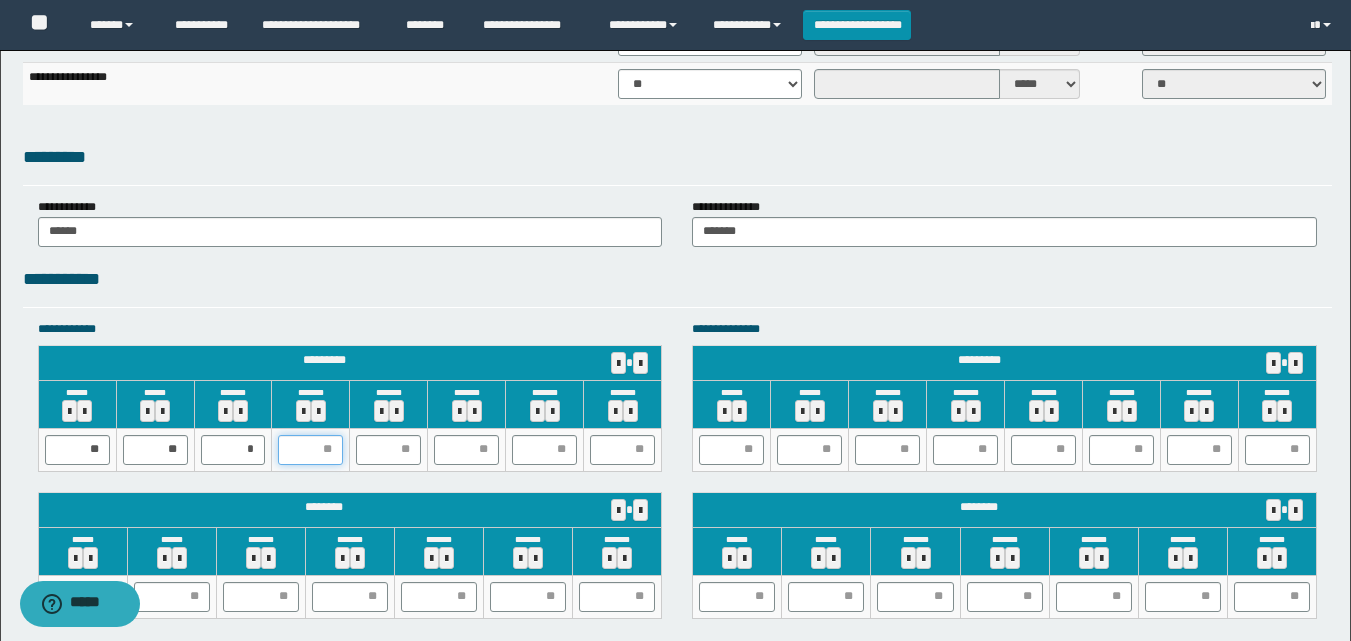 type on "*" 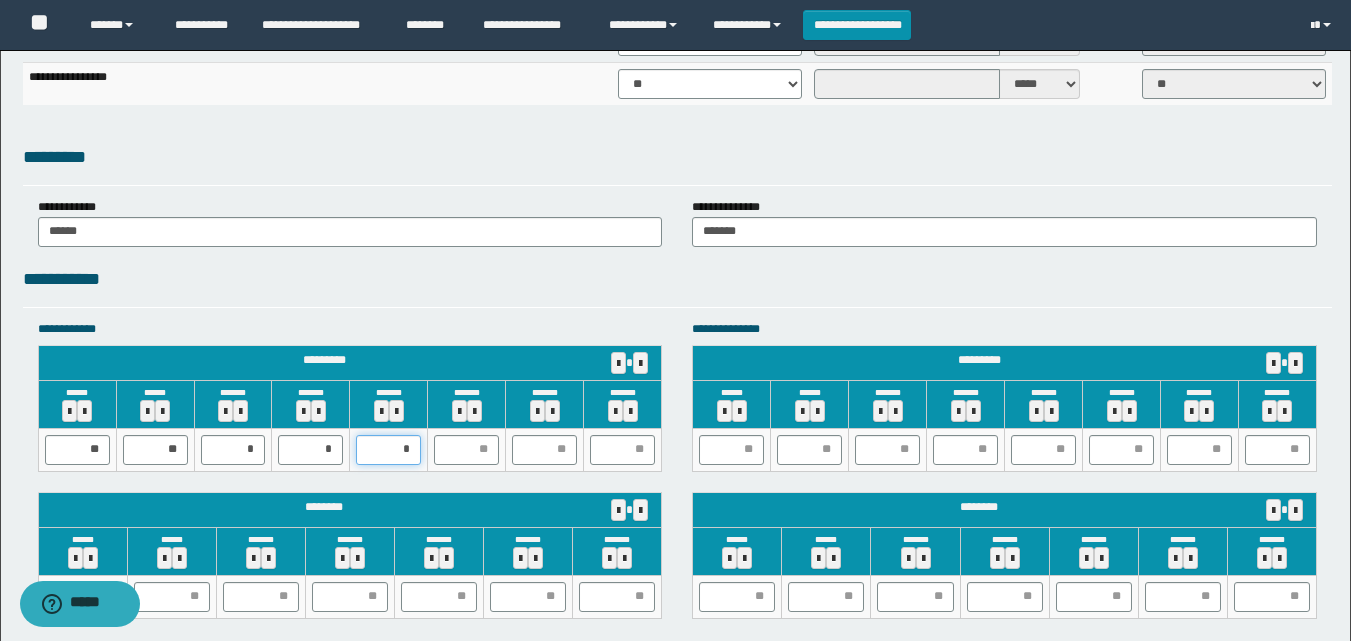 type on "**" 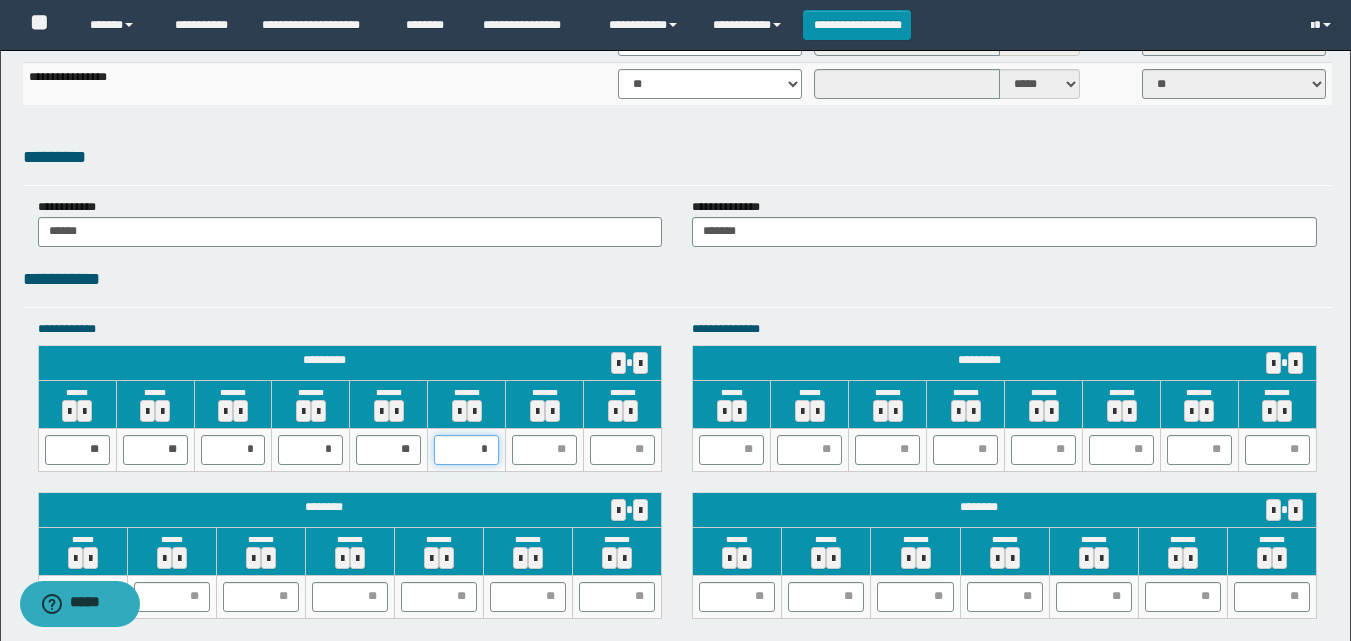 type on "**" 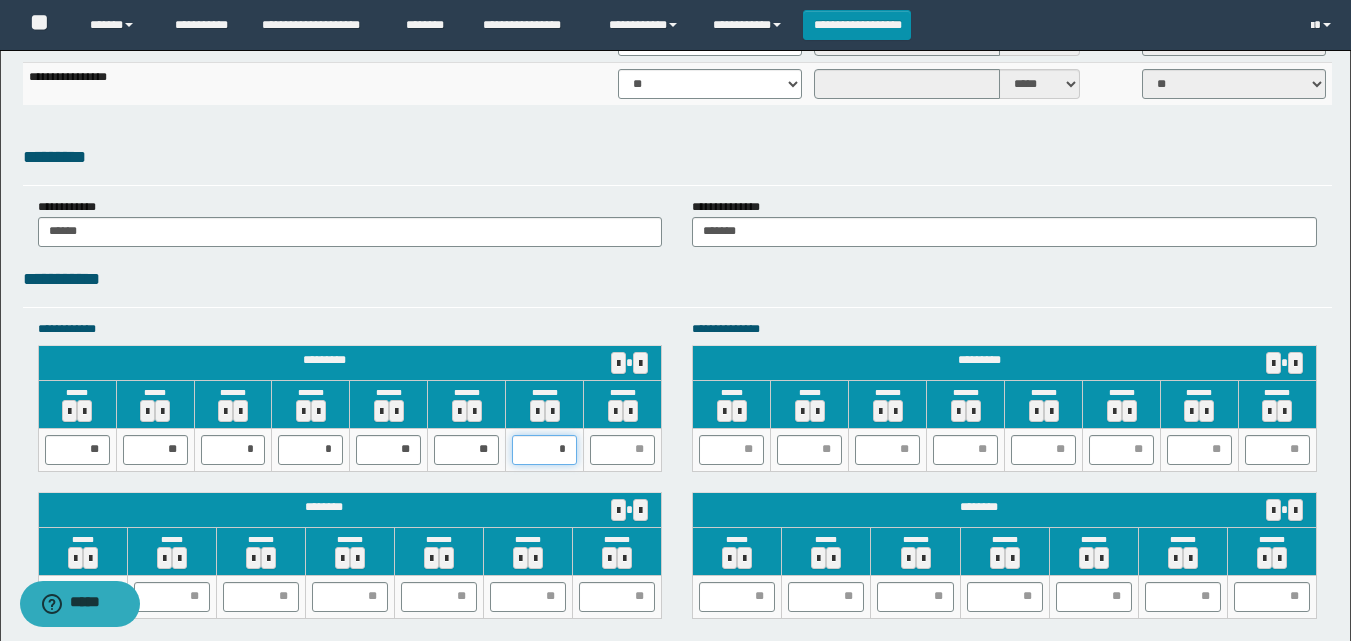 type on "**" 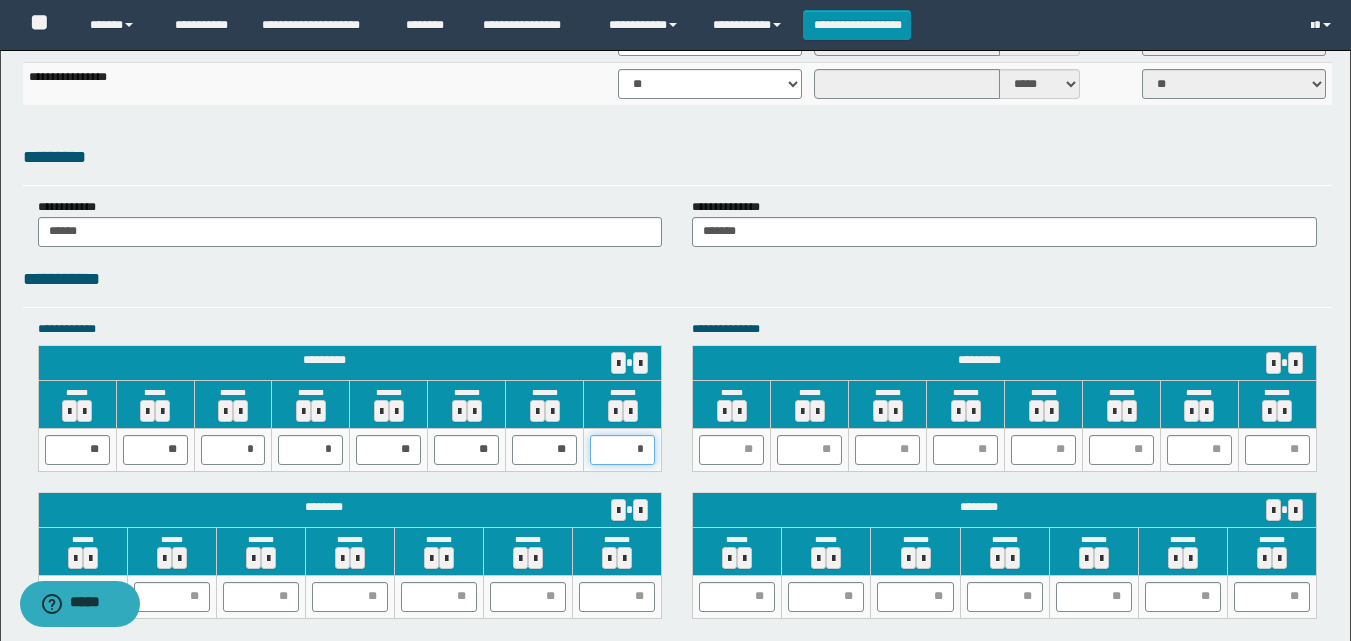 type on "**" 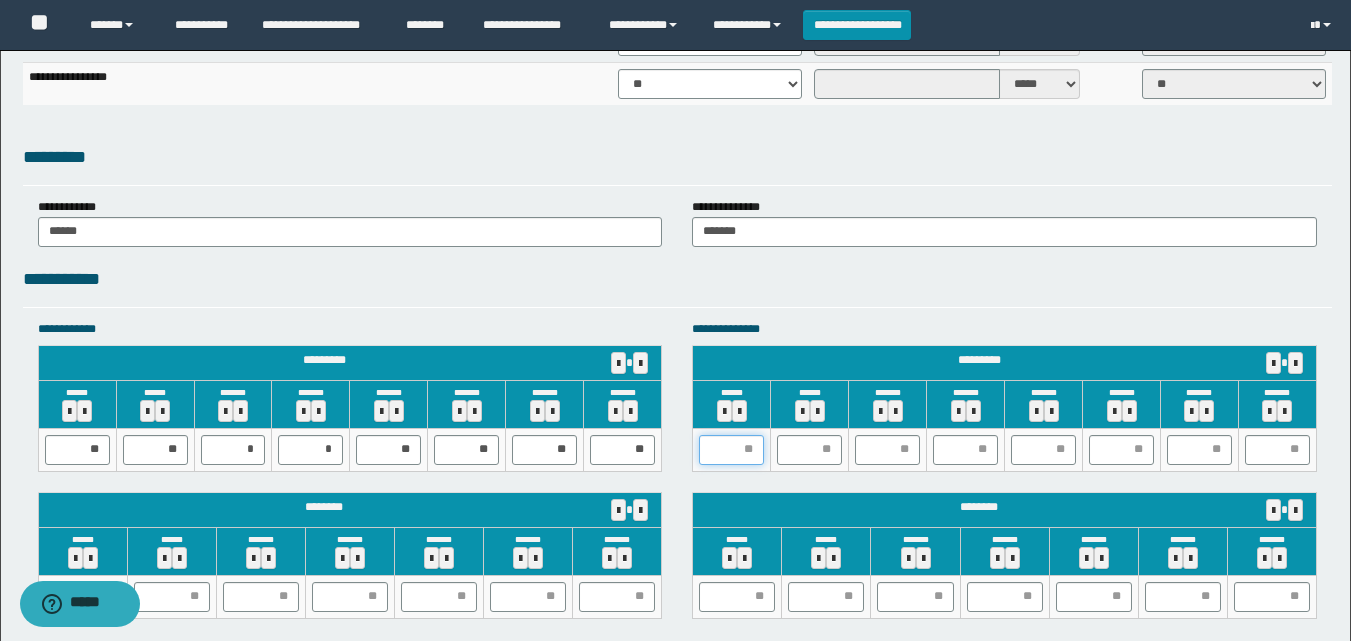 click at bounding box center (731, 450) 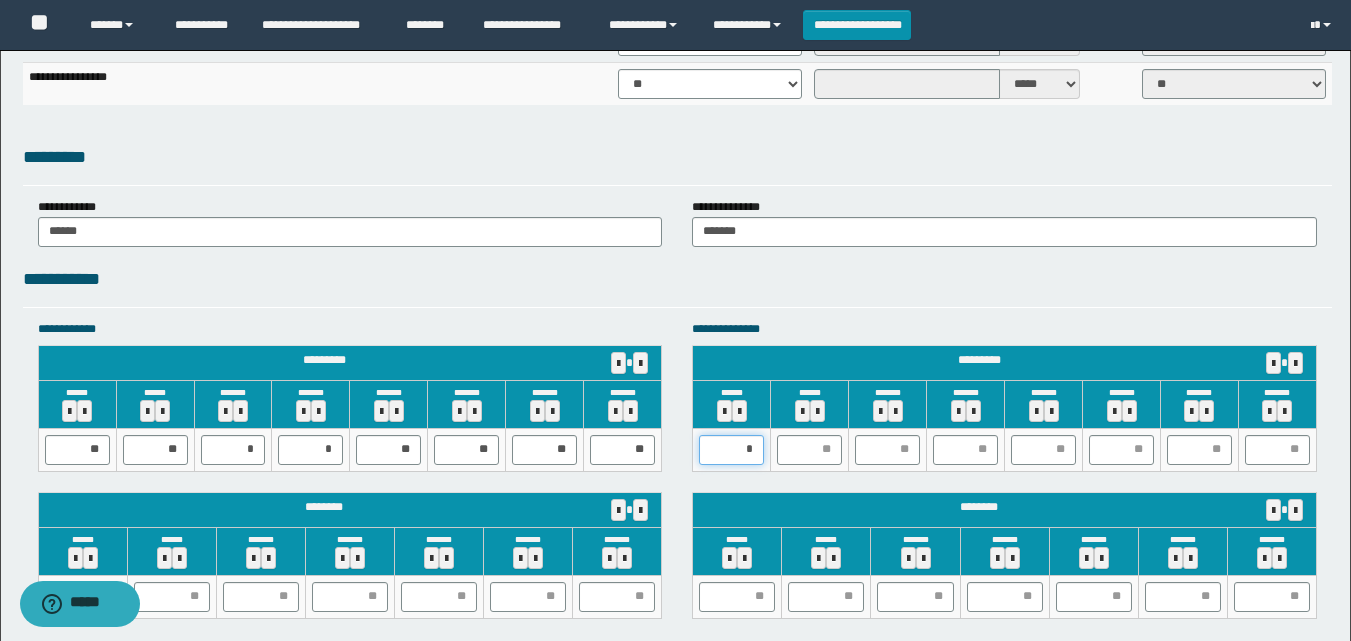 type on "**" 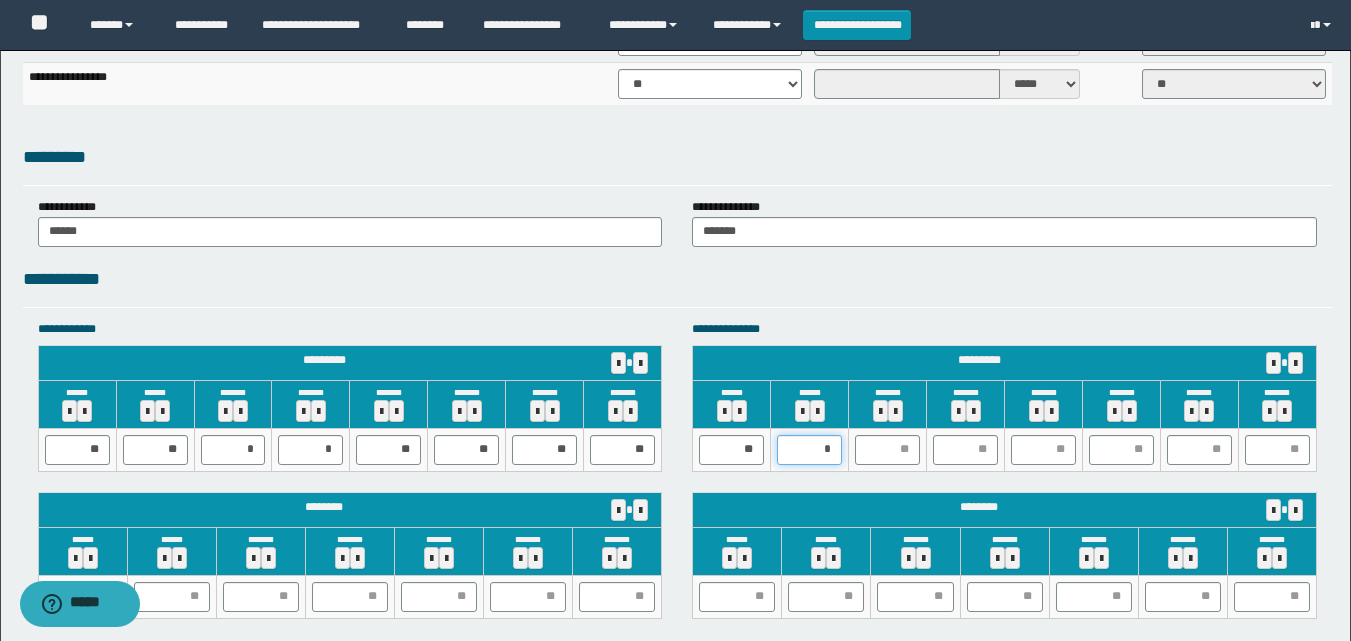 type on "**" 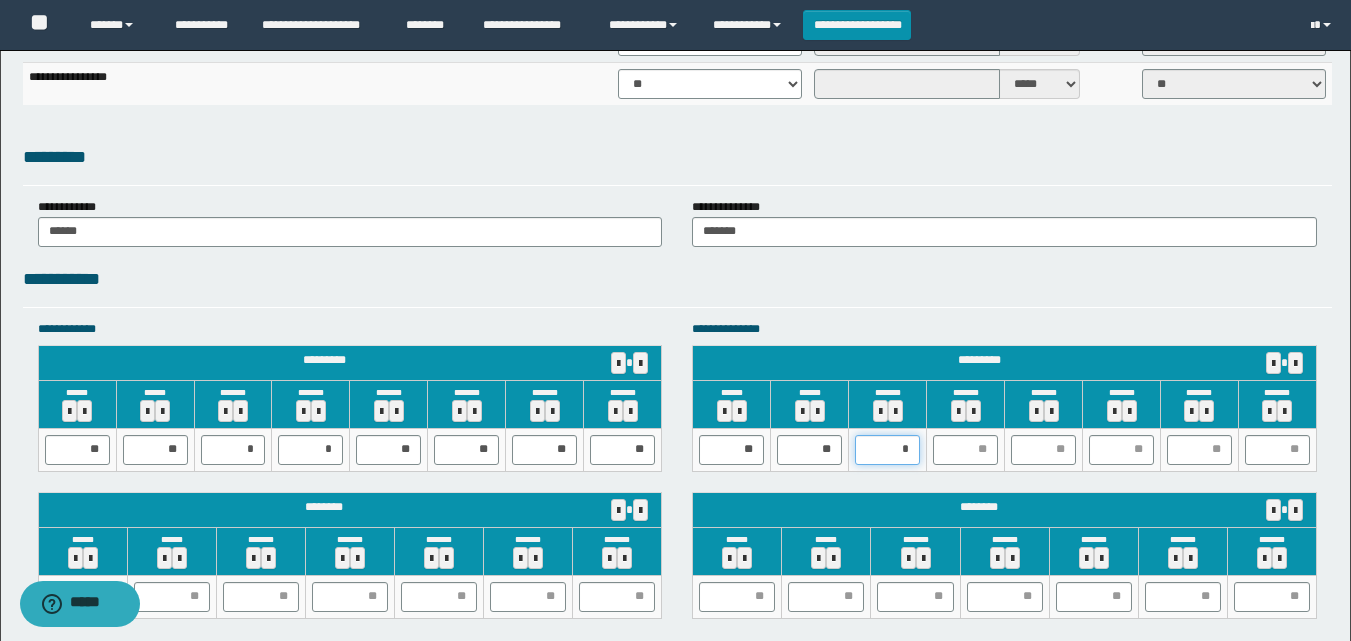type on "**" 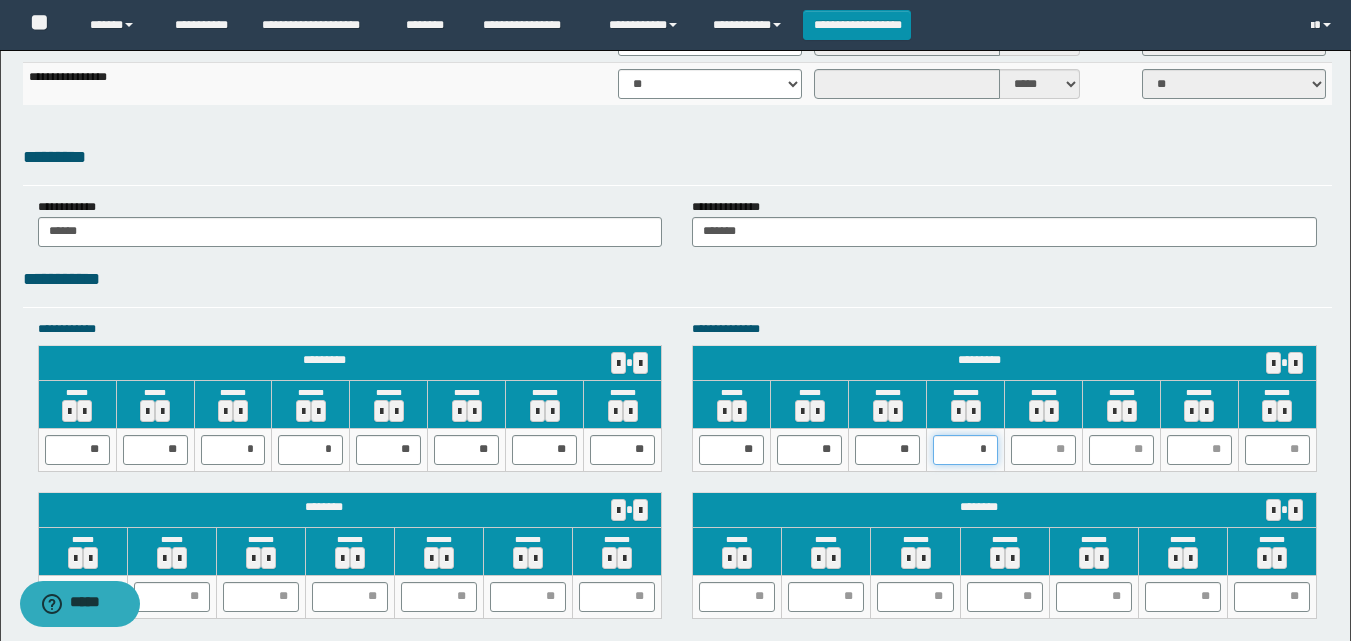 type on "**" 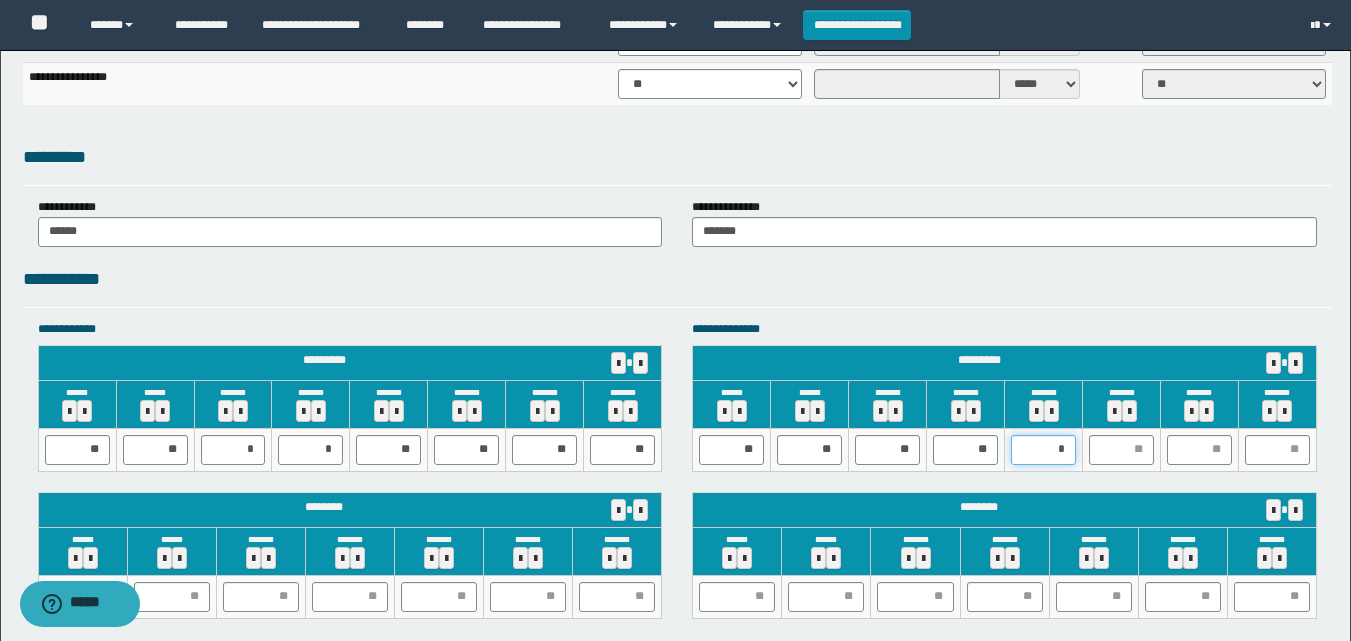 type on "**" 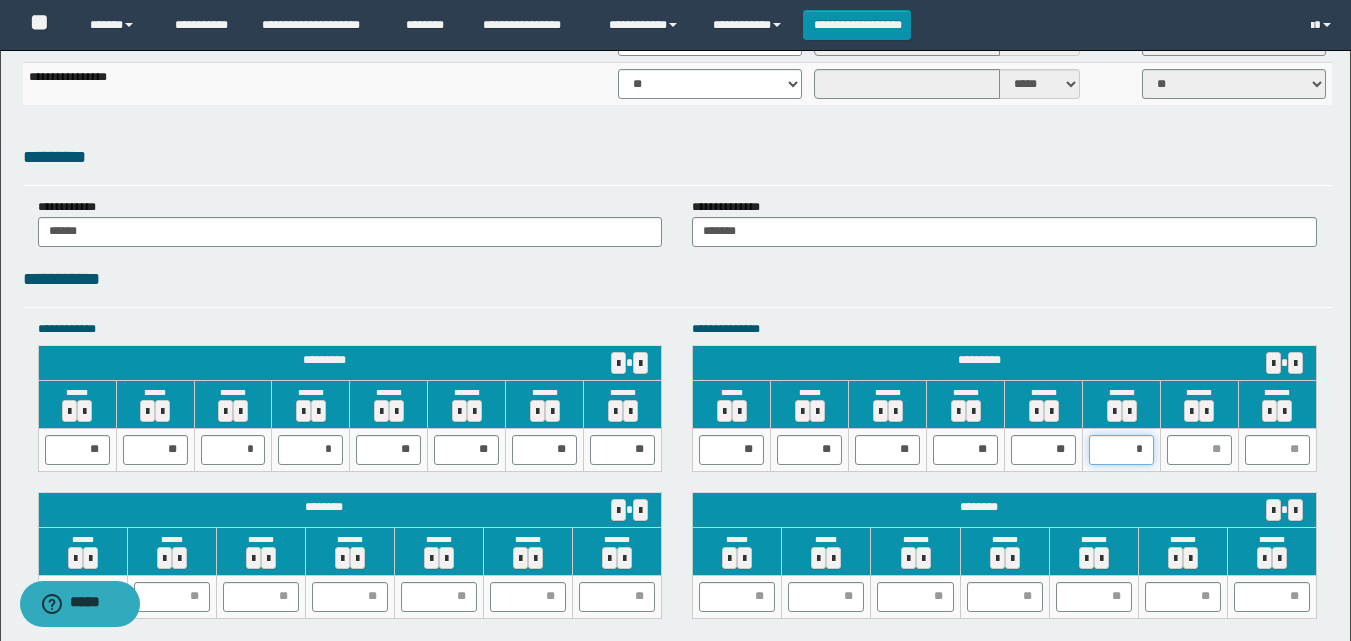 type on "**" 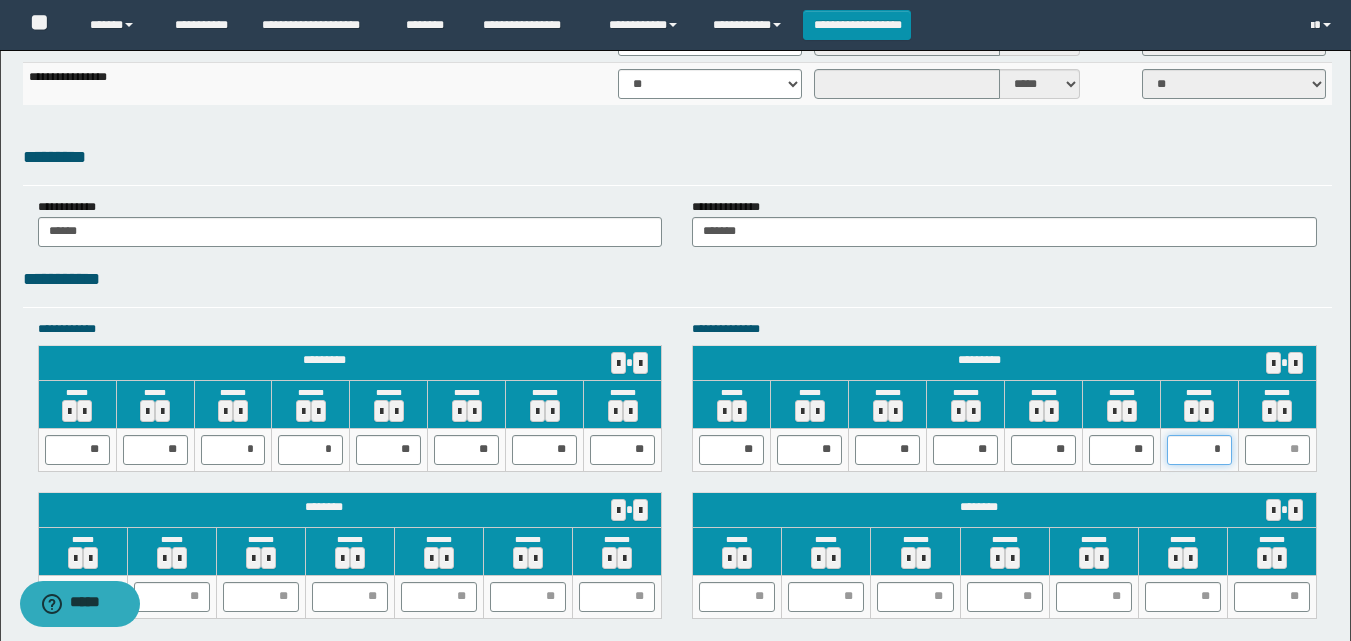 type on "**" 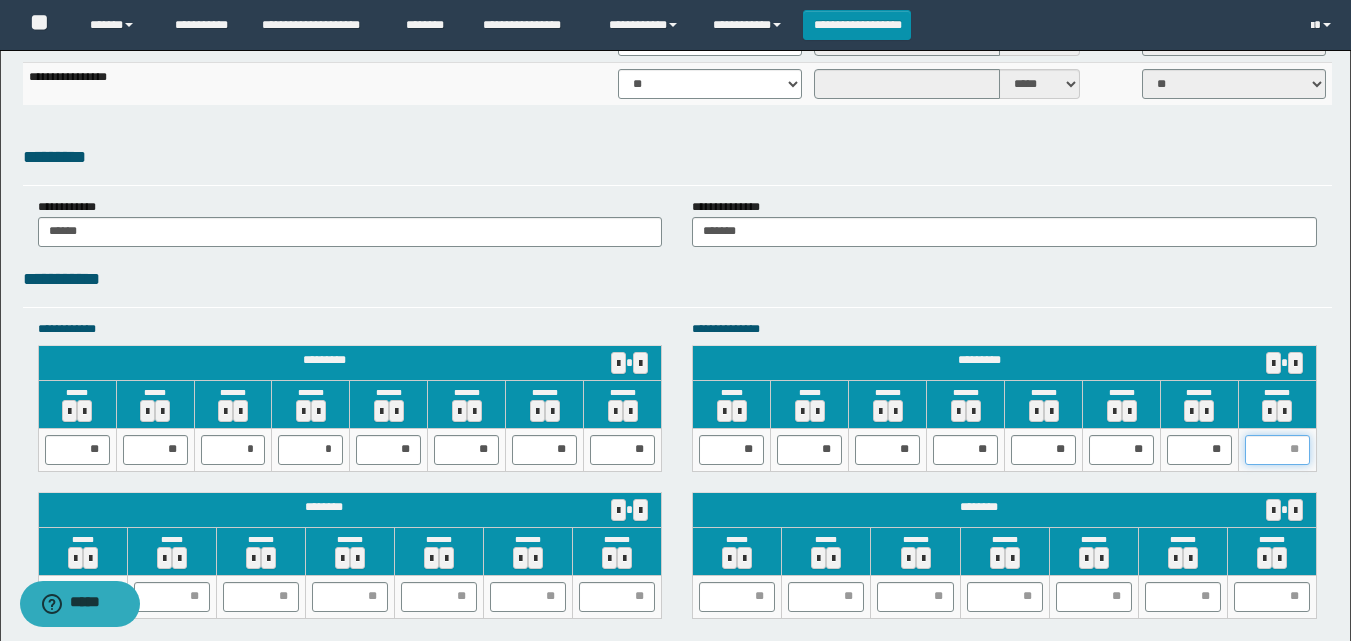 type on "*" 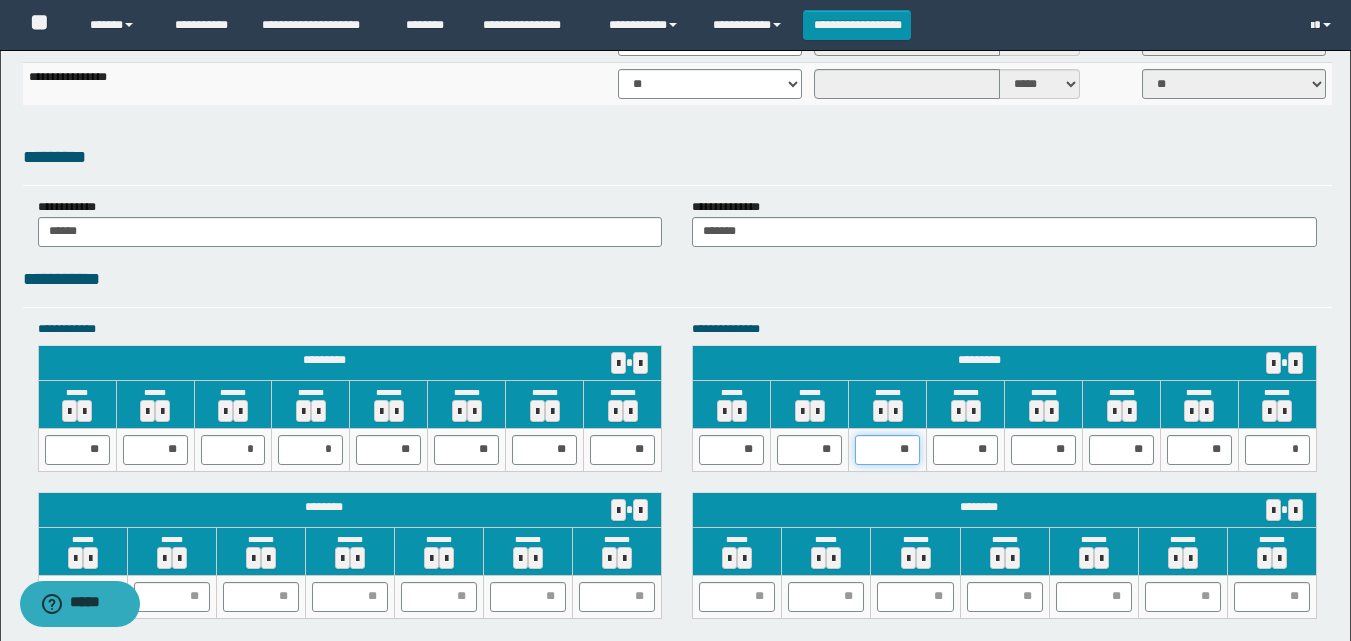 drag, startPoint x: 934, startPoint y: 453, endPoint x: 948, endPoint y: 452, distance: 14.035668 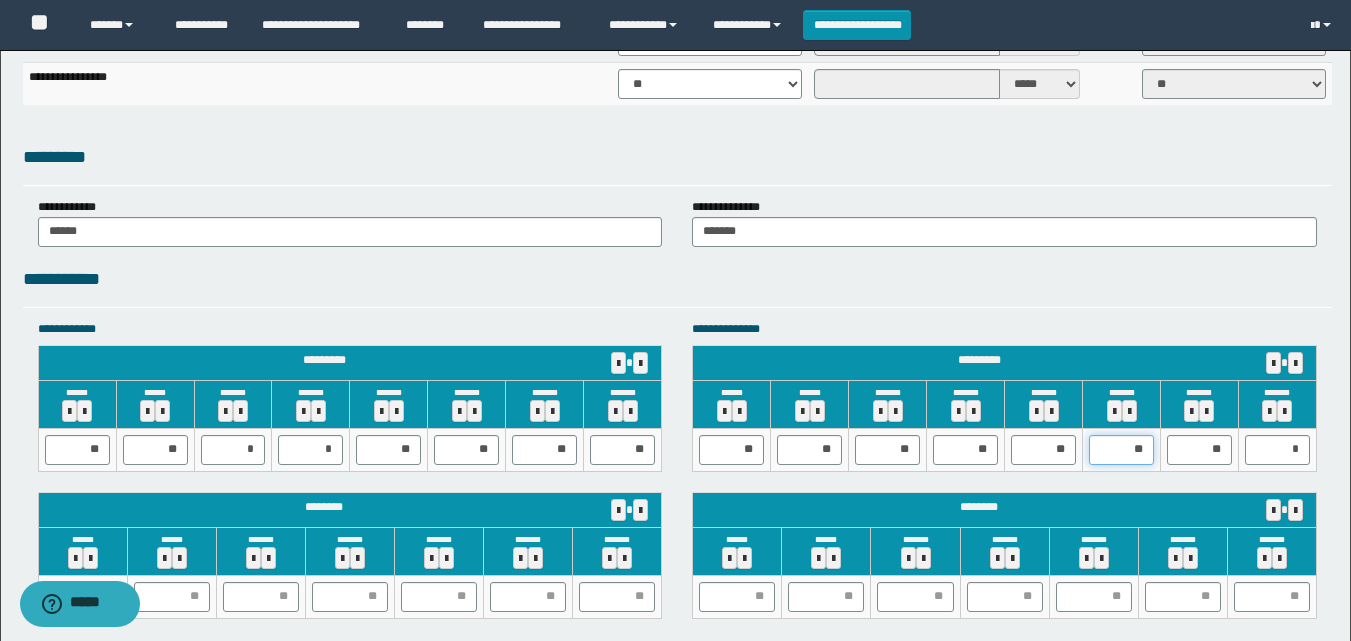 drag, startPoint x: 1134, startPoint y: 448, endPoint x: 1164, endPoint y: 436, distance: 32.31099 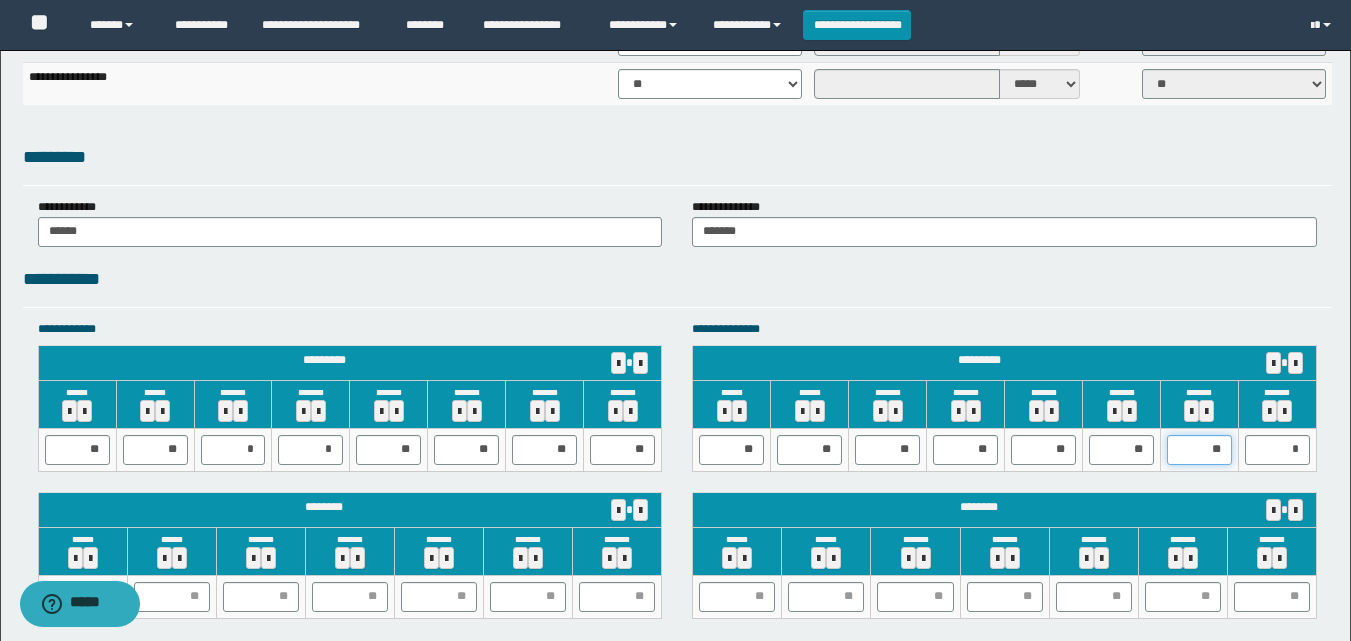 type on "*" 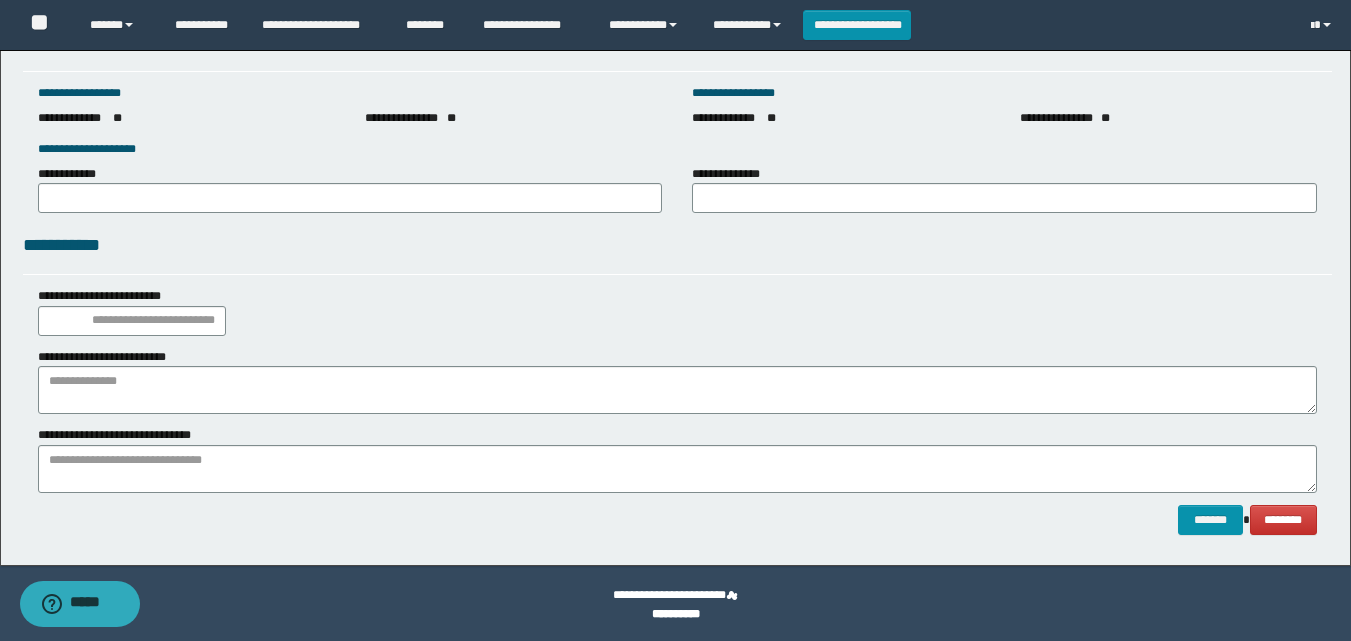 scroll, scrollTop: 2793, scrollLeft: 0, axis: vertical 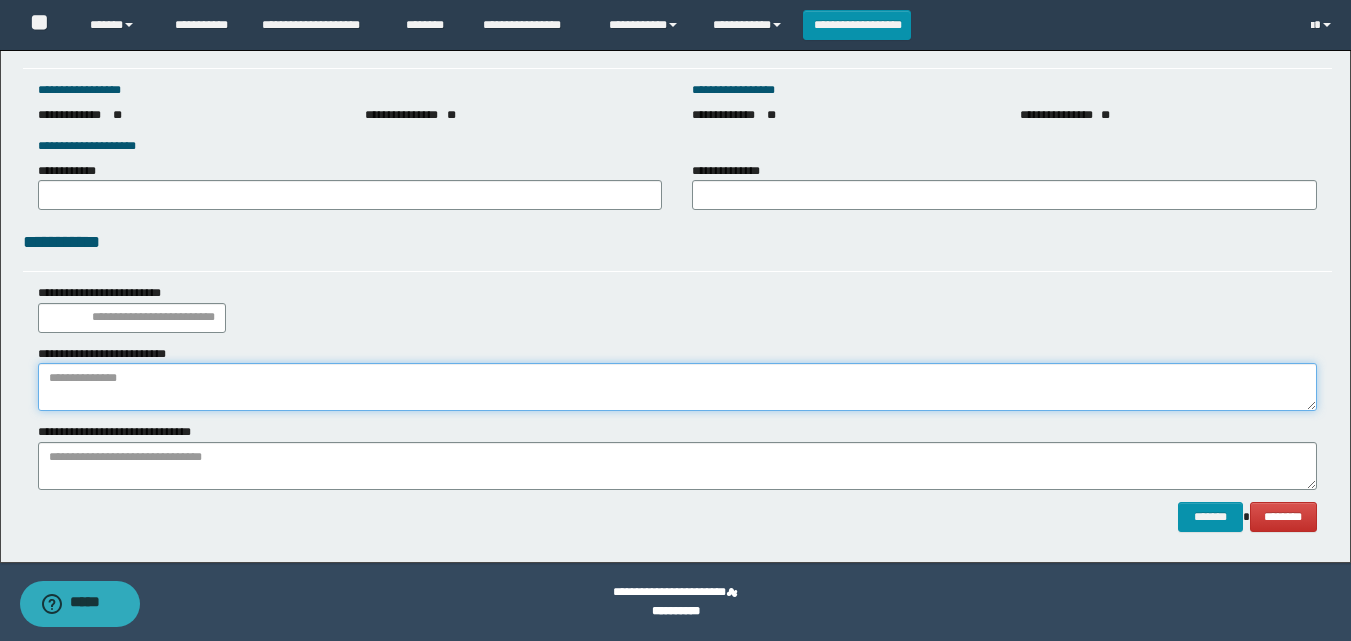 drag, startPoint x: 434, startPoint y: 406, endPoint x: 436, endPoint y: 396, distance: 10.198039 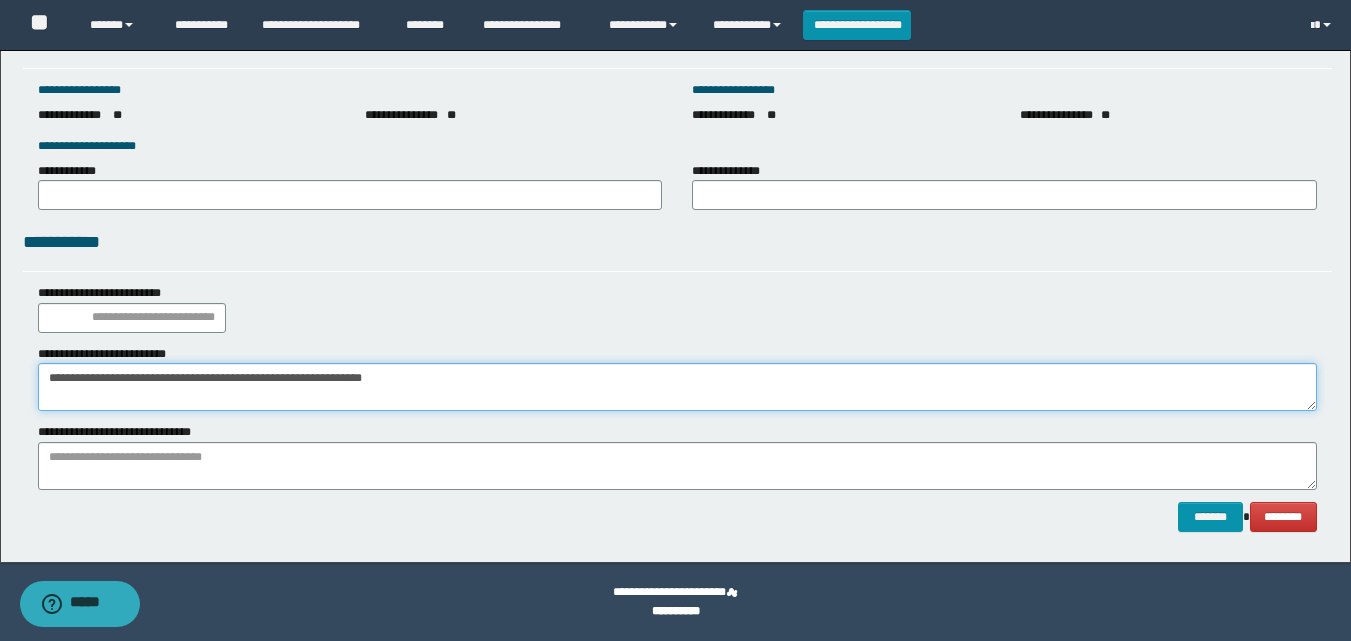 type on "**********" 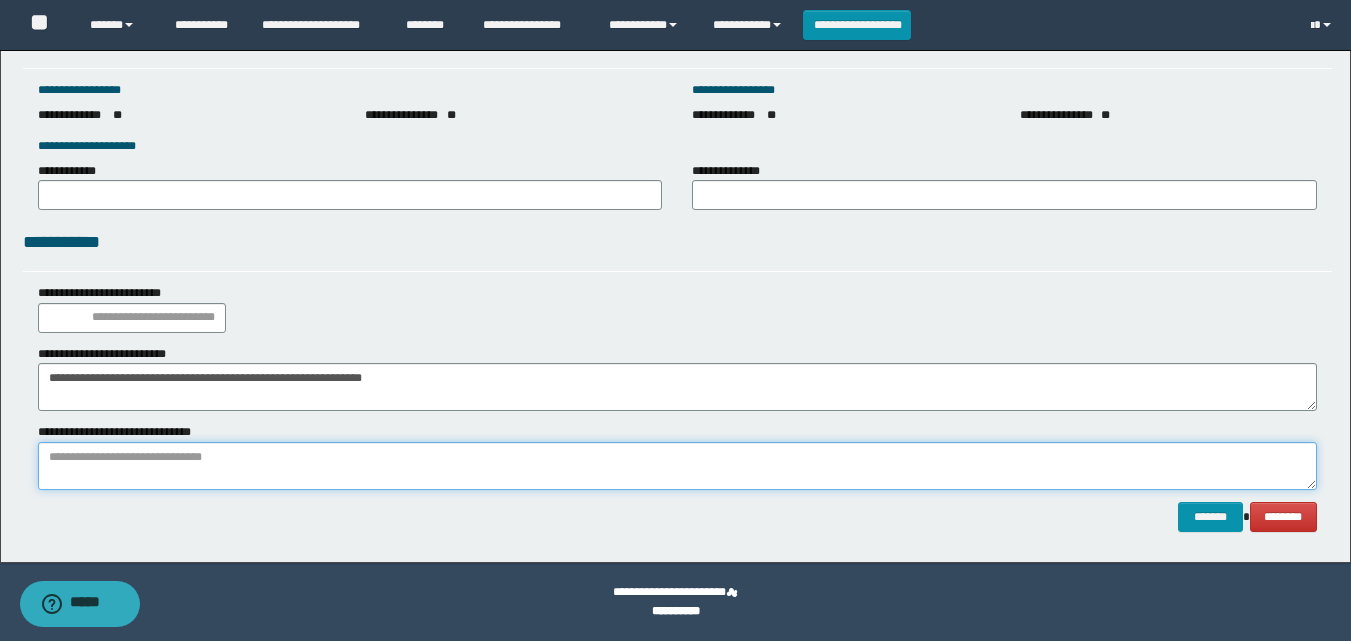 click at bounding box center [677, 466] 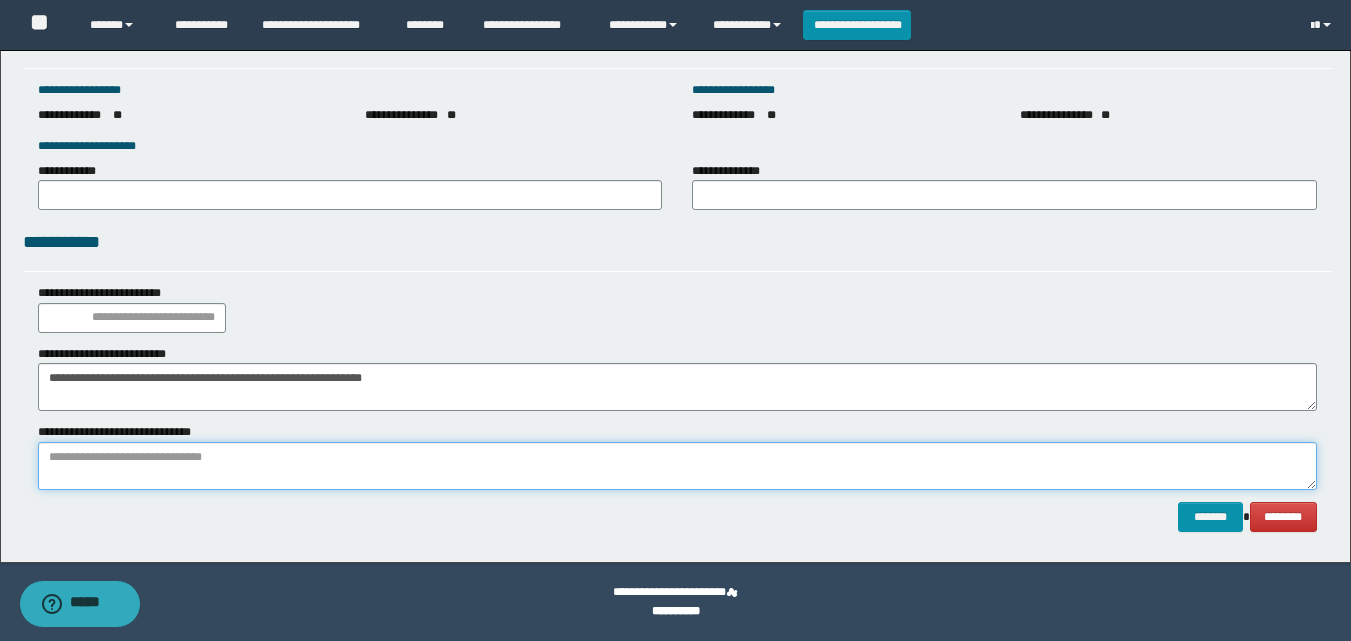 paste on "**********" 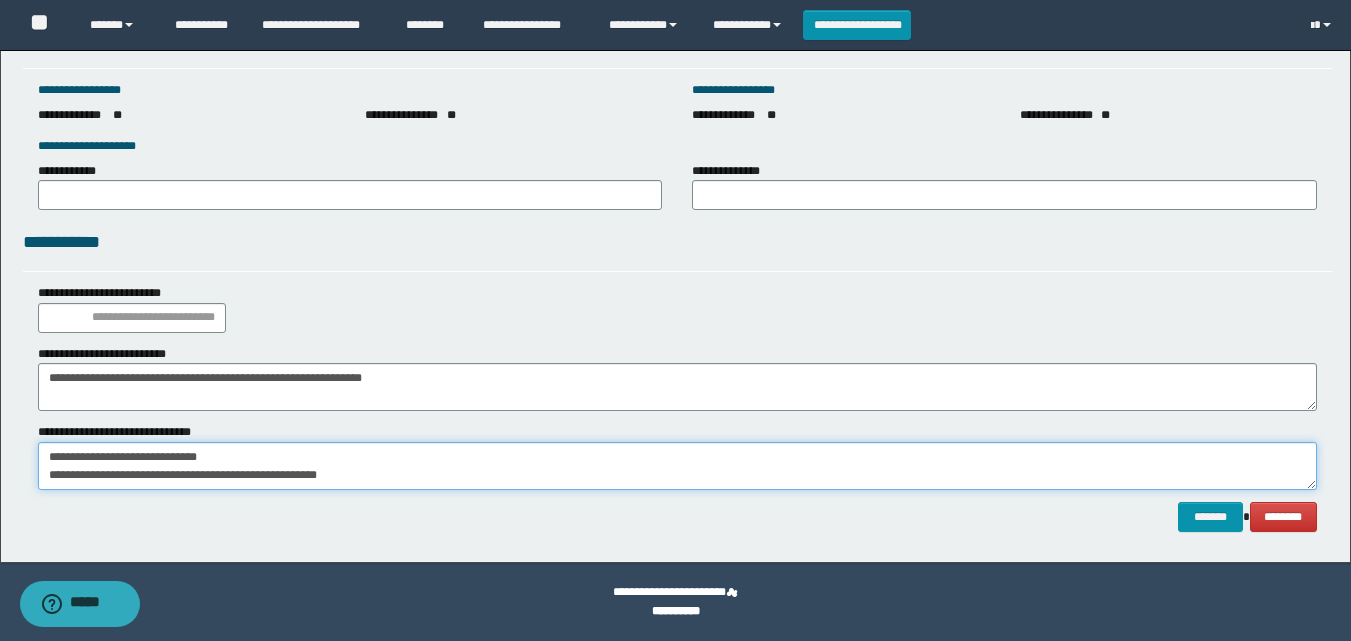 scroll, scrollTop: 0, scrollLeft: 0, axis: both 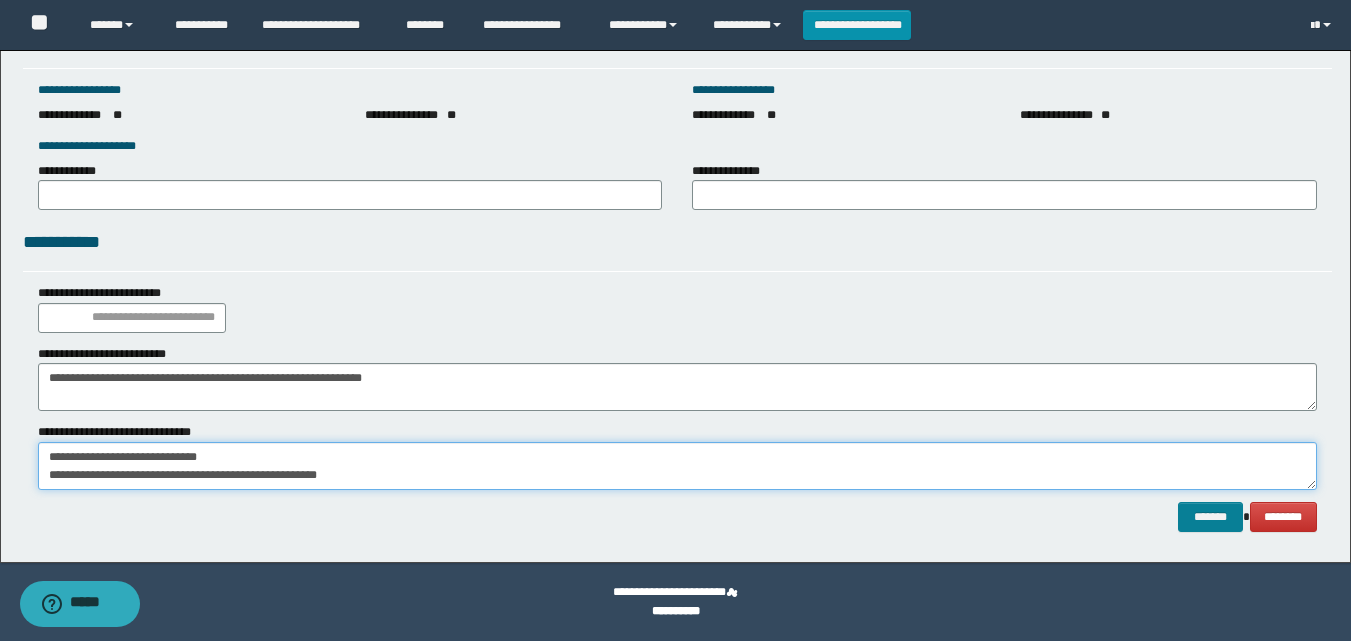 type on "**********" 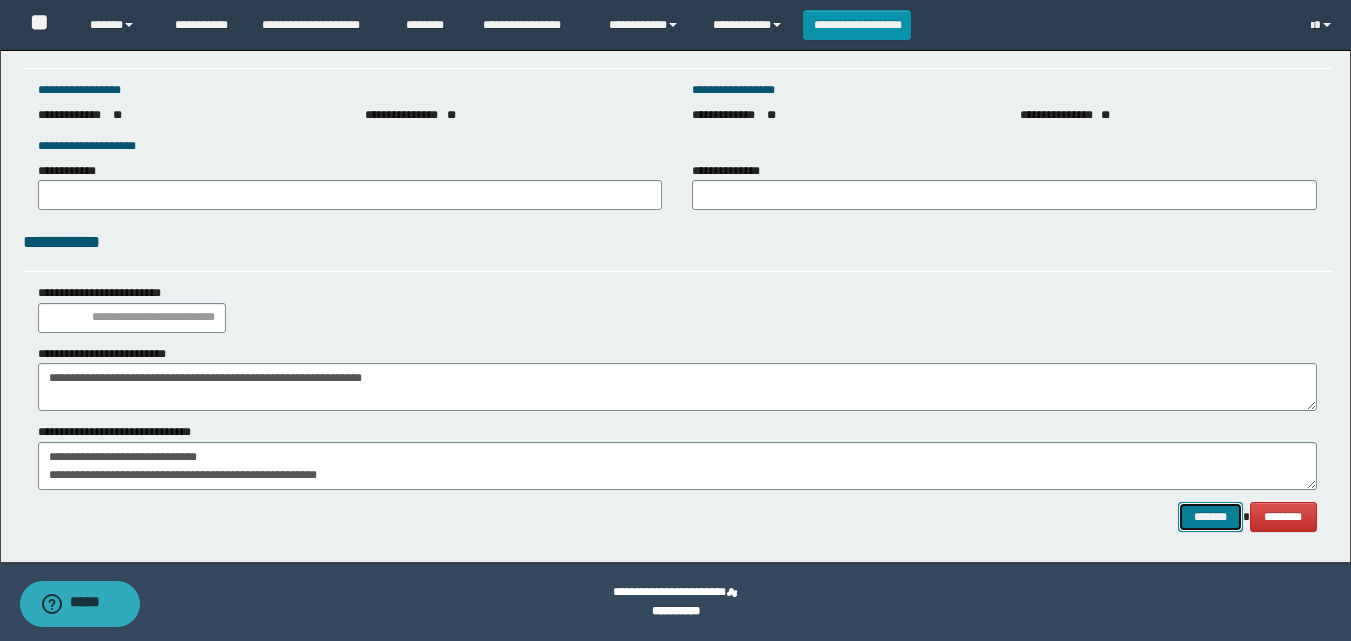 click on "*******" at bounding box center [1210, 517] 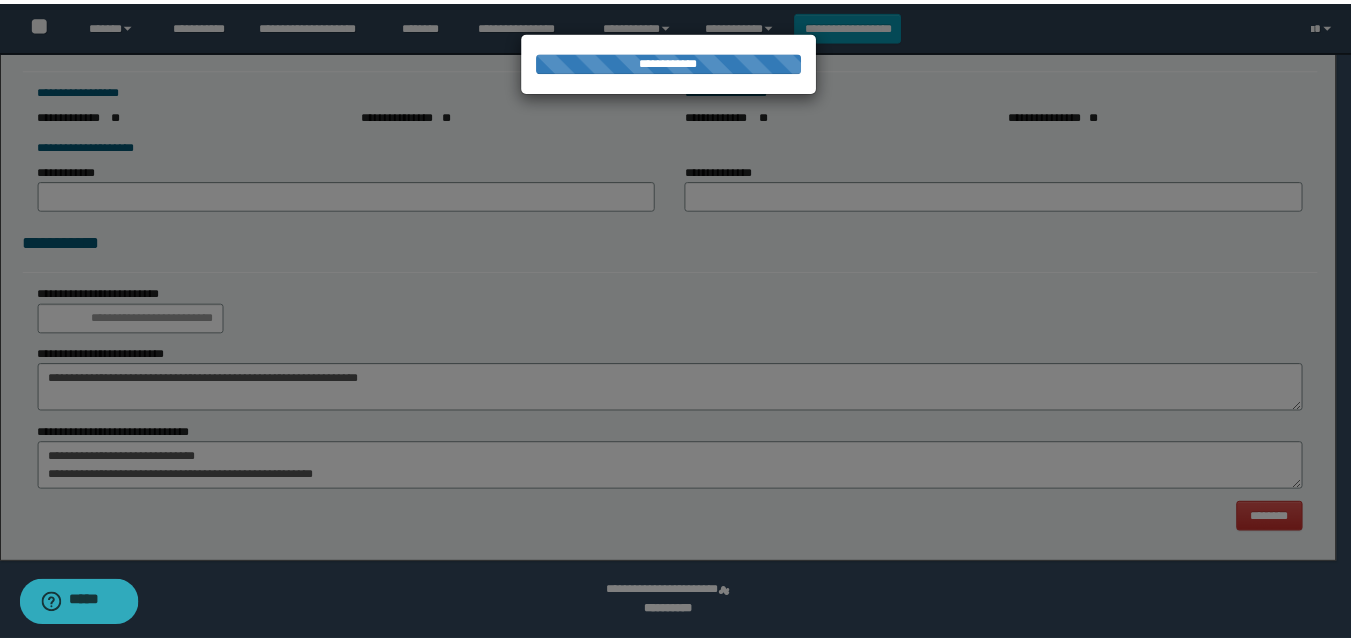 scroll, scrollTop: 0, scrollLeft: 0, axis: both 